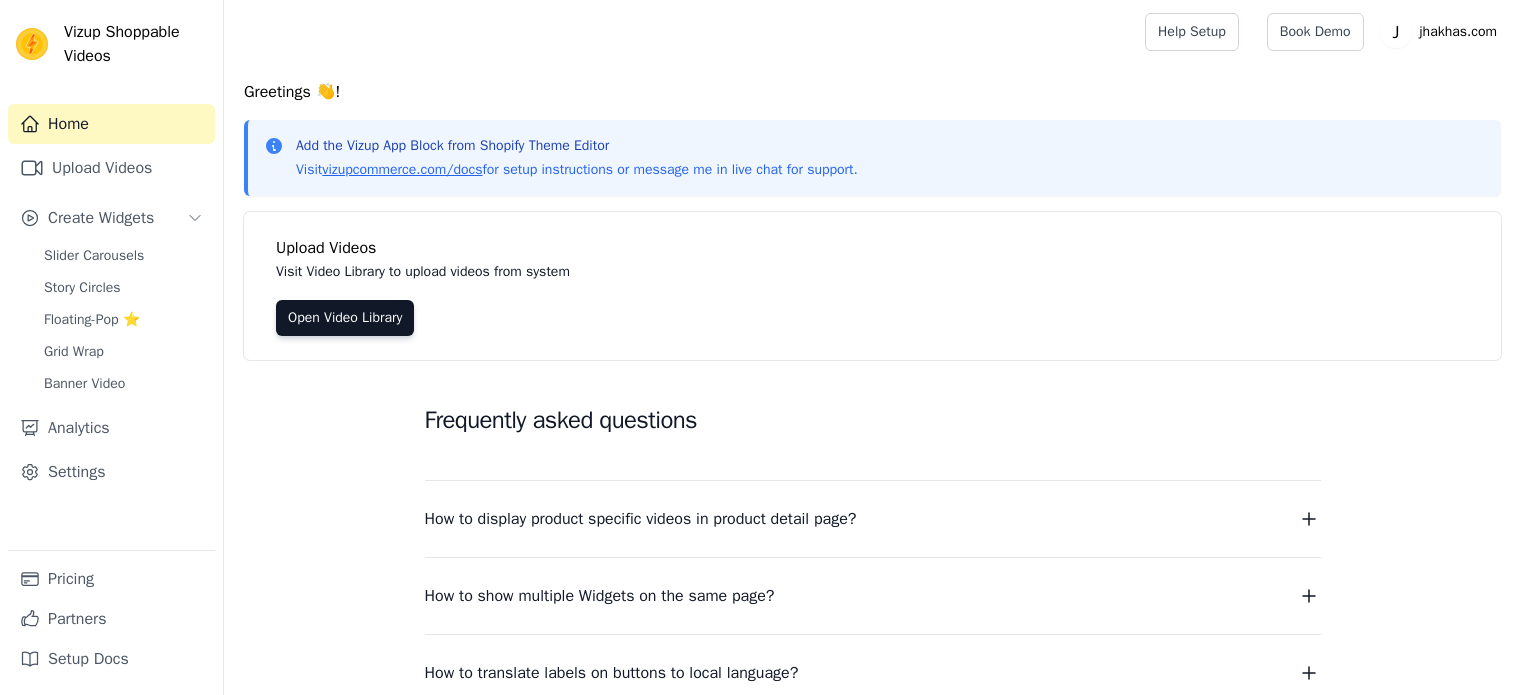 scroll, scrollTop: 0, scrollLeft: 0, axis: both 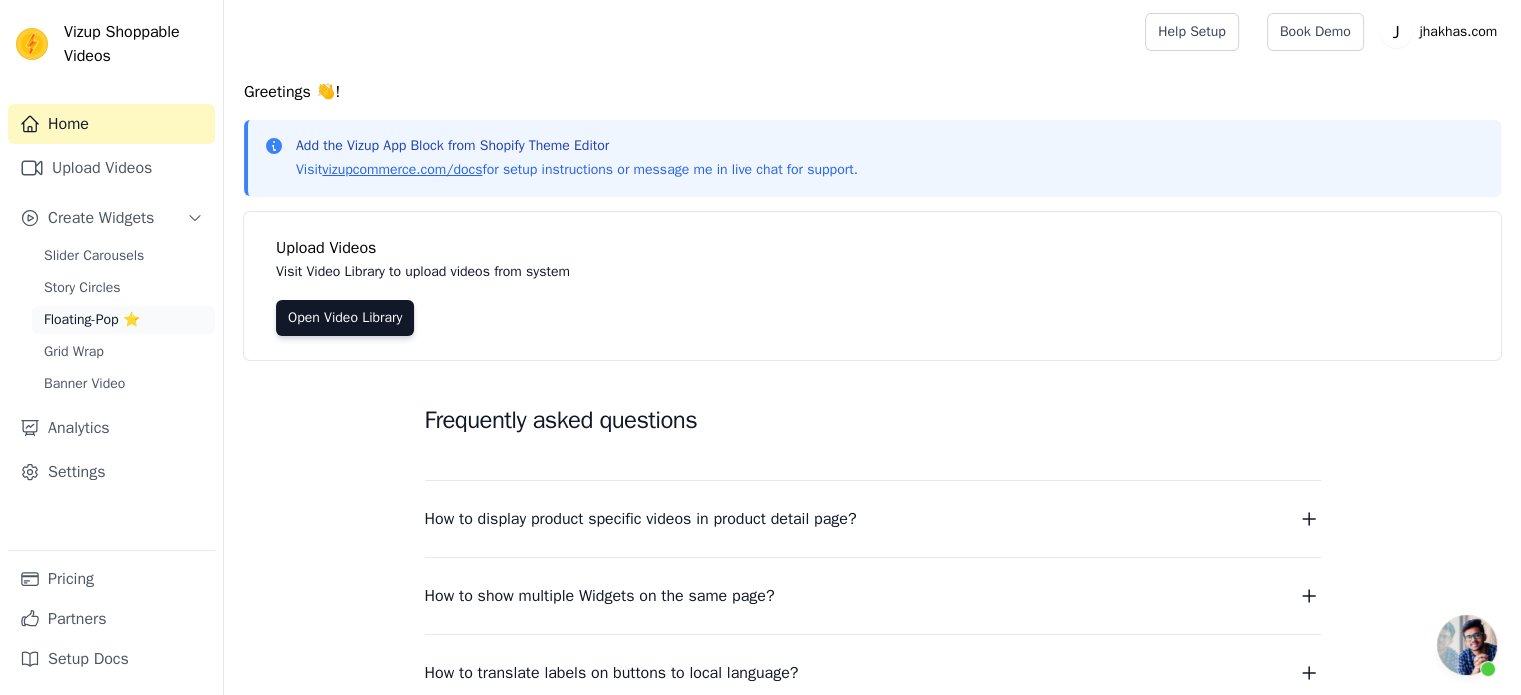 click on "Floating-Pop ⭐" at bounding box center (123, 320) 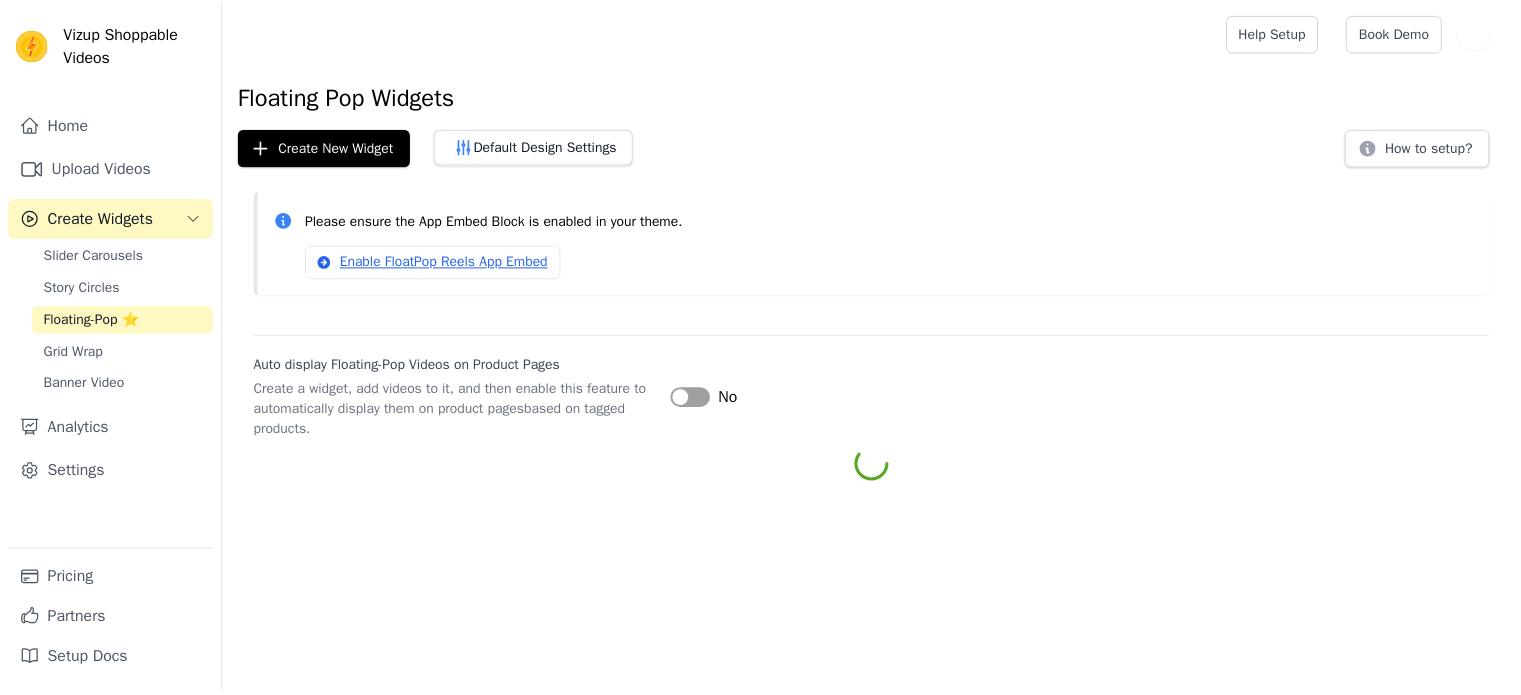 scroll, scrollTop: 0, scrollLeft: 0, axis: both 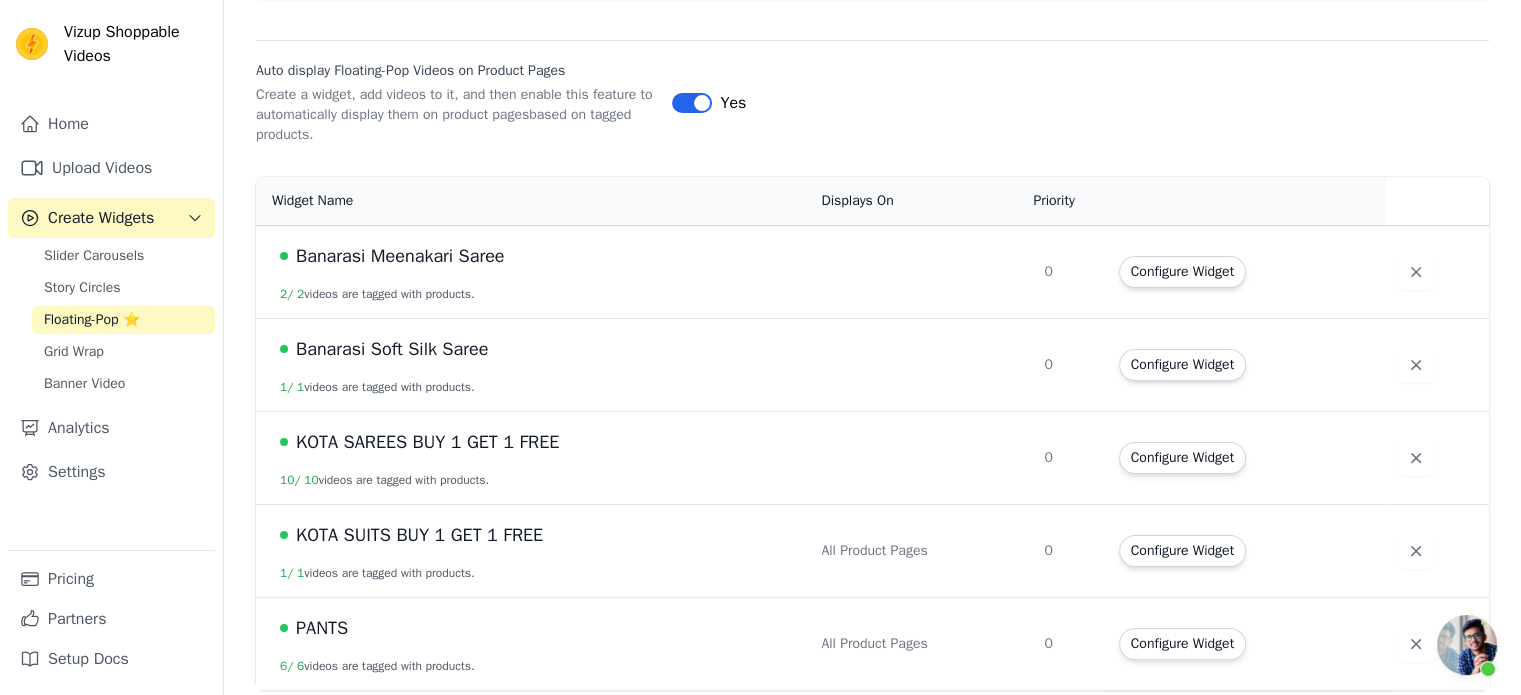 click on "KOTA SUITS BUY 1 GET 1 FREE" at bounding box center [538, 535] 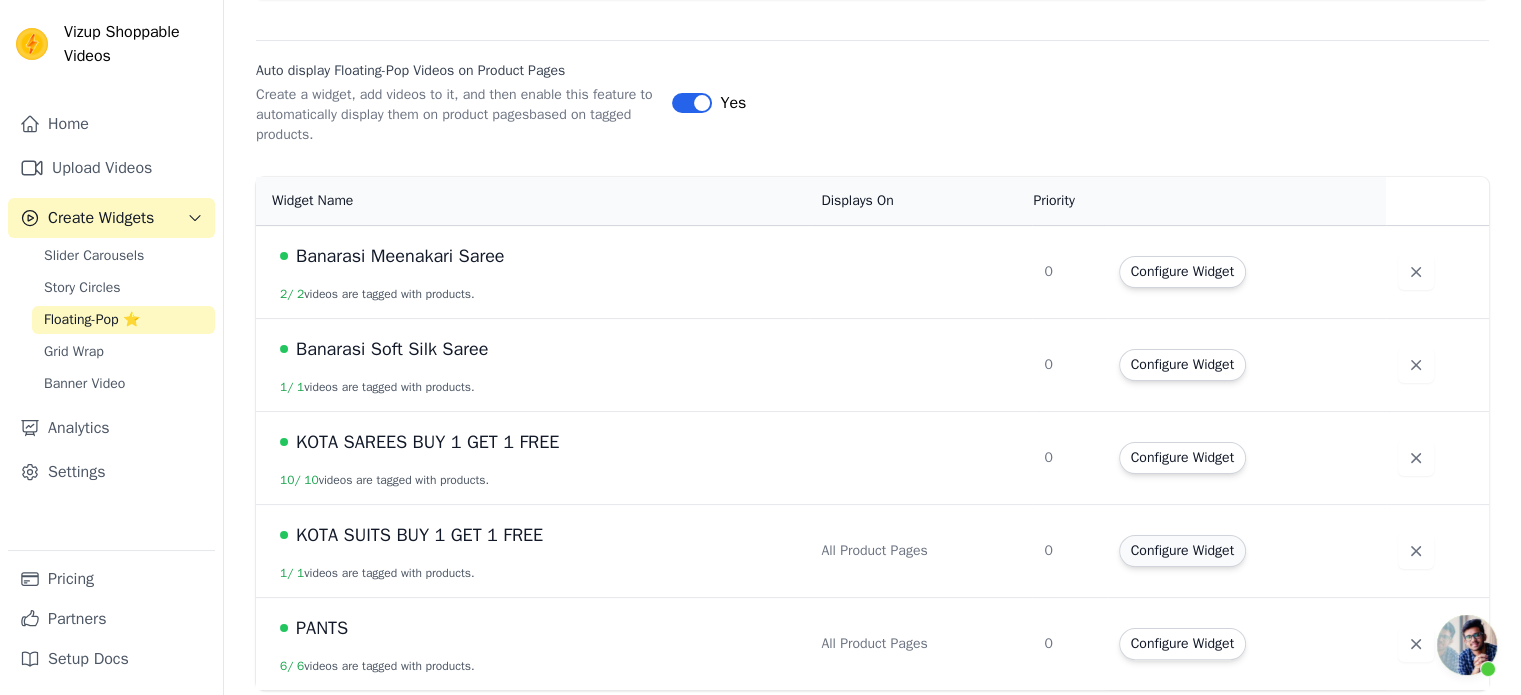click on "Configure Widget" at bounding box center [1182, 551] 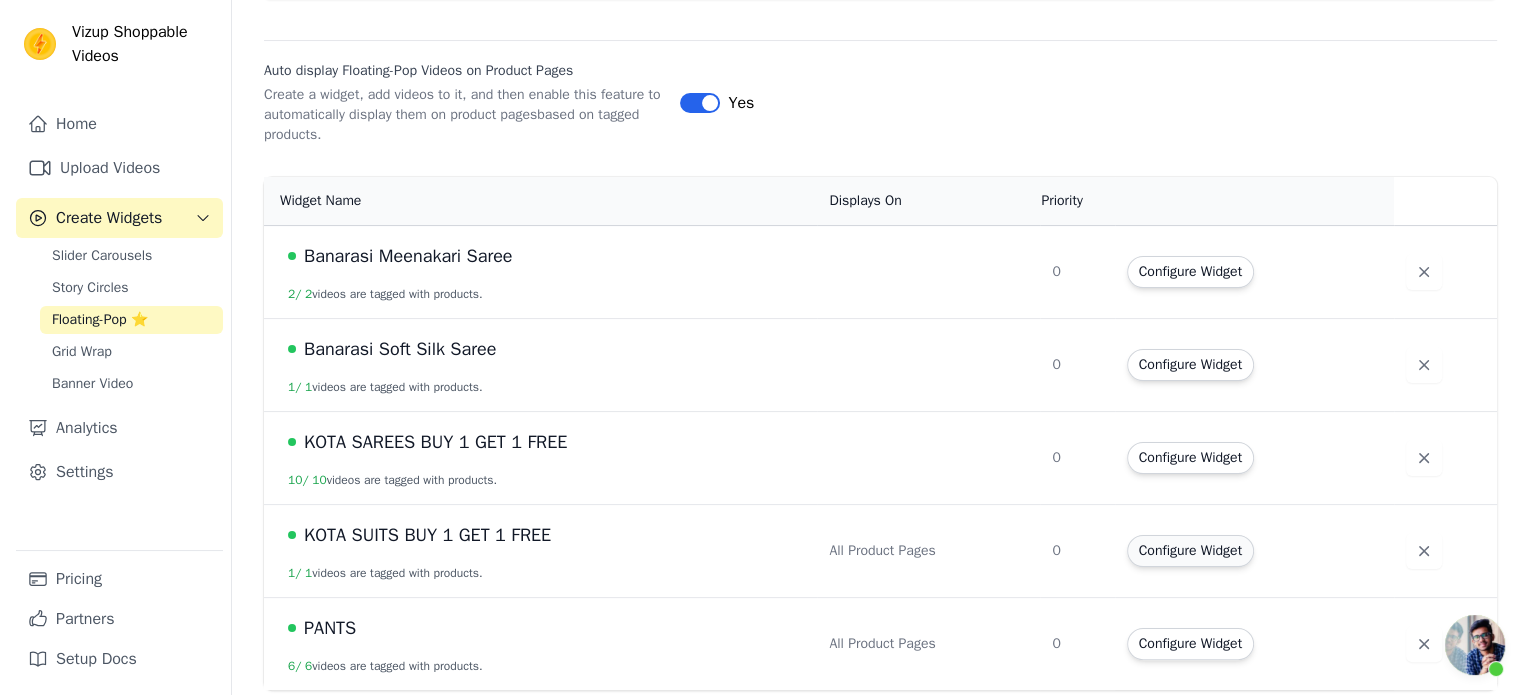 scroll, scrollTop: 0, scrollLeft: 0, axis: both 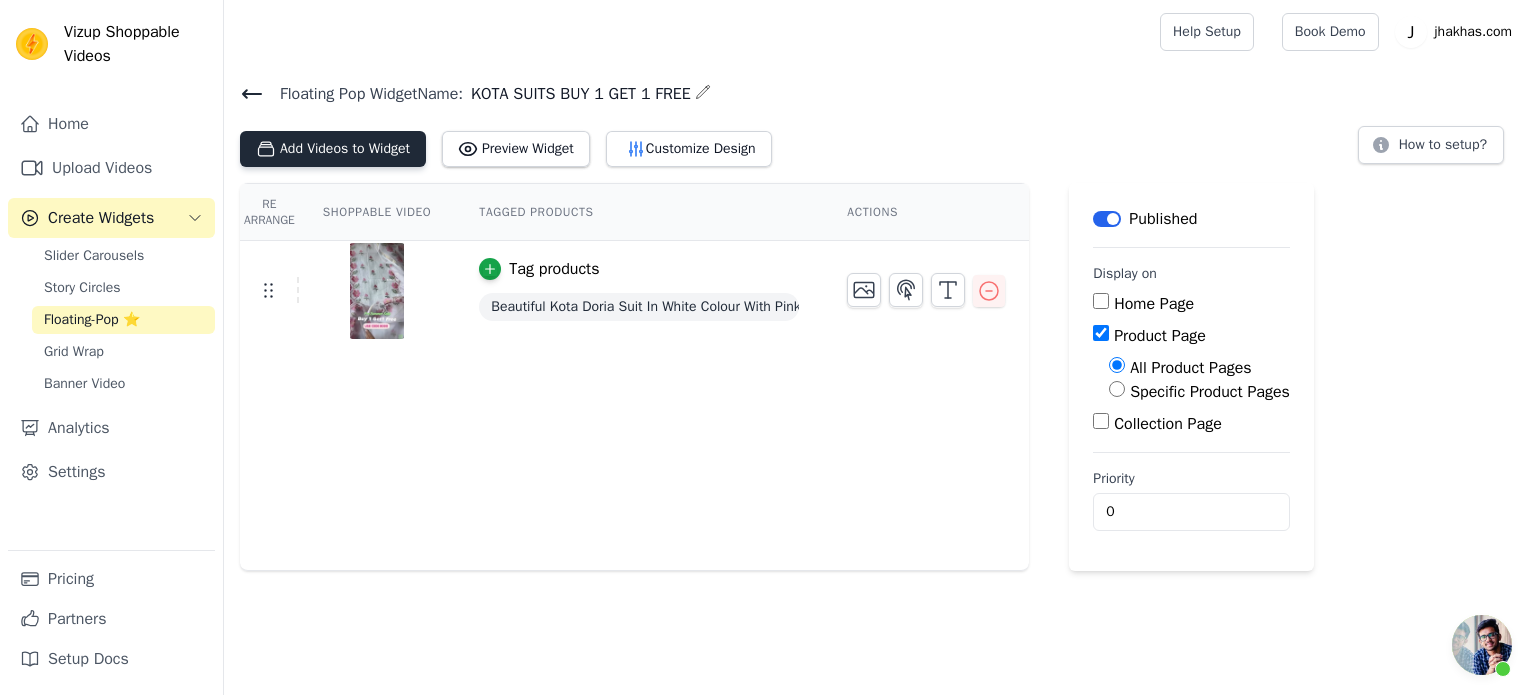 click on "Add Videos to Widget" at bounding box center [333, 149] 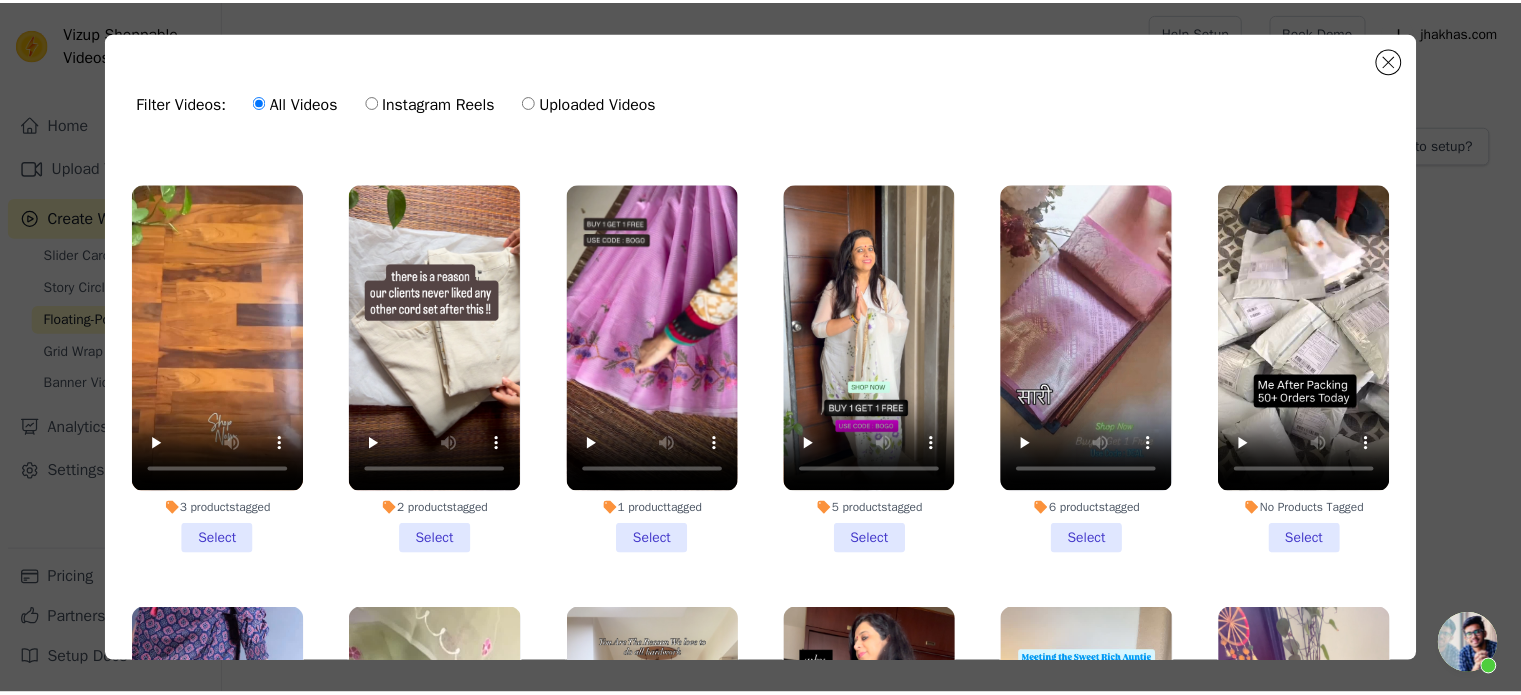 scroll, scrollTop: 400, scrollLeft: 0, axis: vertical 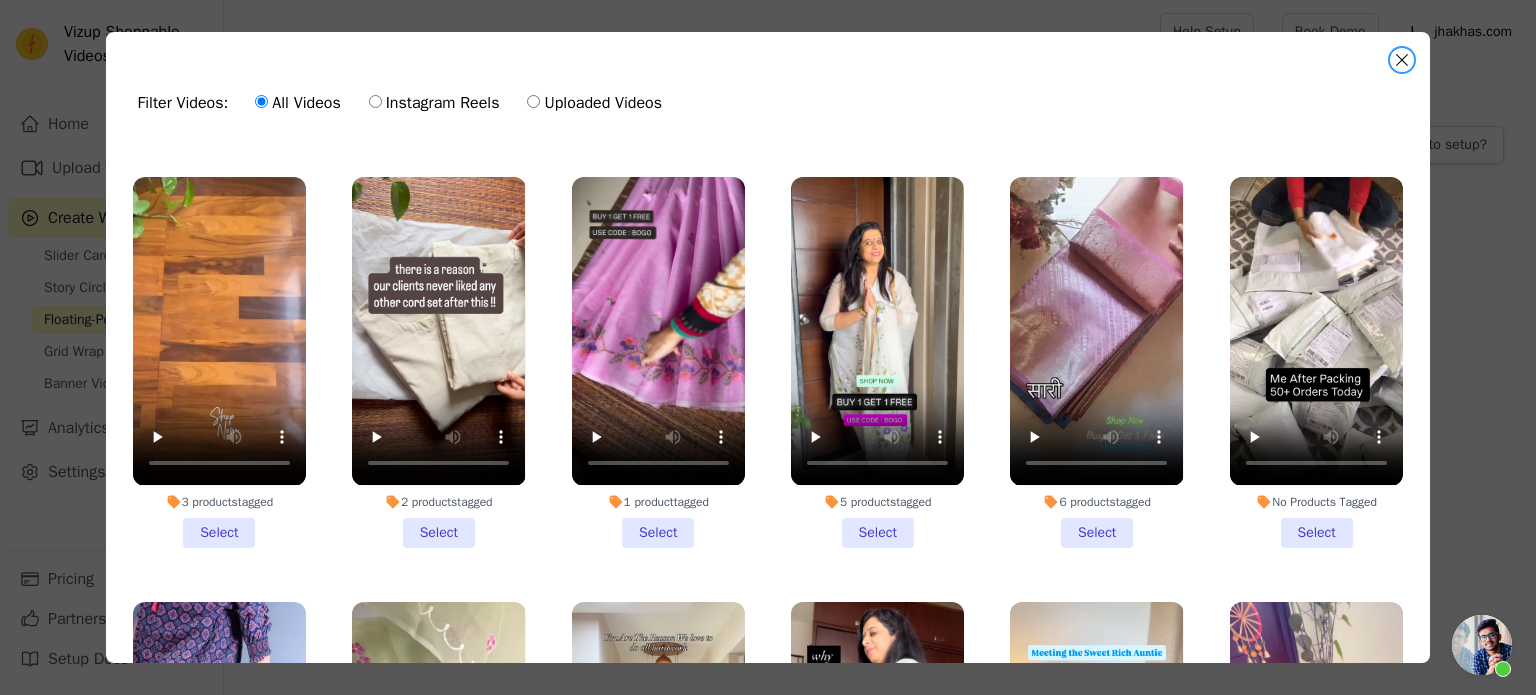 click at bounding box center [1402, 60] 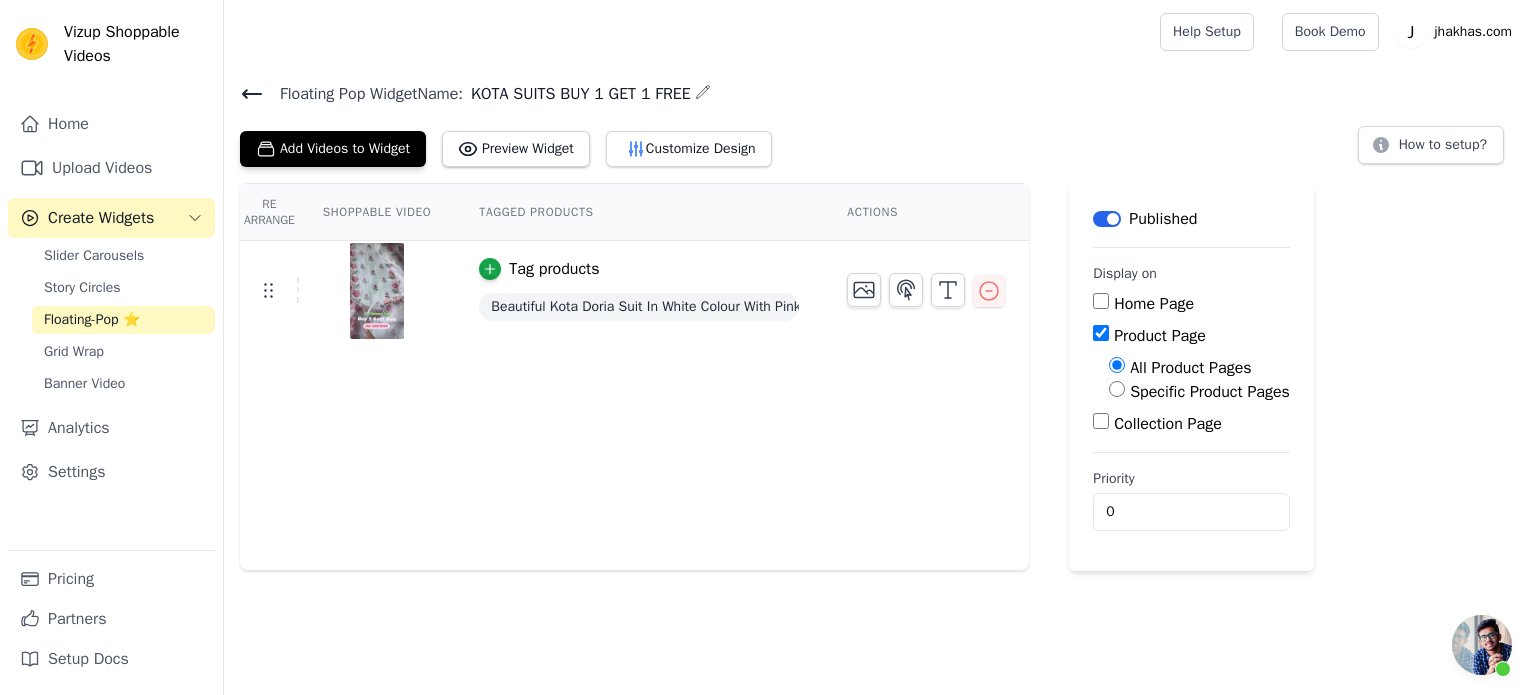 click 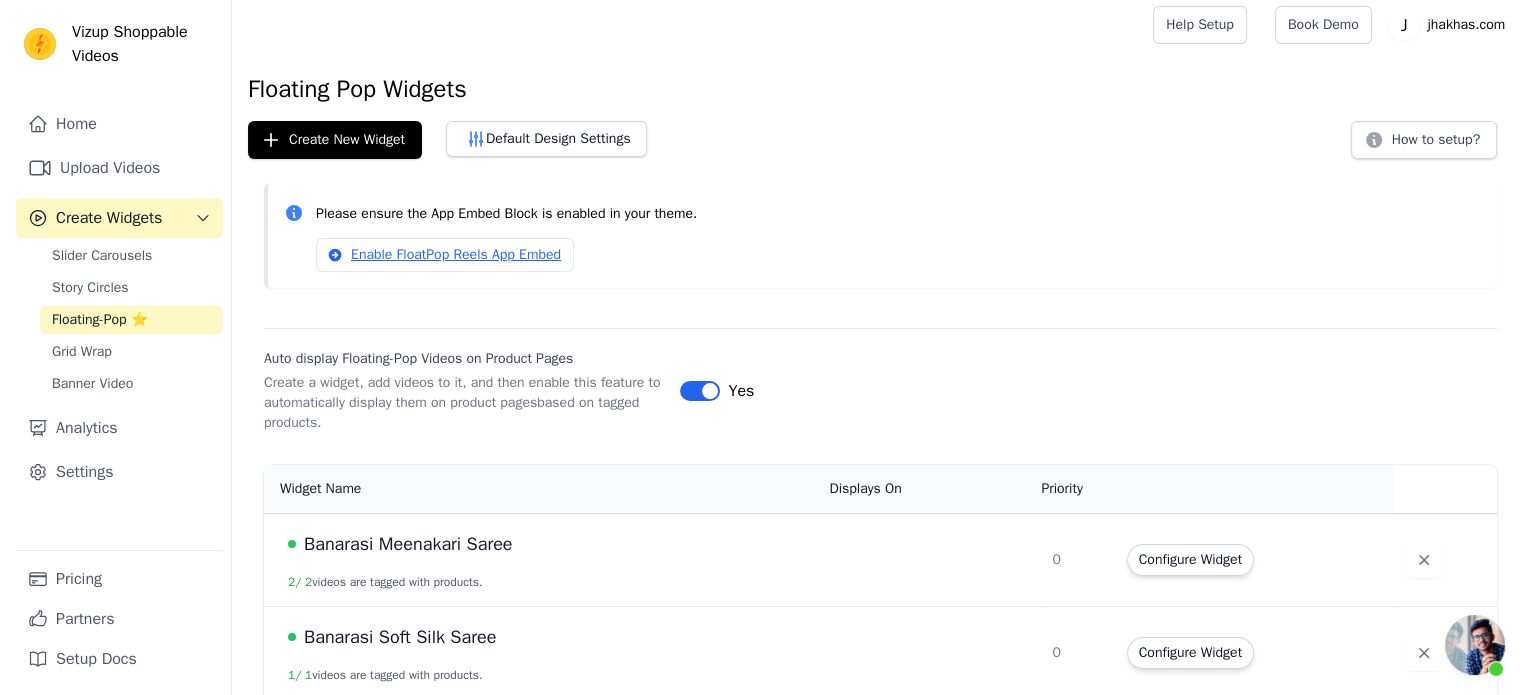 scroll, scrollTop: 0, scrollLeft: 0, axis: both 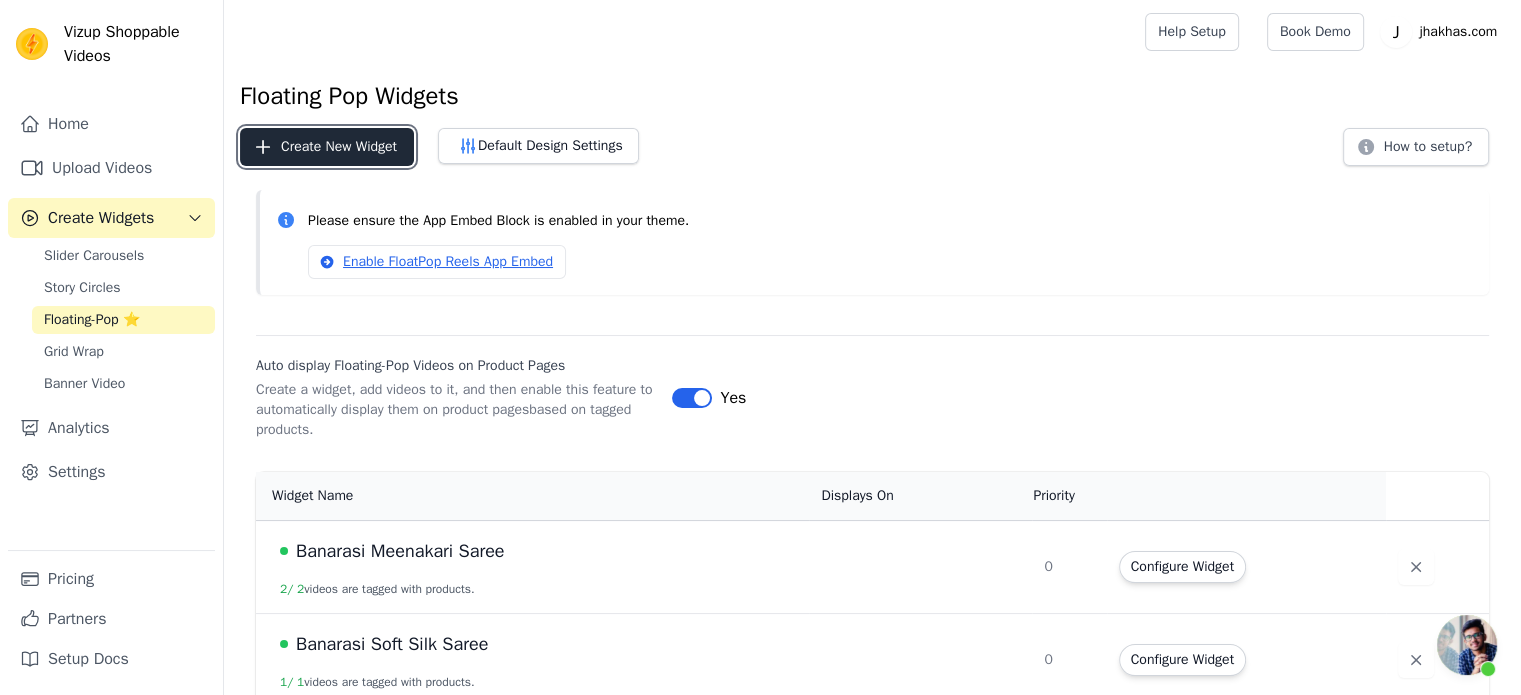 click on "Create New Widget" at bounding box center [327, 147] 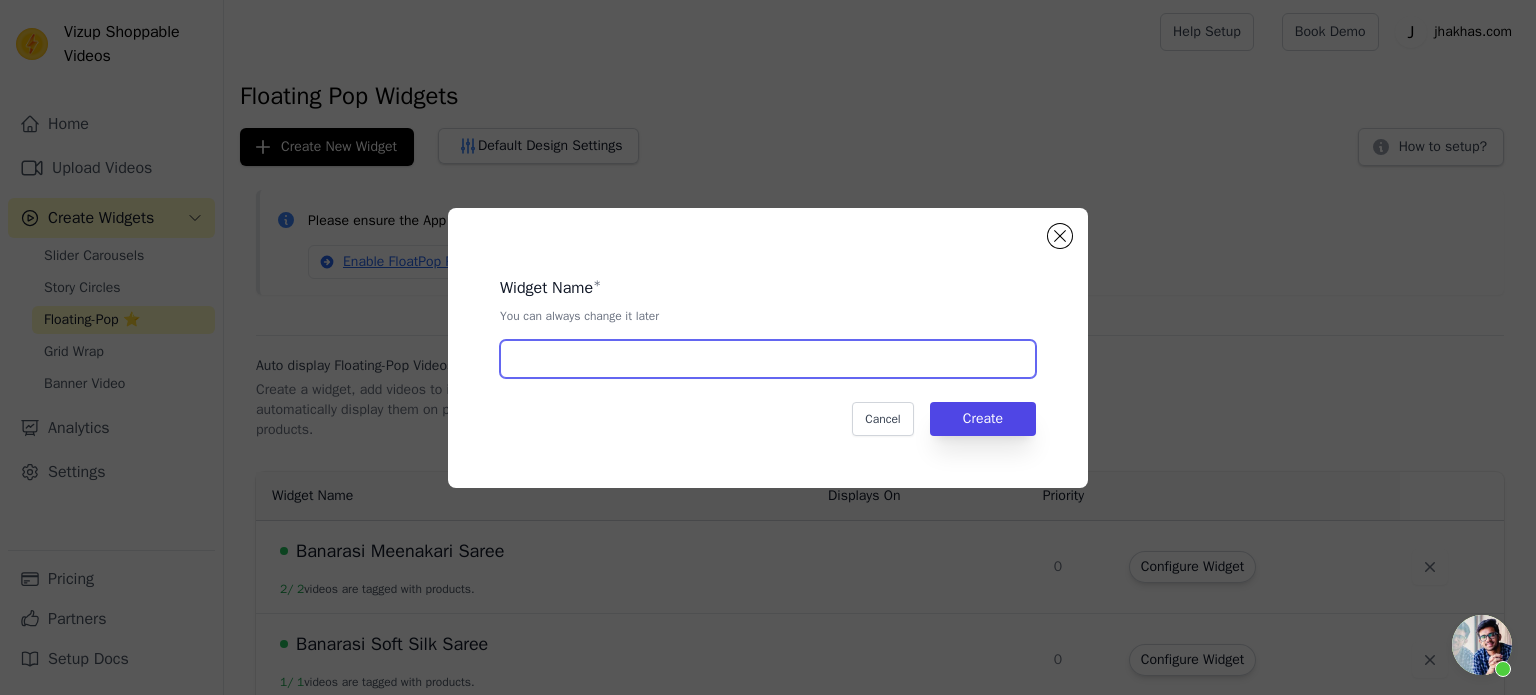 click at bounding box center (768, 359) 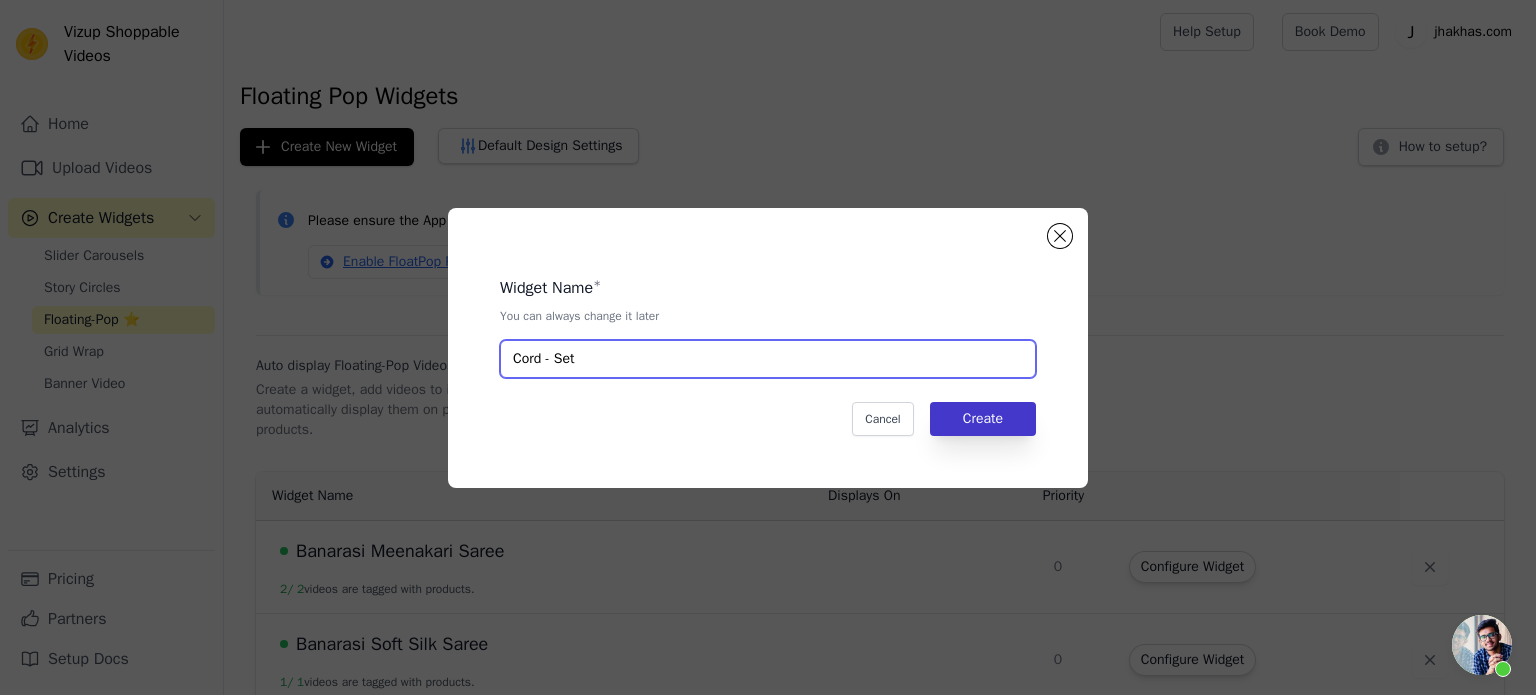 type on "Cord - Set" 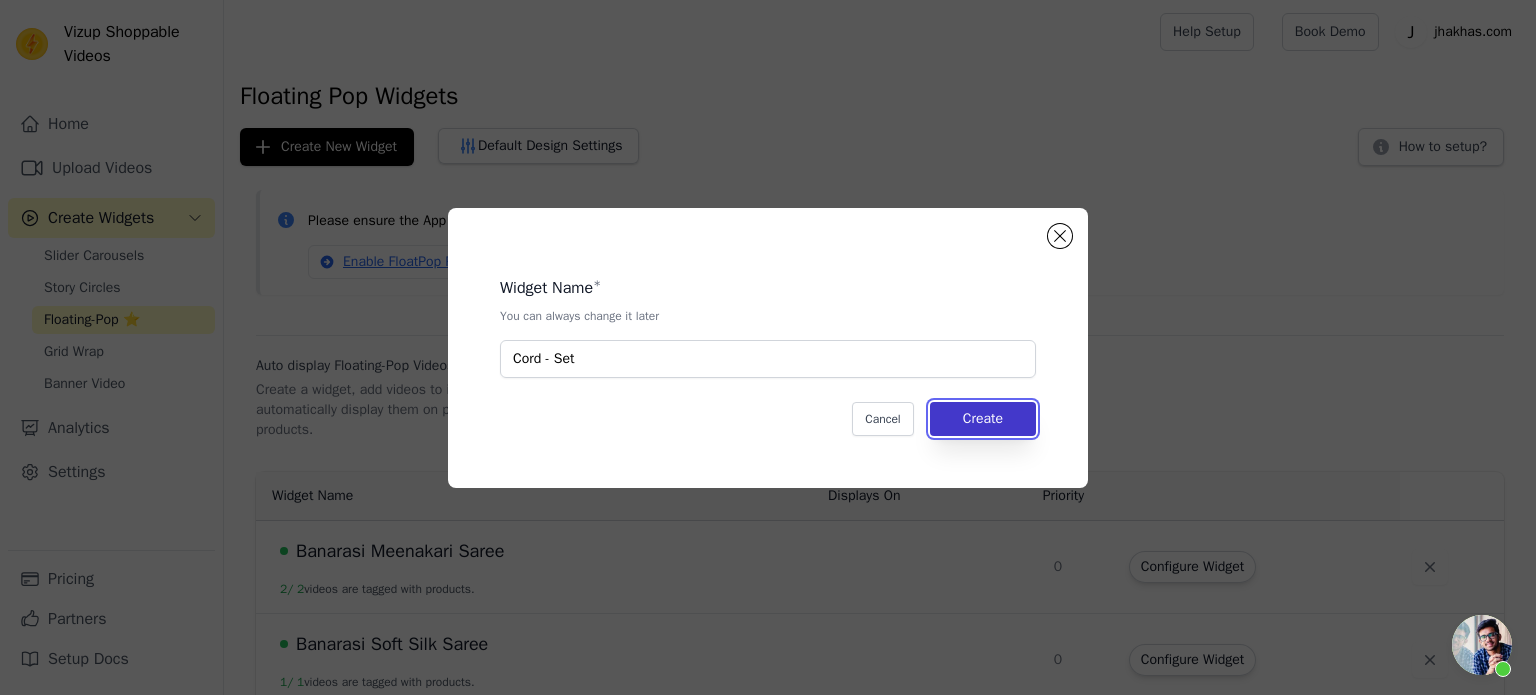 click on "Create" at bounding box center (983, 419) 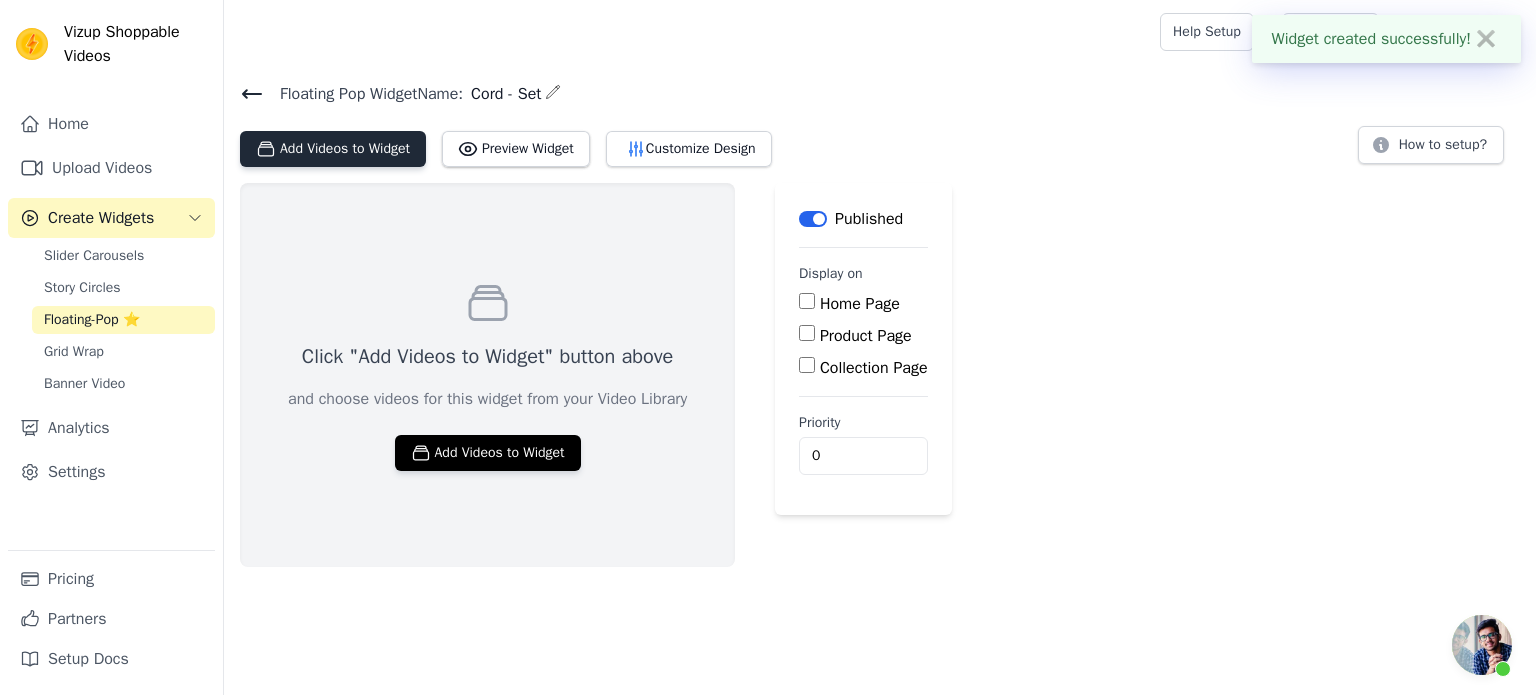 click on "Add Videos to Widget" at bounding box center (333, 149) 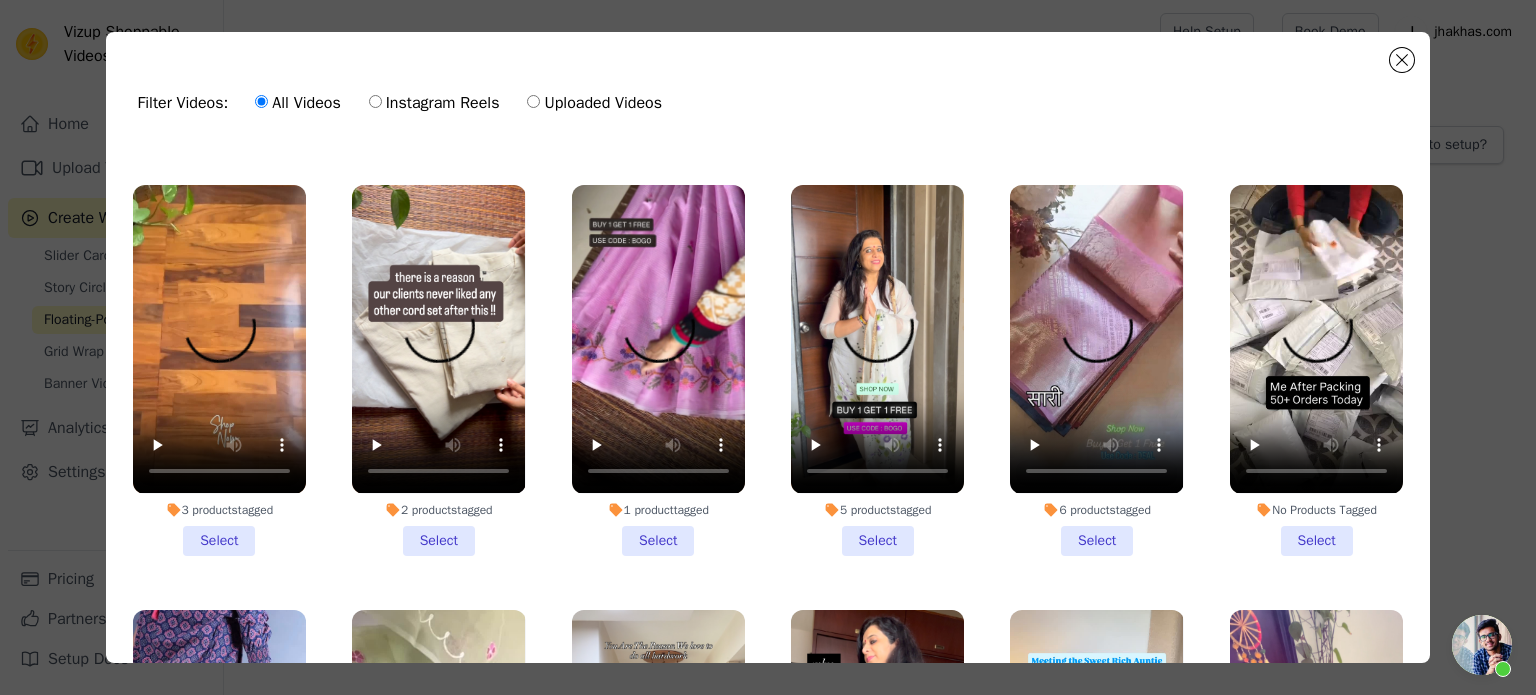 scroll, scrollTop: 400, scrollLeft: 0, axis: vertical 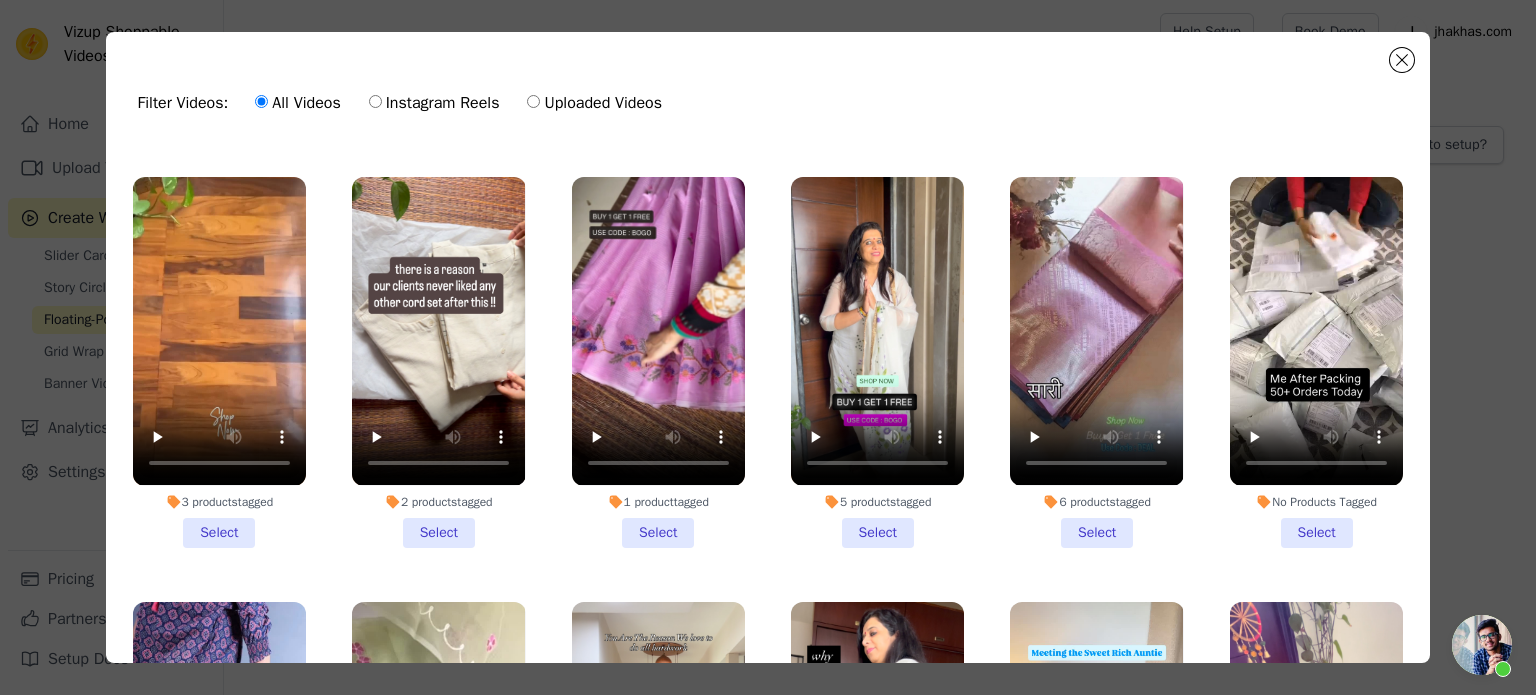 click on "2   products  tagged     Select" at bounding box center [438, 362] 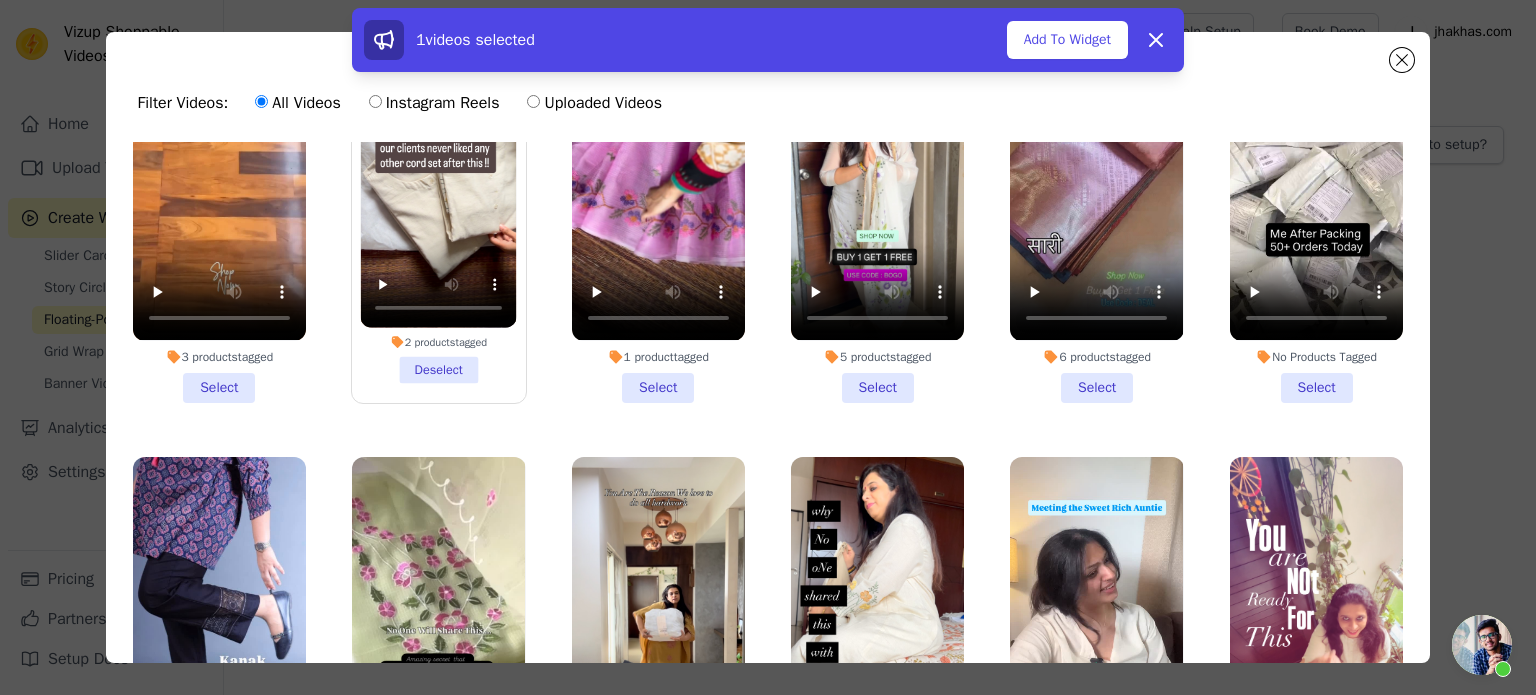 scroll, scrollTop: 700, scrollLeft: 0, axis: vertical 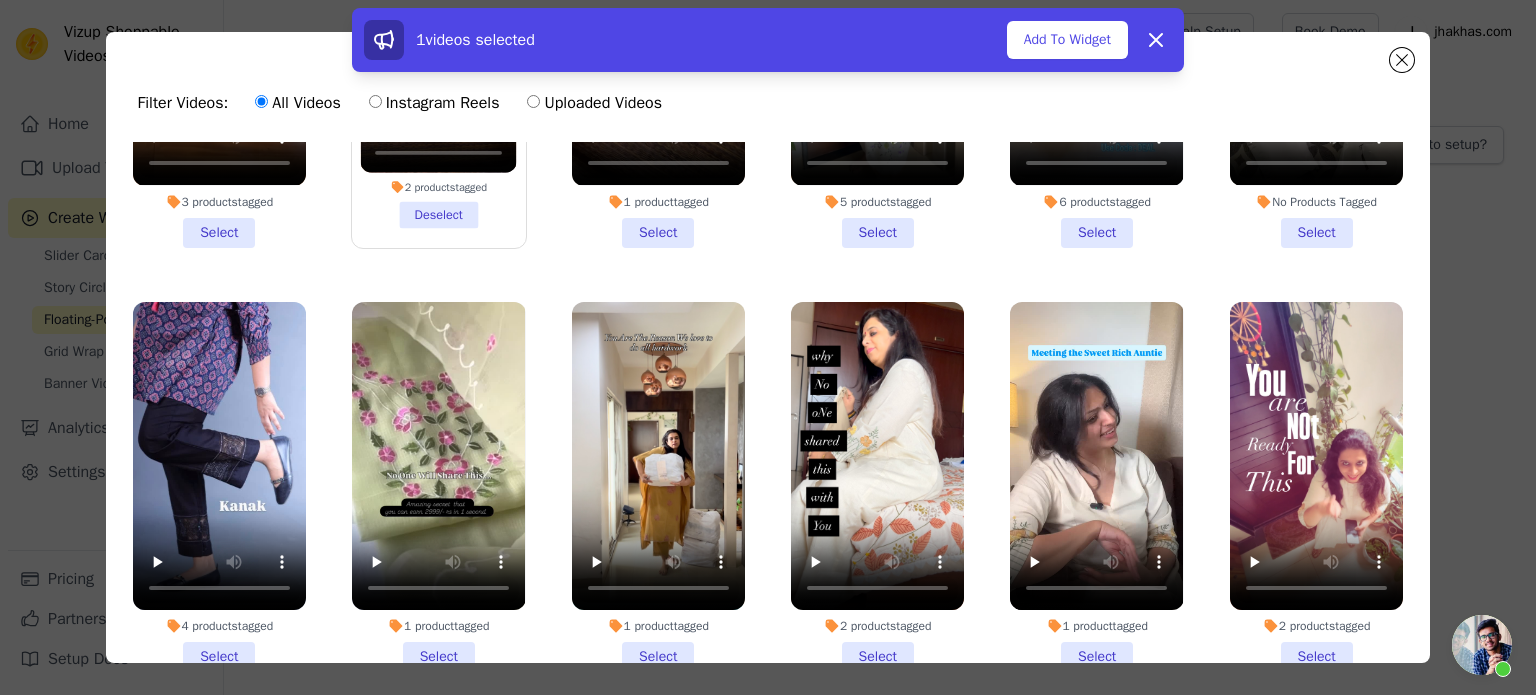click on "2   products  tagged     Select" at bounding box center [877, 487] 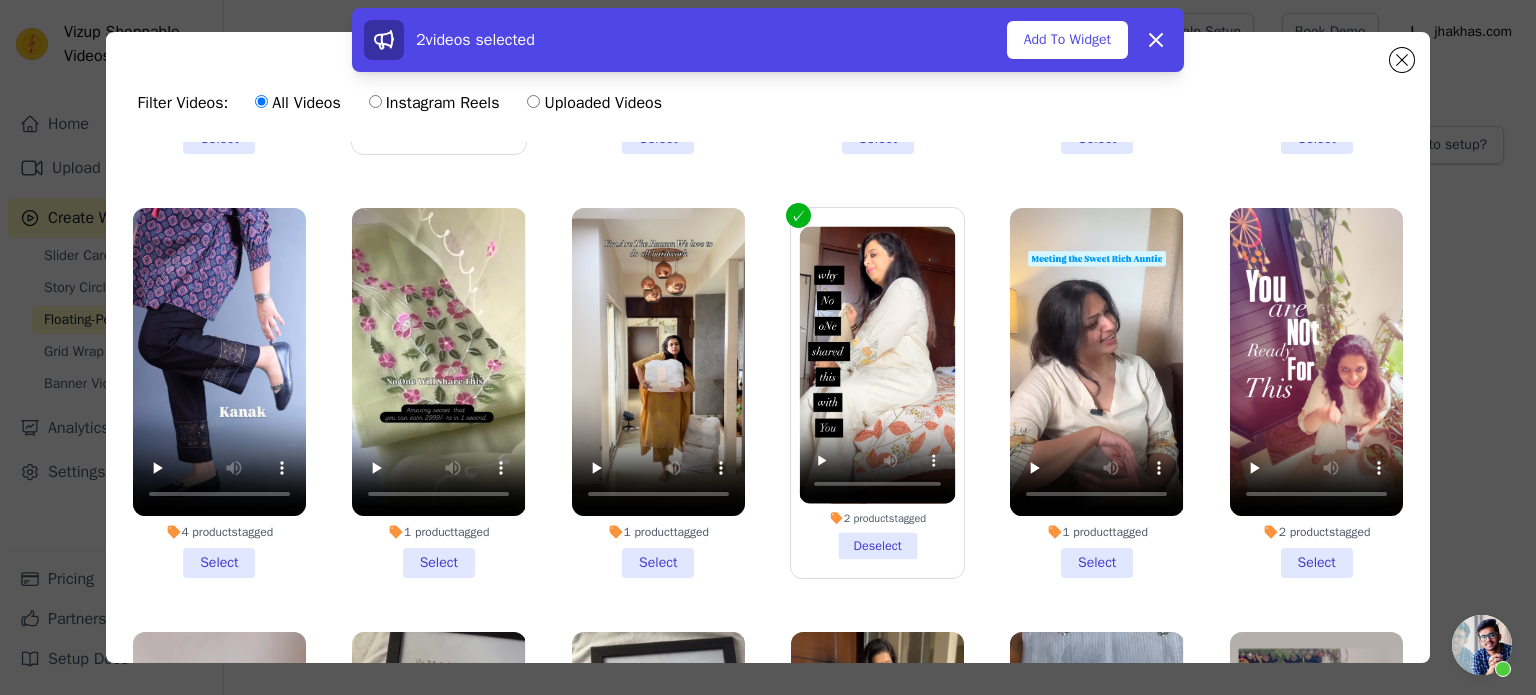 scroll, scrollTop: 800, scrollLeft: 0, axis: vertical 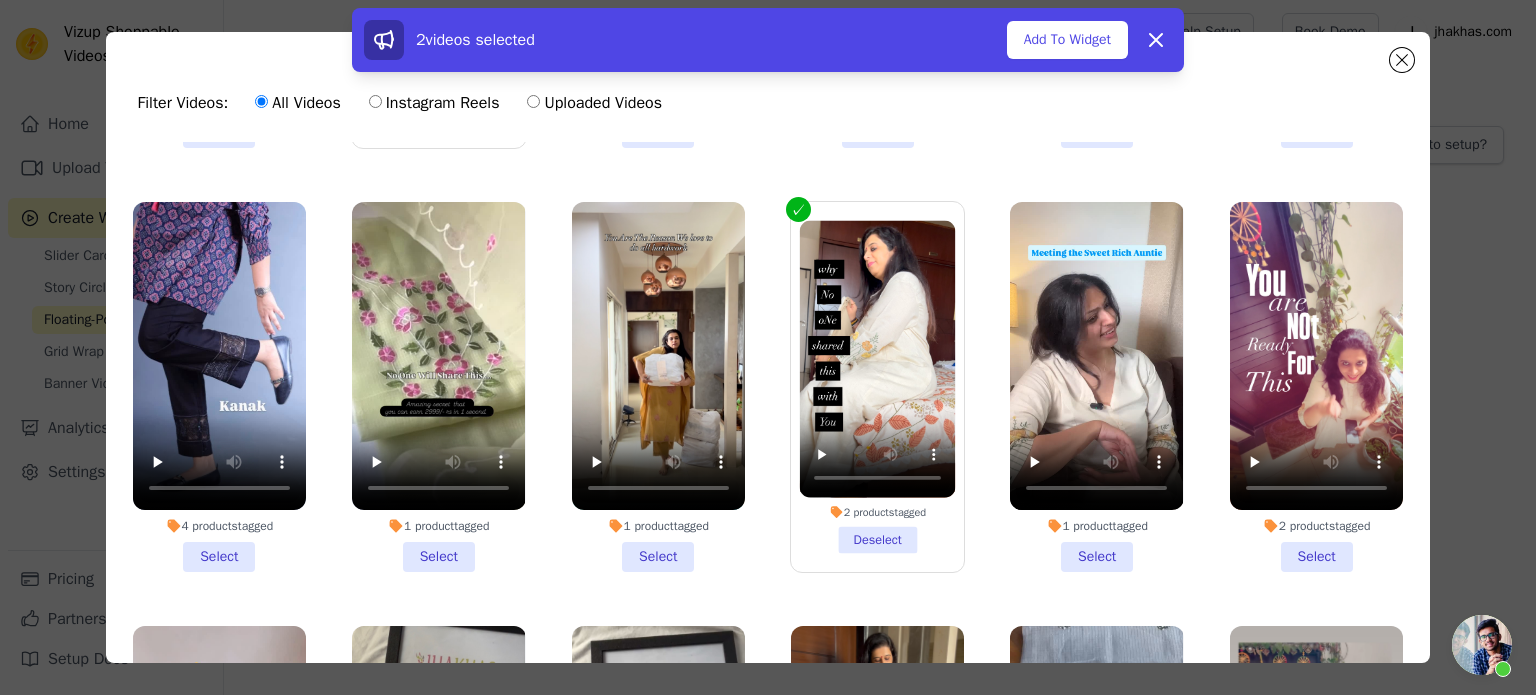 click on "2   products  tagged     Deselect" at bounding box center (878, 386) 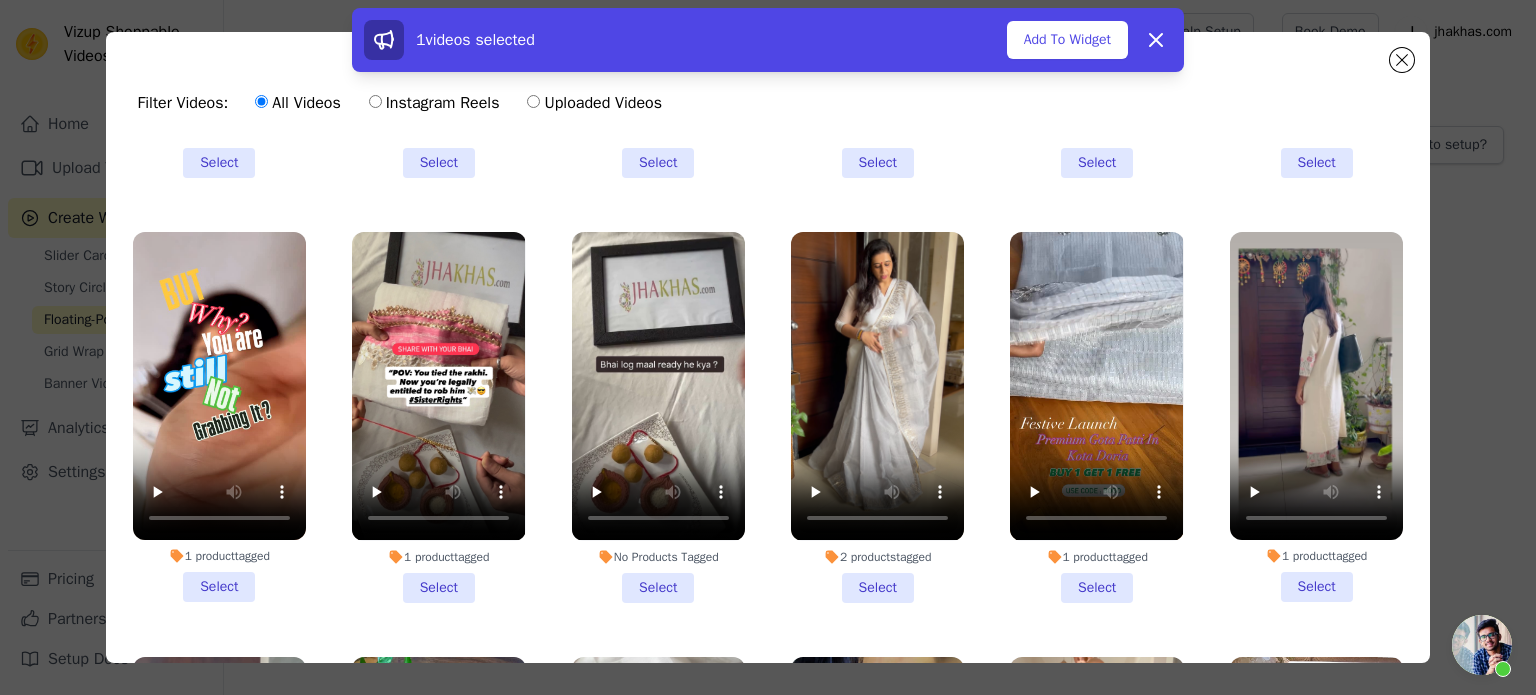 scroll, scrollTop: 1200, scrollLeft: 0, axis: vertical 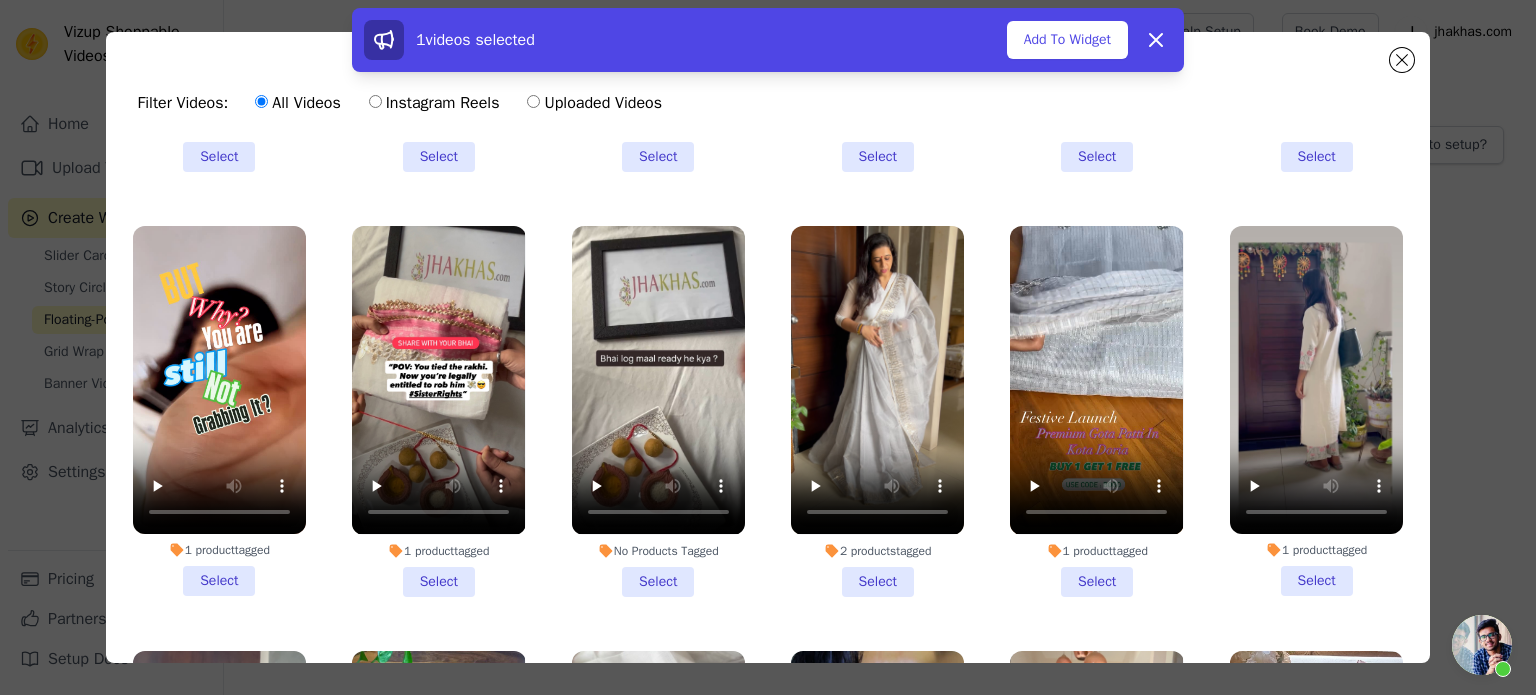 click on "1   product  tagged     Select" at bounding box center [1316, 411] 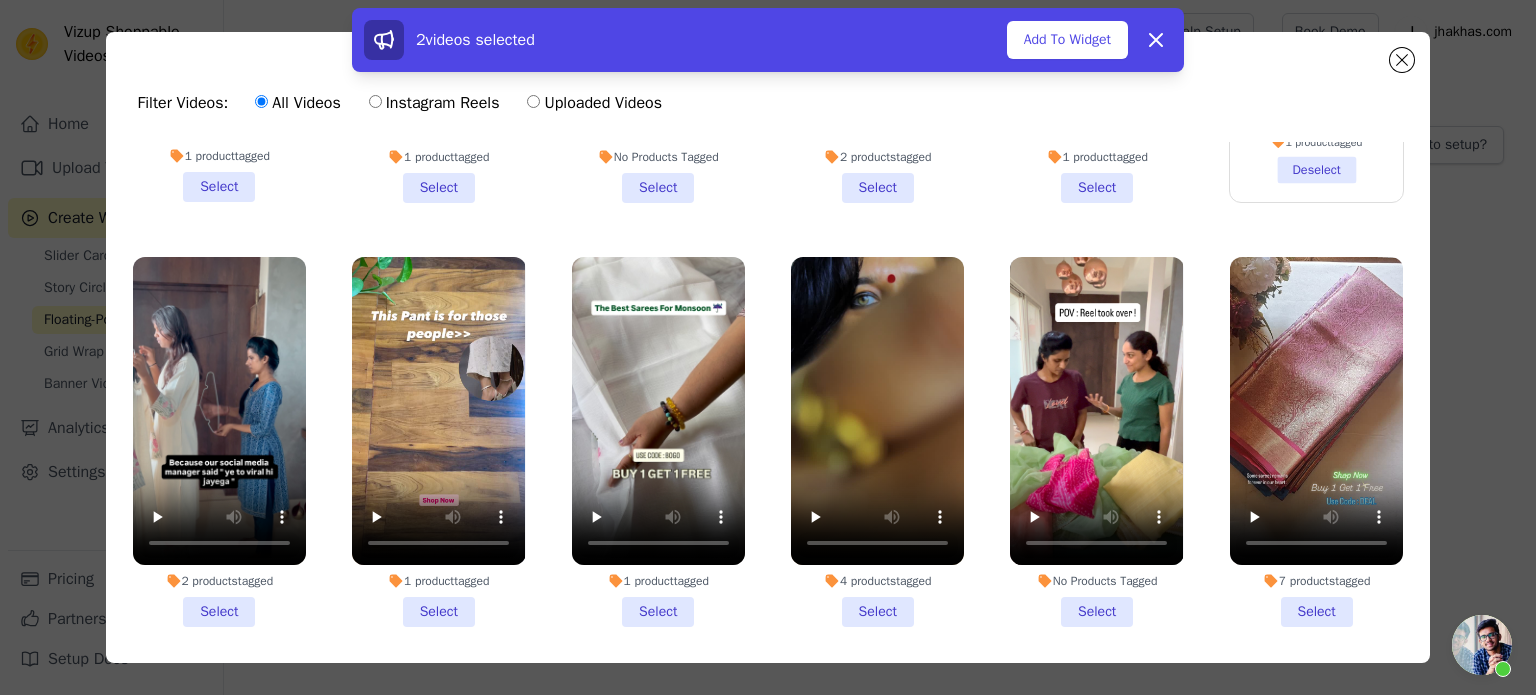 scroll, scrollTop: 1600, scrollLeft: 0, axis: vertical 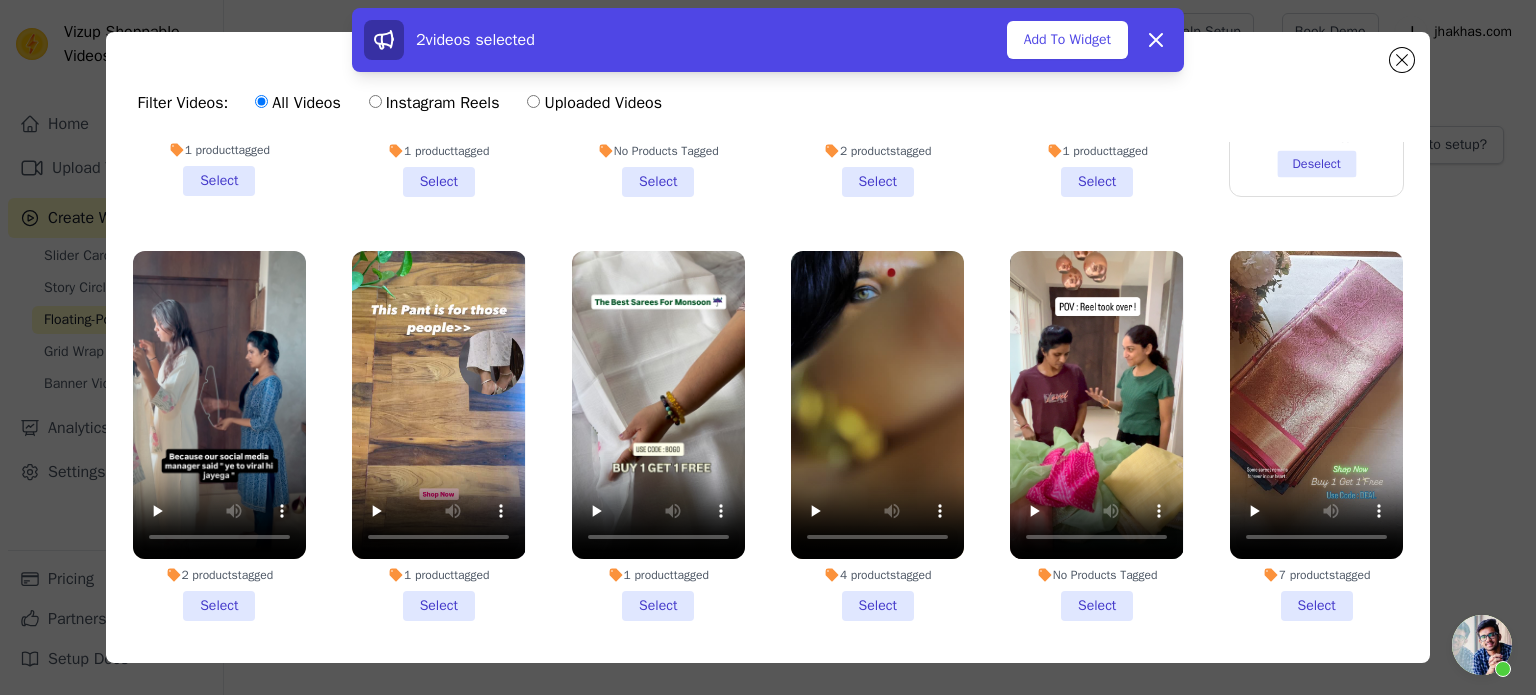 click on "2   products  tagged     Select" at bounding box center [219, 436] 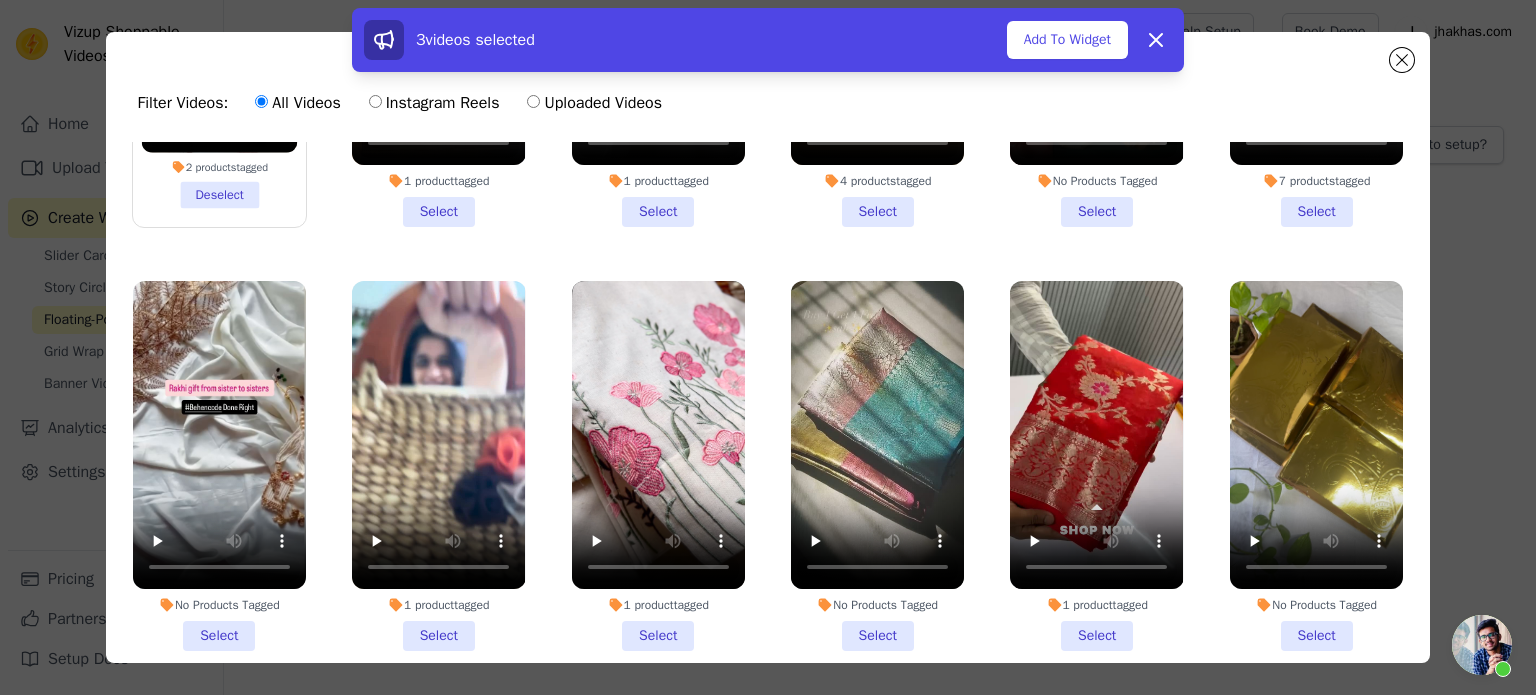 scroll, scrollTop: 2000, scrollLeft: 0, axis: vertical 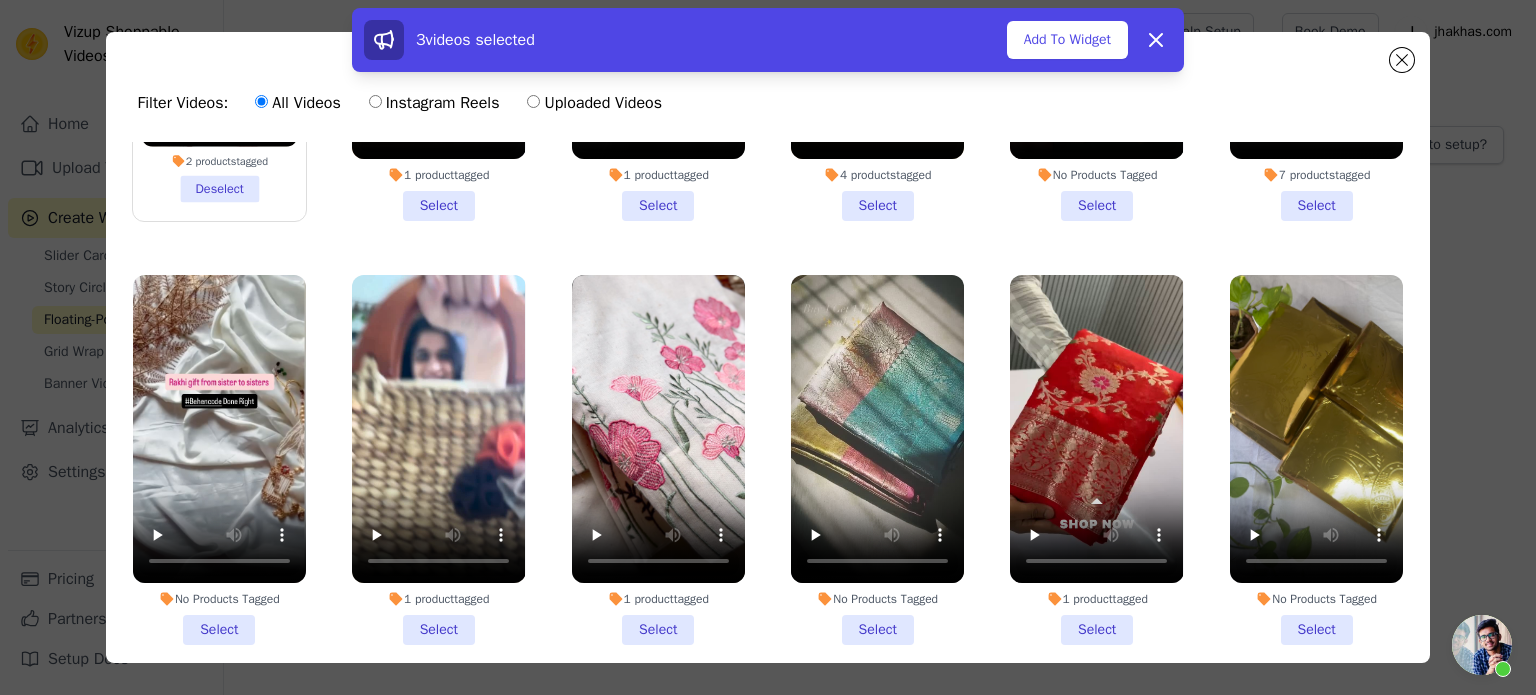 click on "1   product  tagged     Select" at bounding box center (658, 460) 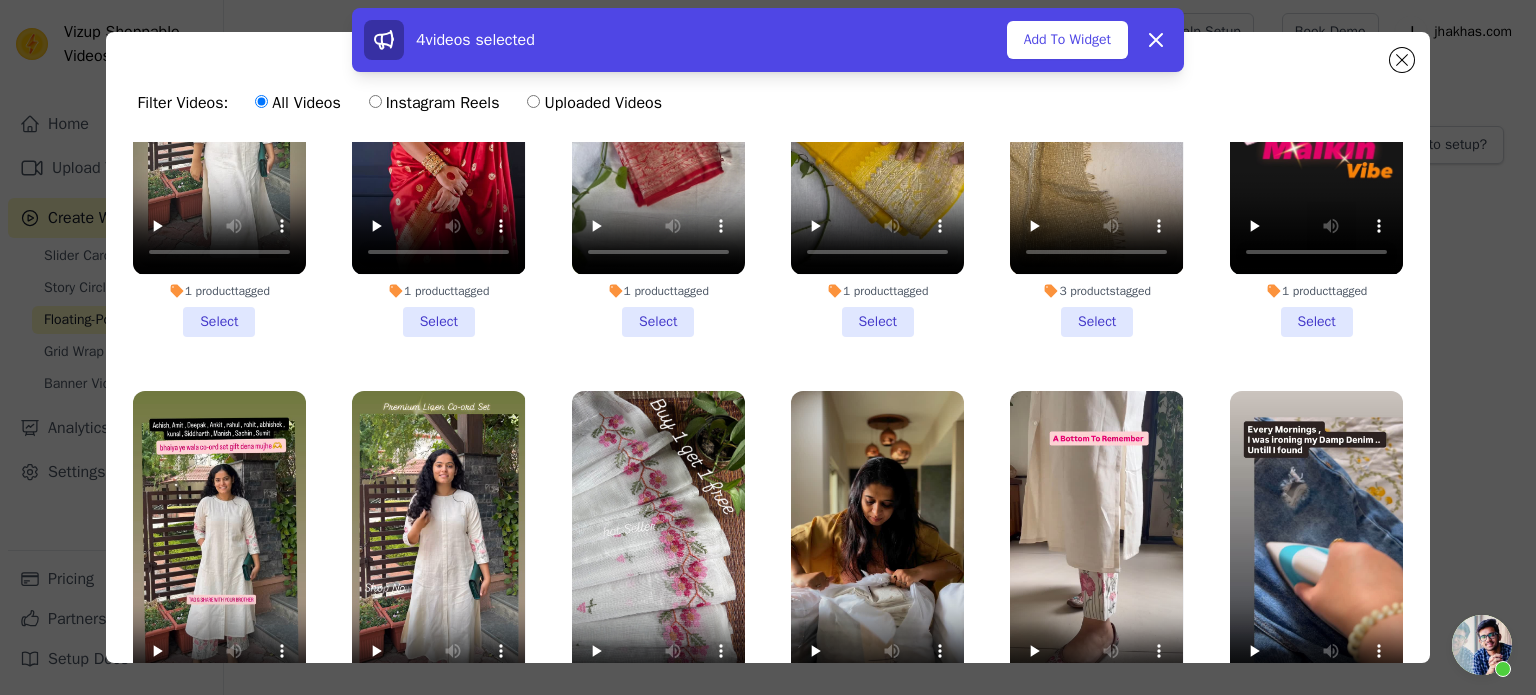 scroll, scrollTop: 2600, scrollLeft: 0, axis: vertical 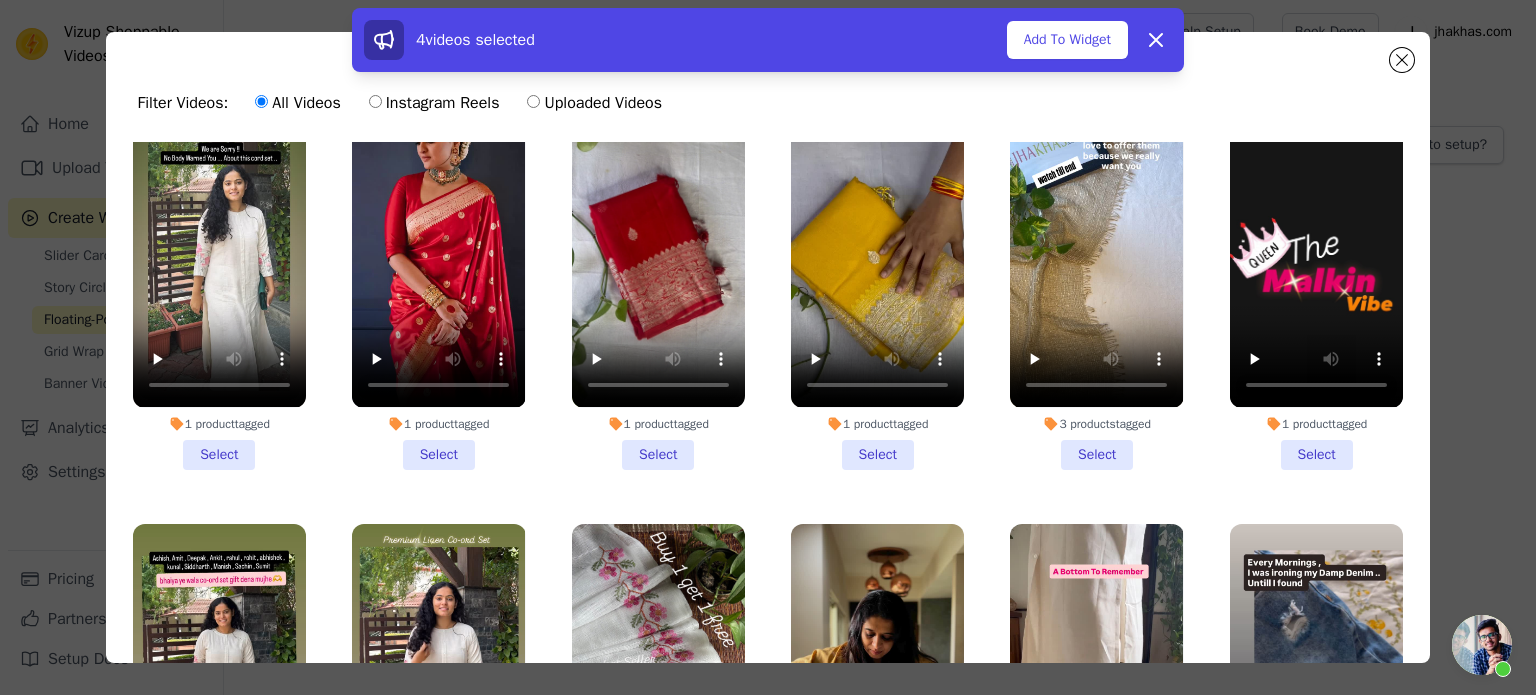 click on "1   product  tagged     Select" at bounding box center [219, 284] 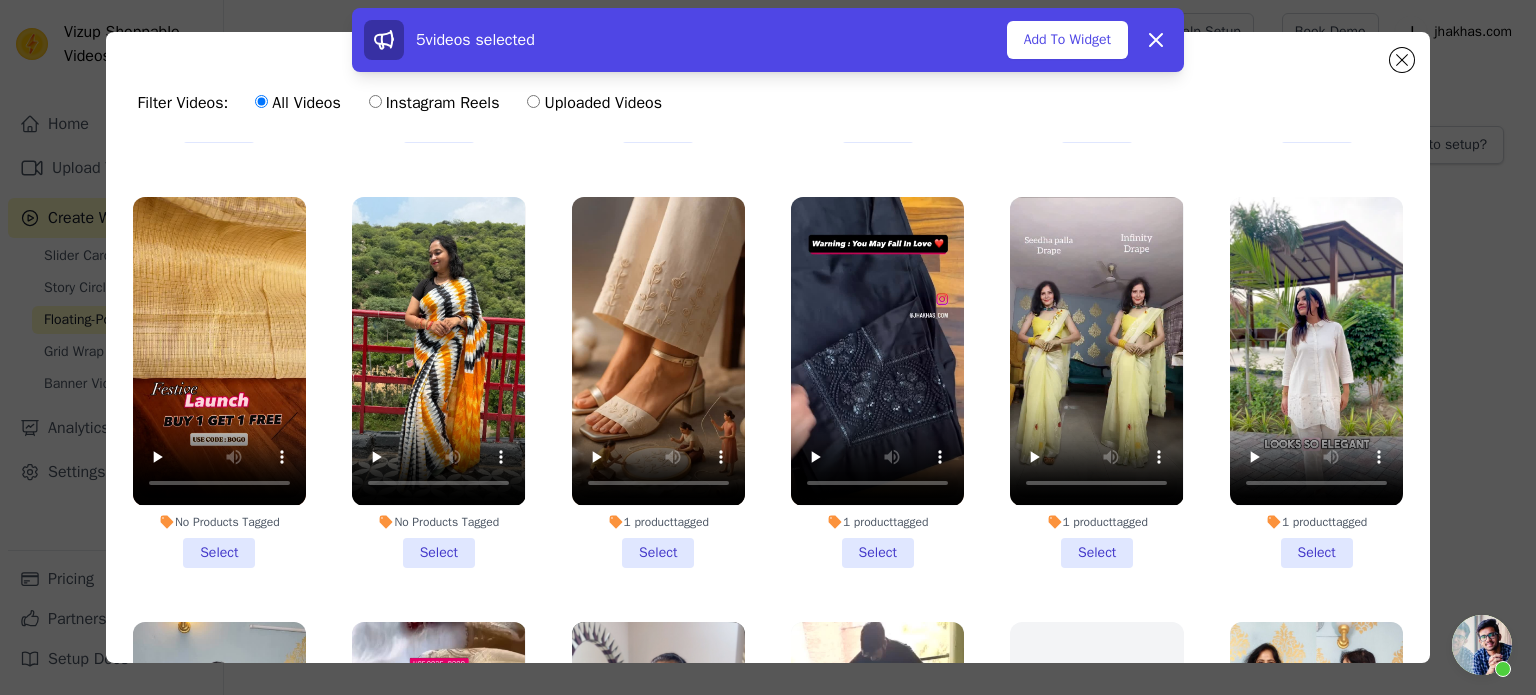 scroll, scrollTop: 3800, scrollLeft: 0, axis: vertical 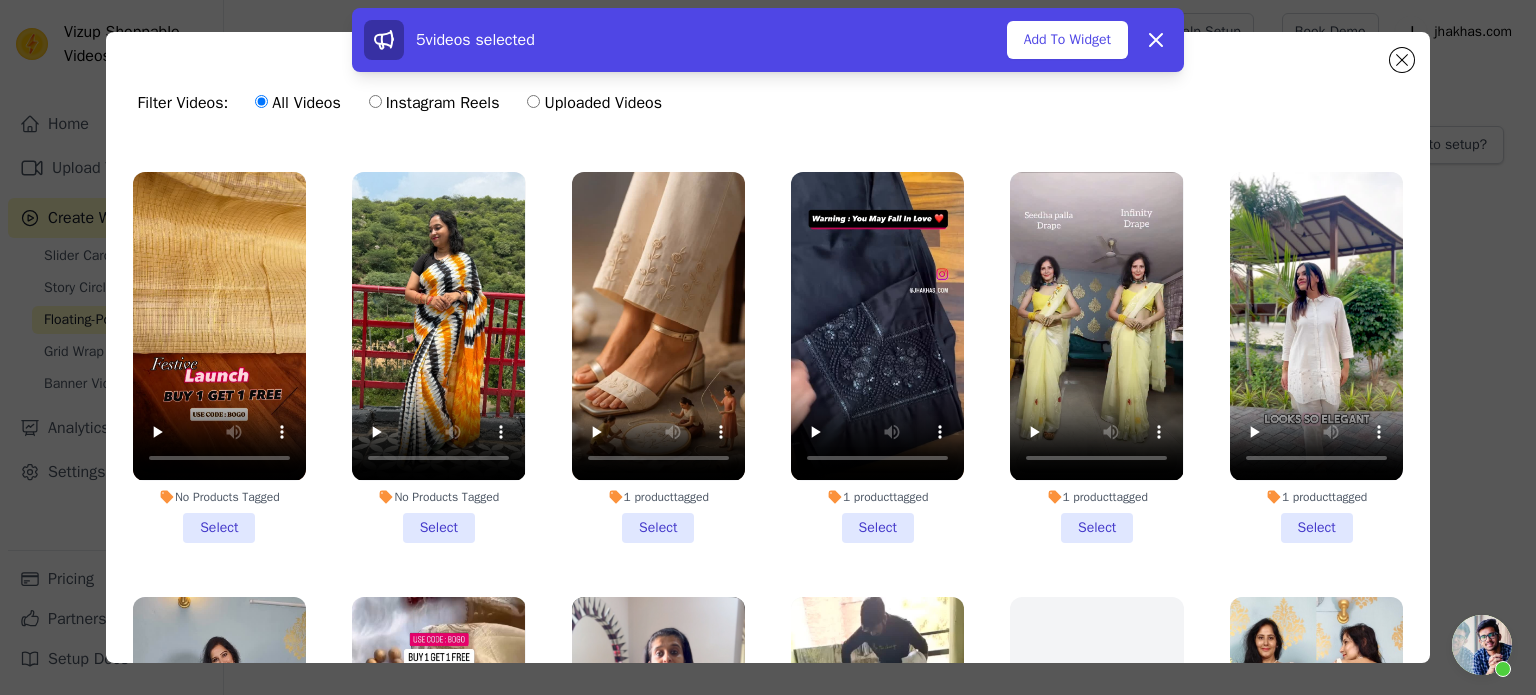 click on "1   product  tagged     Select" at bounding box center (1316, 357) 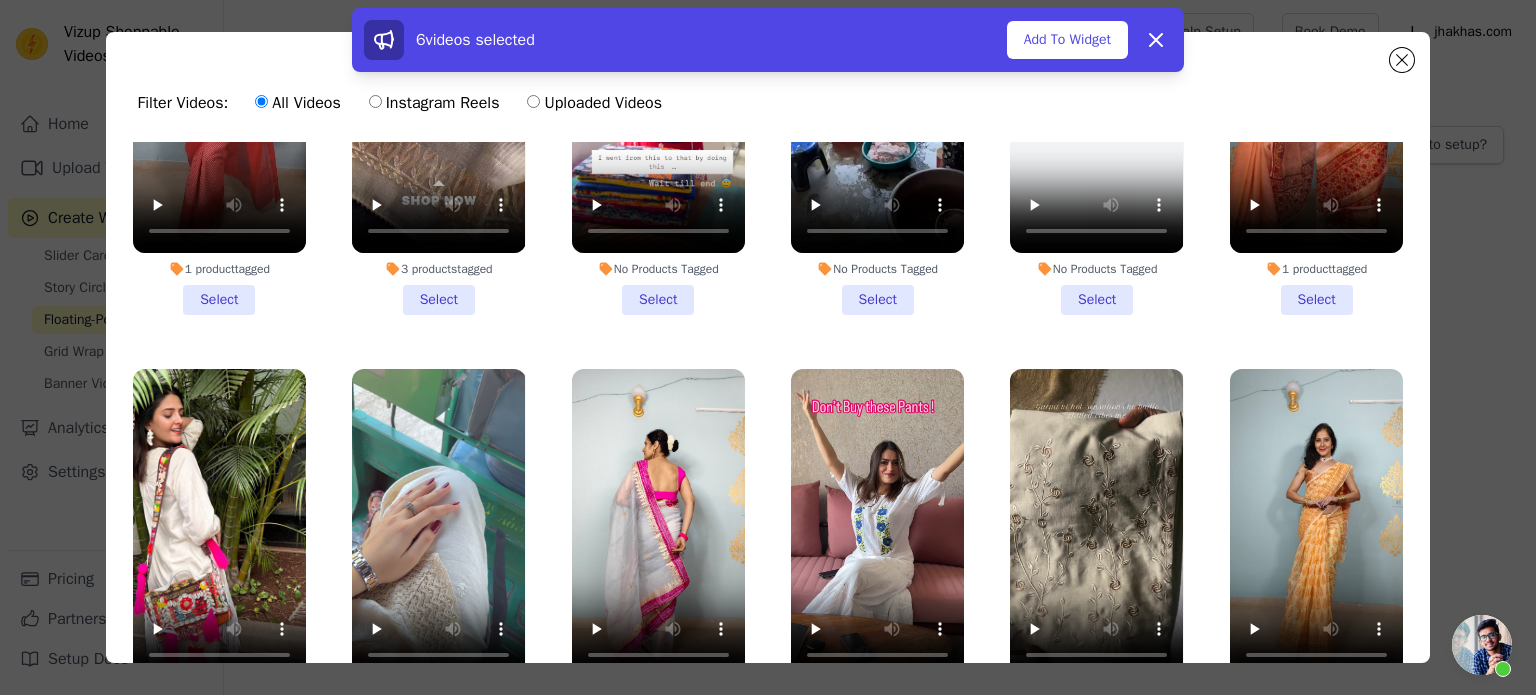 scroll, scrollTop: 4500, scrollLeft: 0, axis: vertical 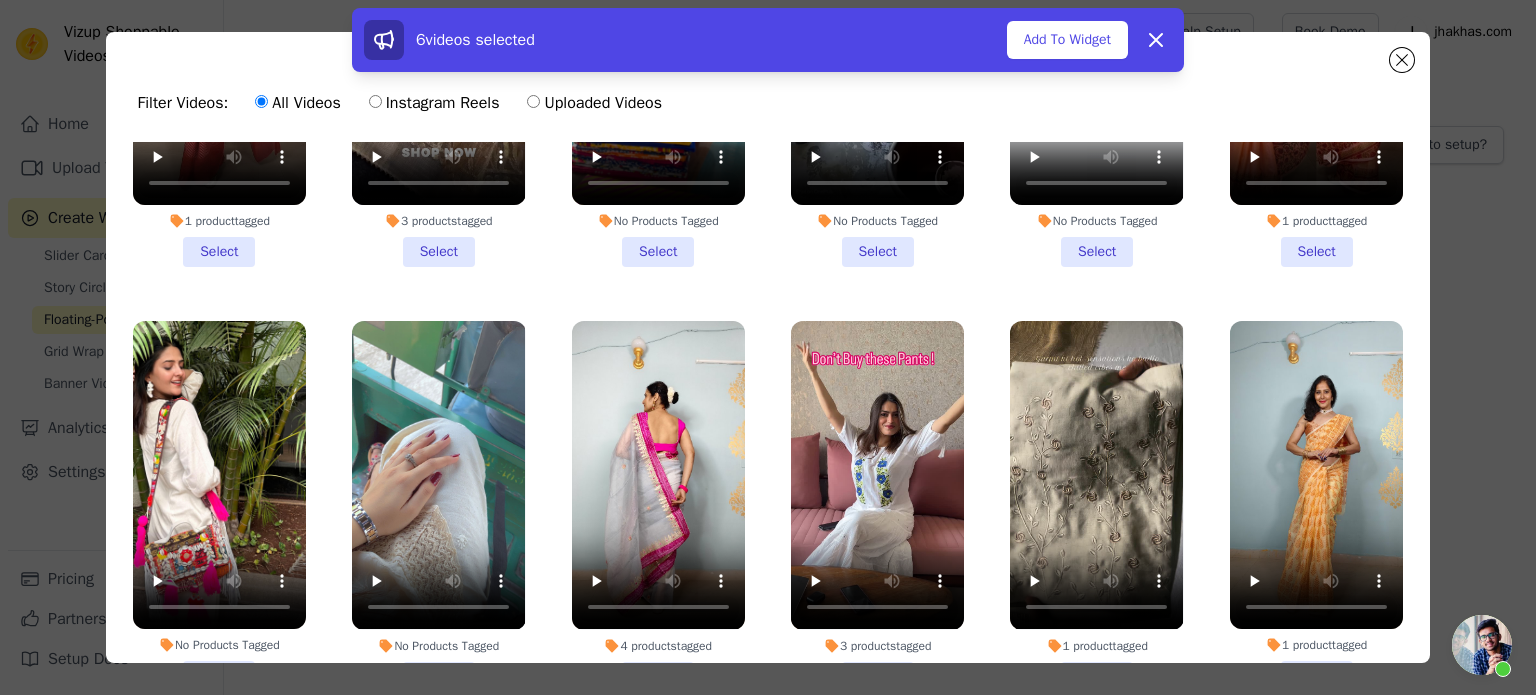 click on "3   products  tagged     Select" at bounding box center (877, 506) 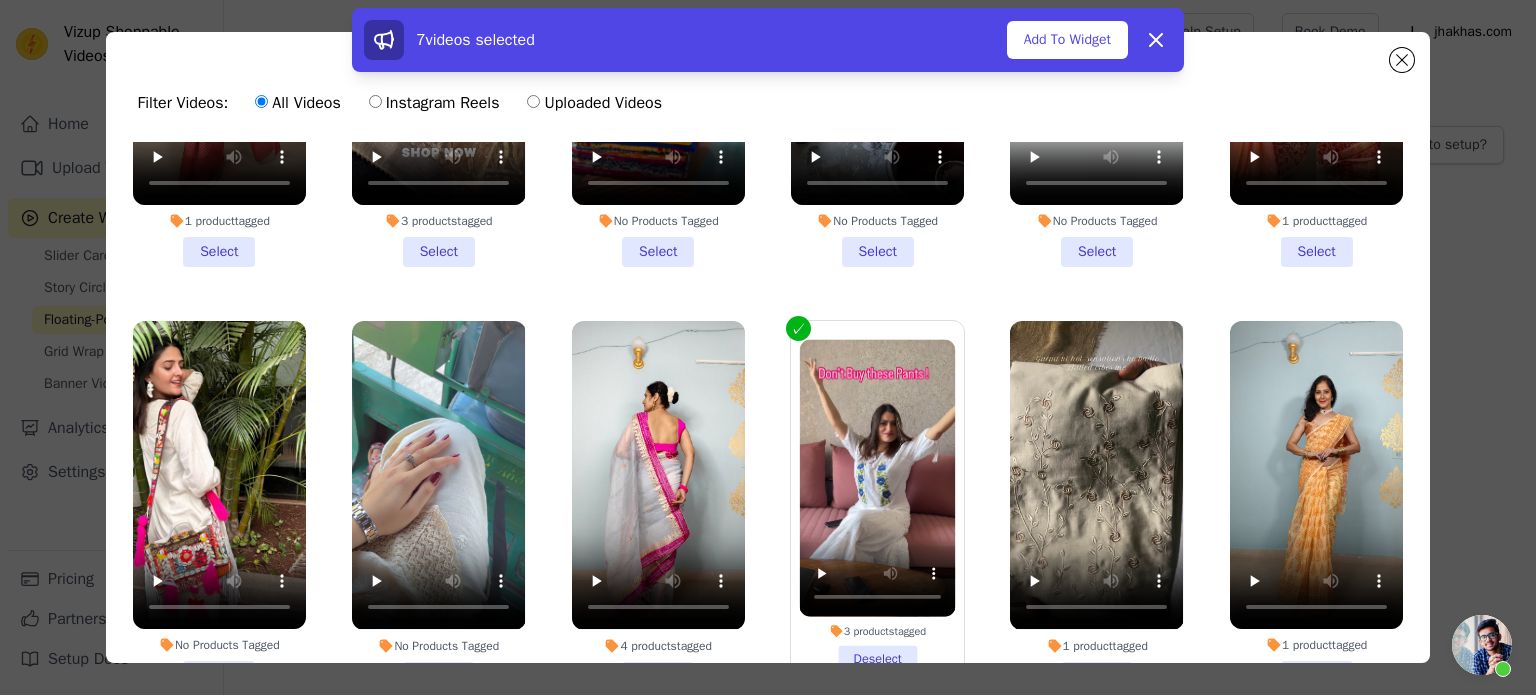 click on "3   products  tagged     Deselect" at bounding box center (878, 506) 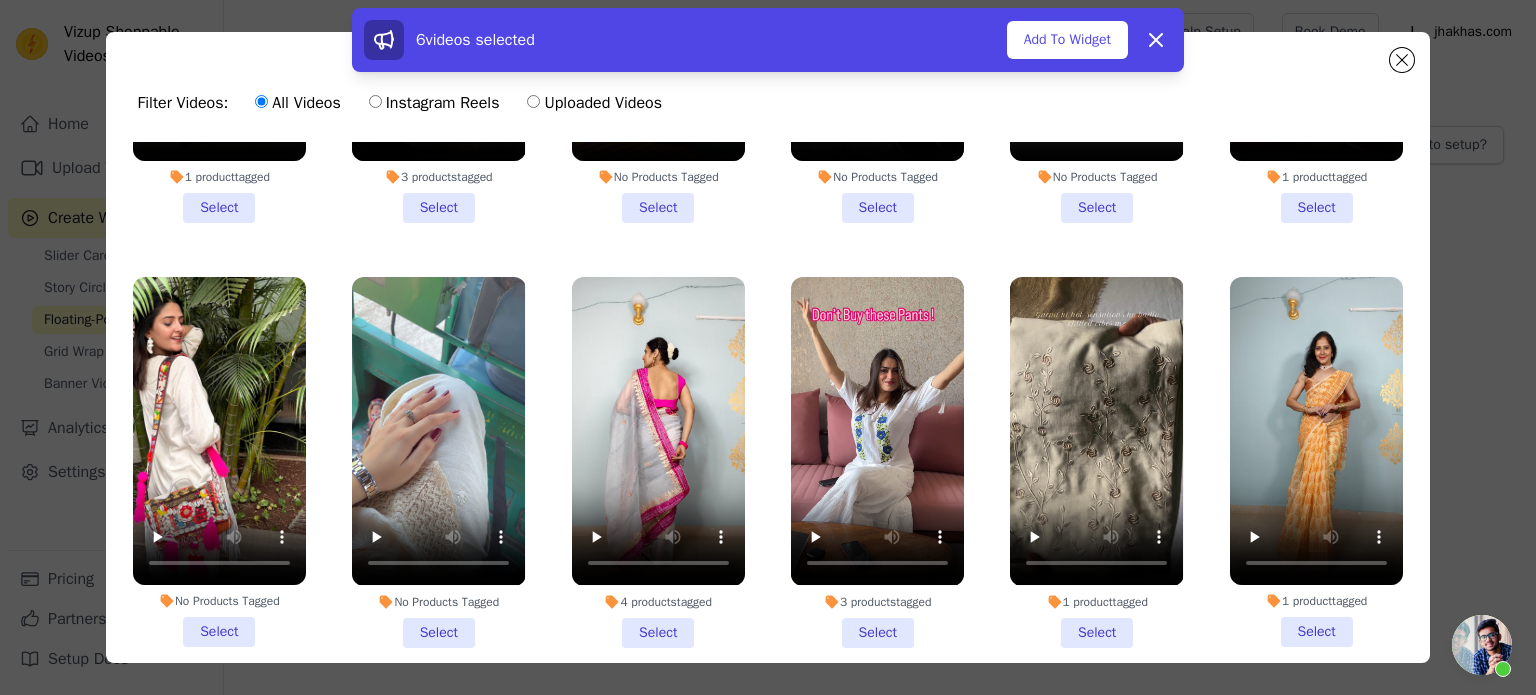 scroll, scrollTop: 4500, scrollLeft: 0, axis: vertical 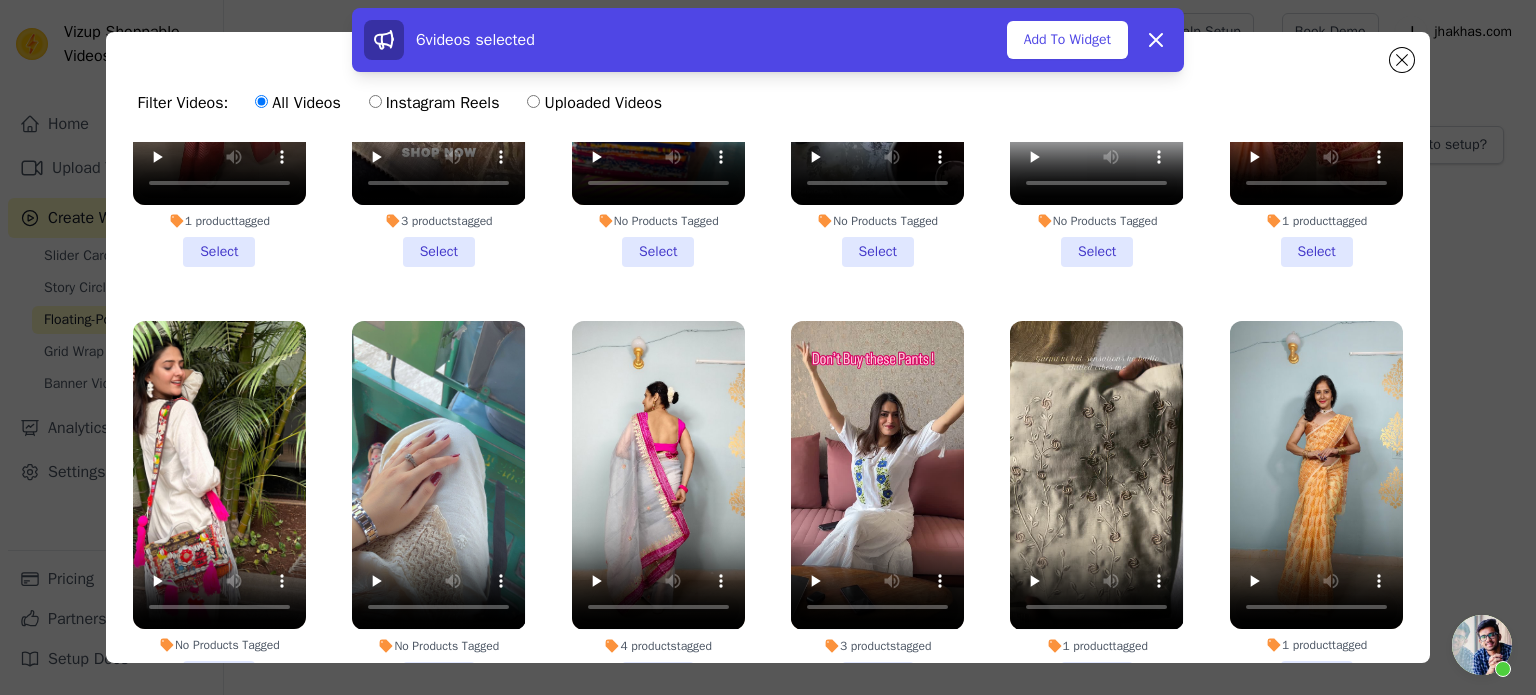 click on "No Products Tagged     Select" at bounding box center (219, 506) 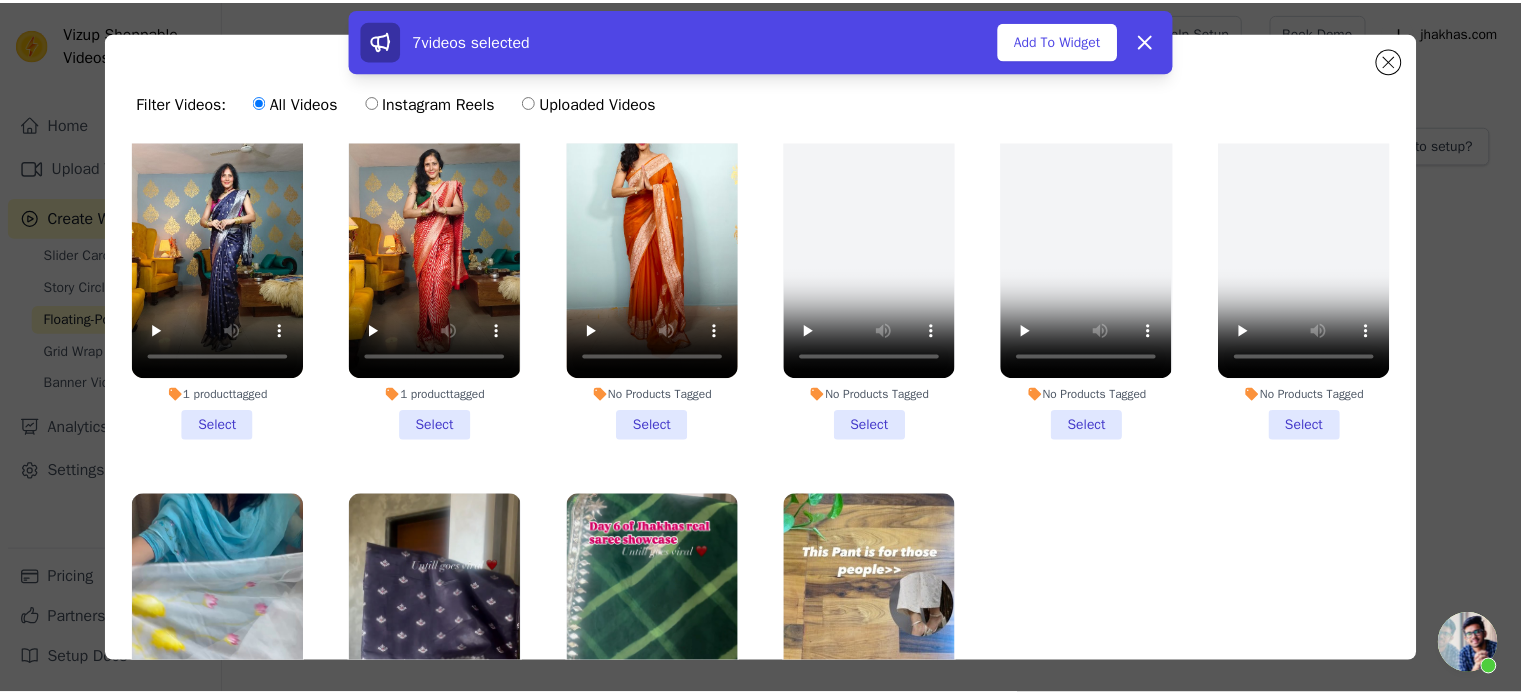 scroll, scrollTop: 5629, scrollLeft: 0, axis: vertical 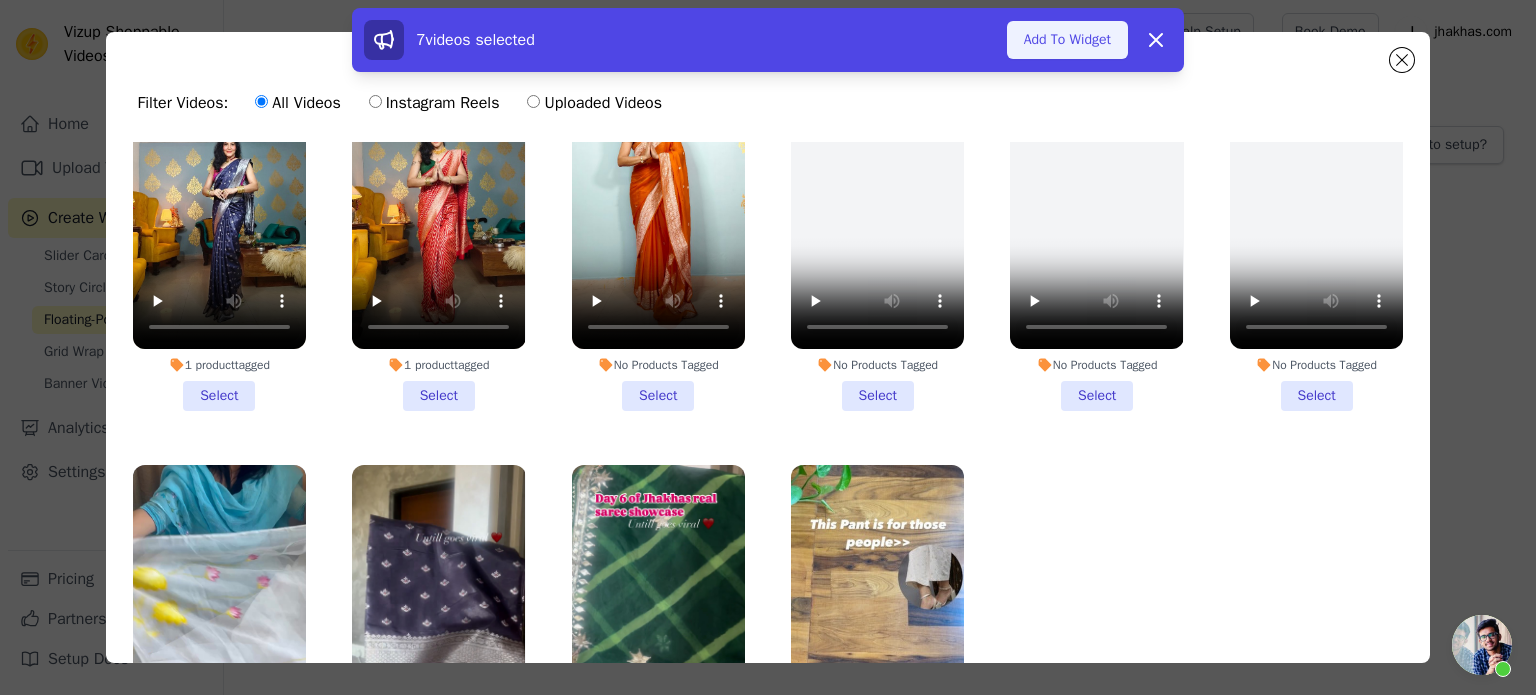 click on "Add To Widget" at bounding box center [1067, 40] 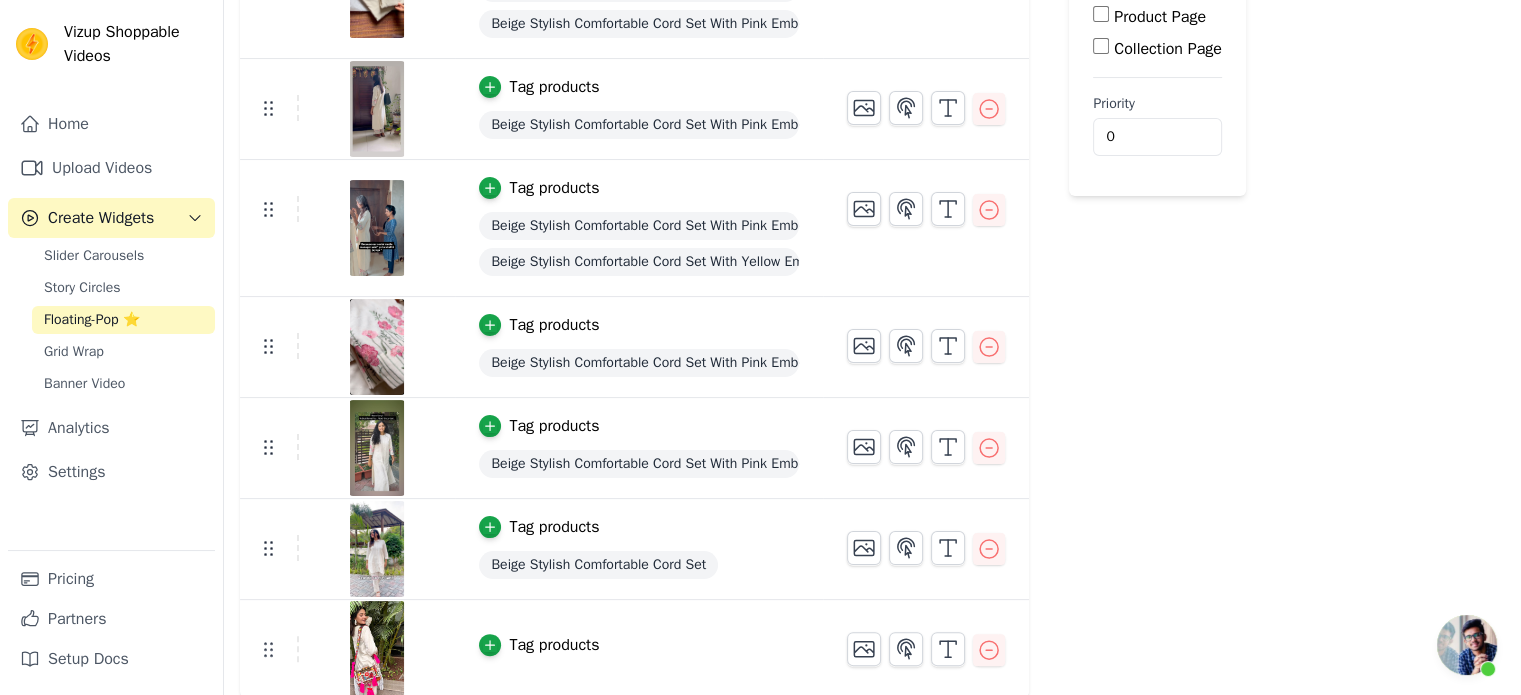 scroll, scrollTop: 320, scrollLeft: 0, axis: vertical 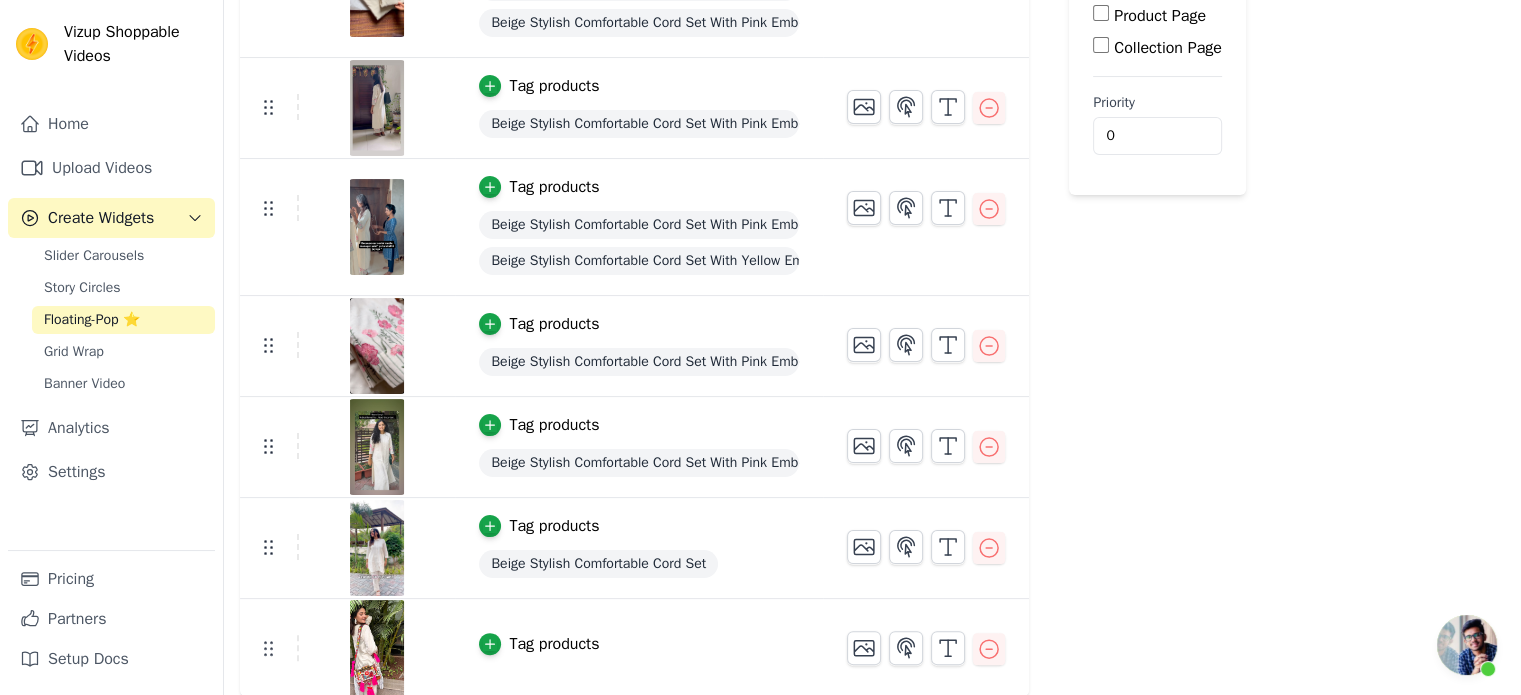click at bounding box center [377, 648] 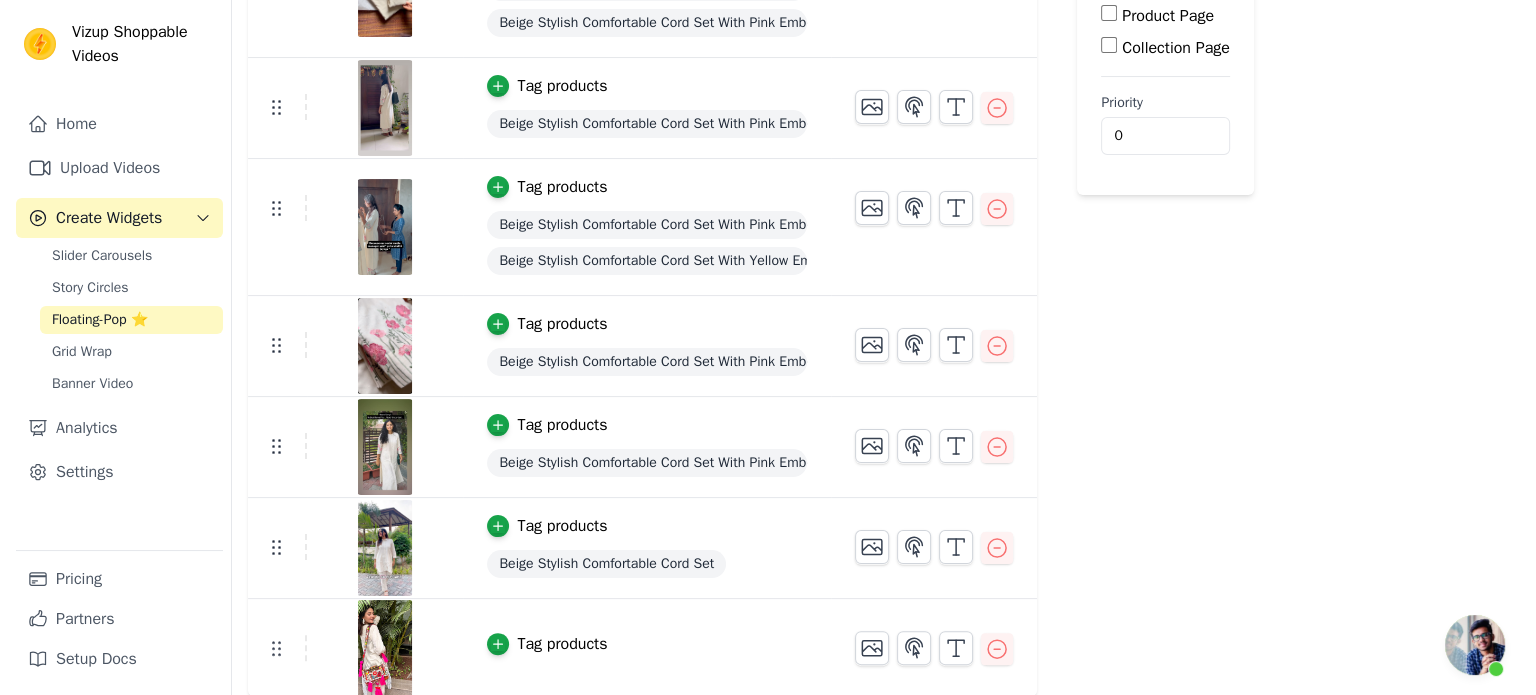 scroll, scrollTop: 0, scrollLeft: 0, axis: both 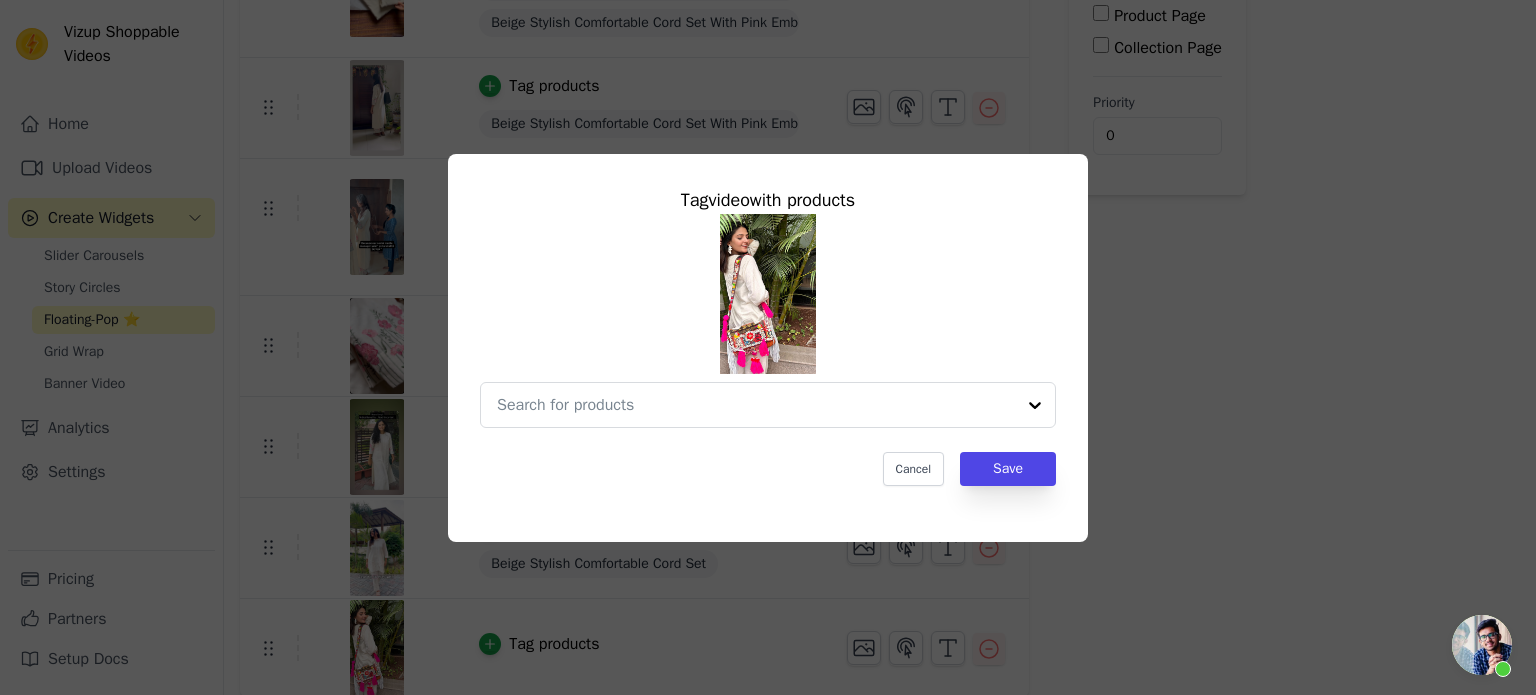click at bounding box center [768, 294] 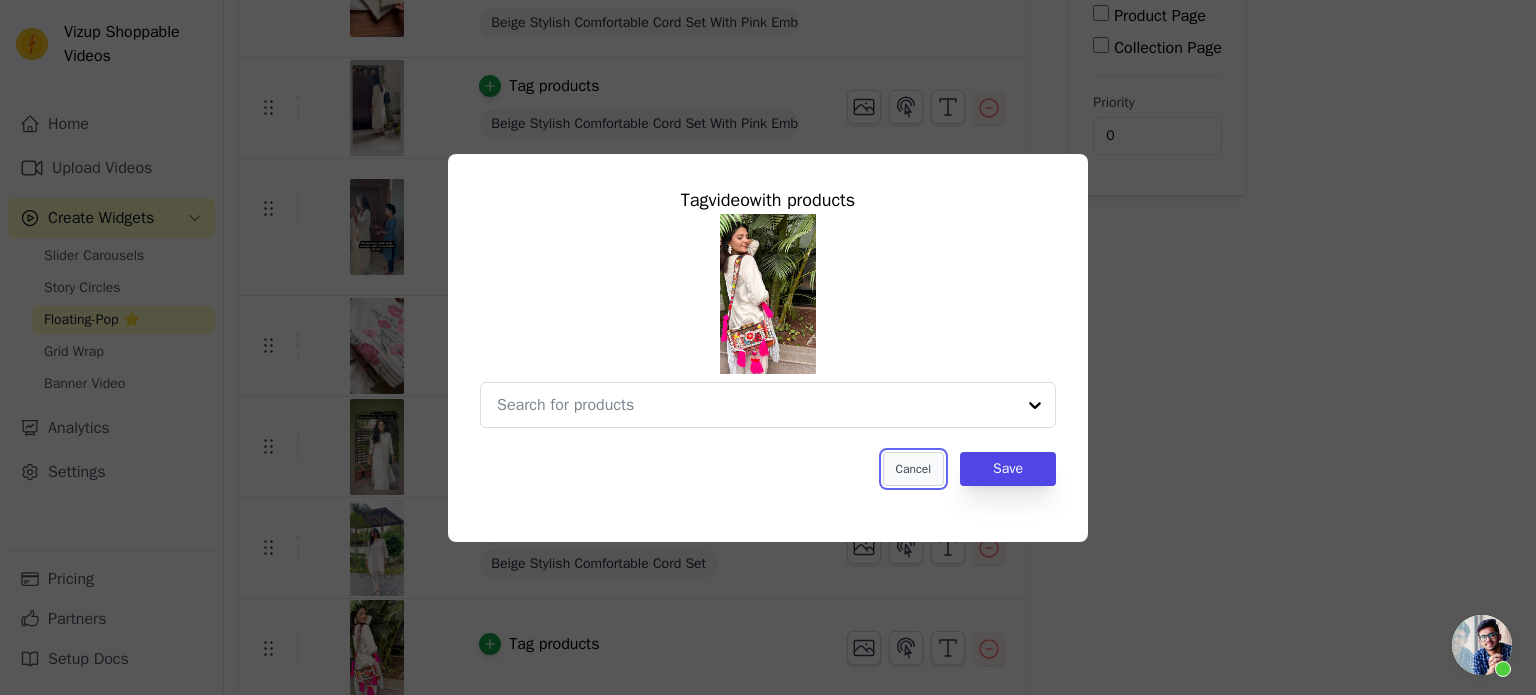 click on "Cancel" at bounding box center [913, 469] 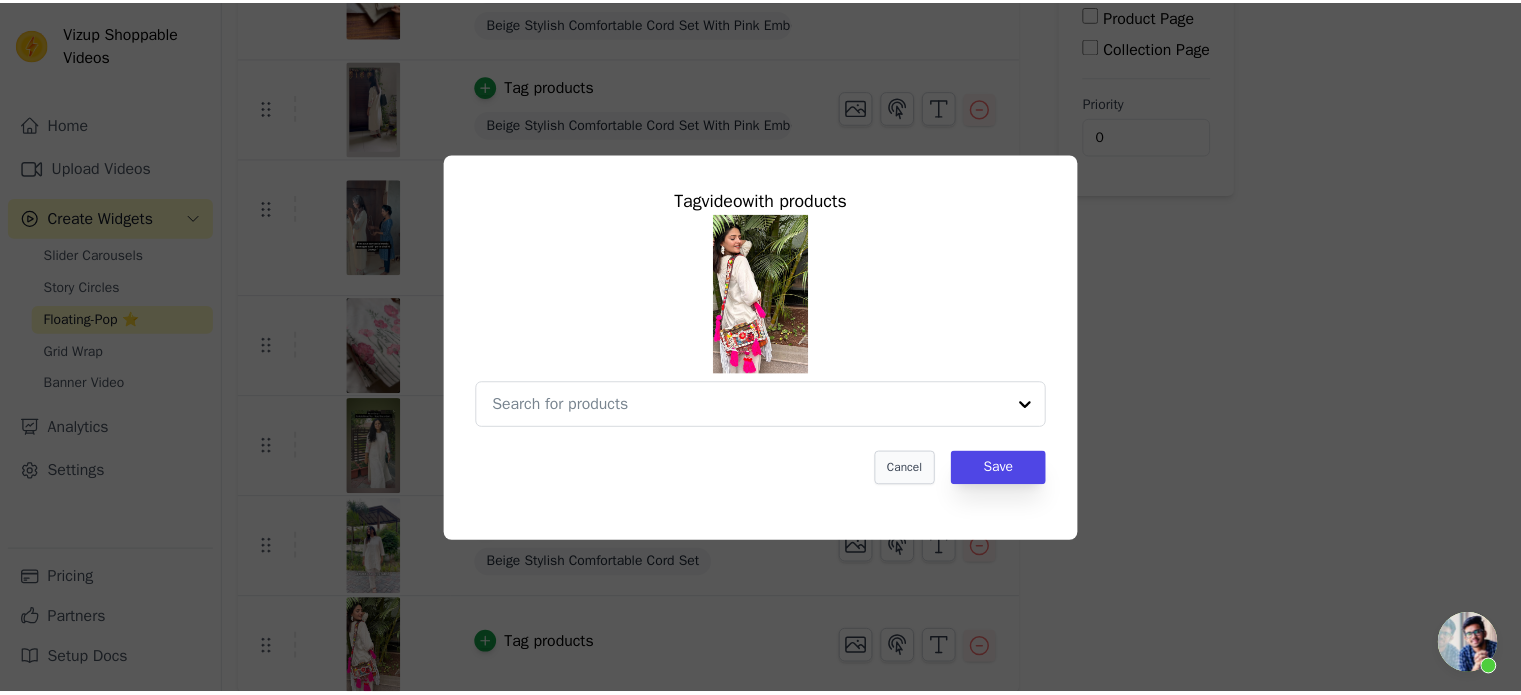 scroll, scrollTop: 320, scrollLeft: 0, axis: vertical 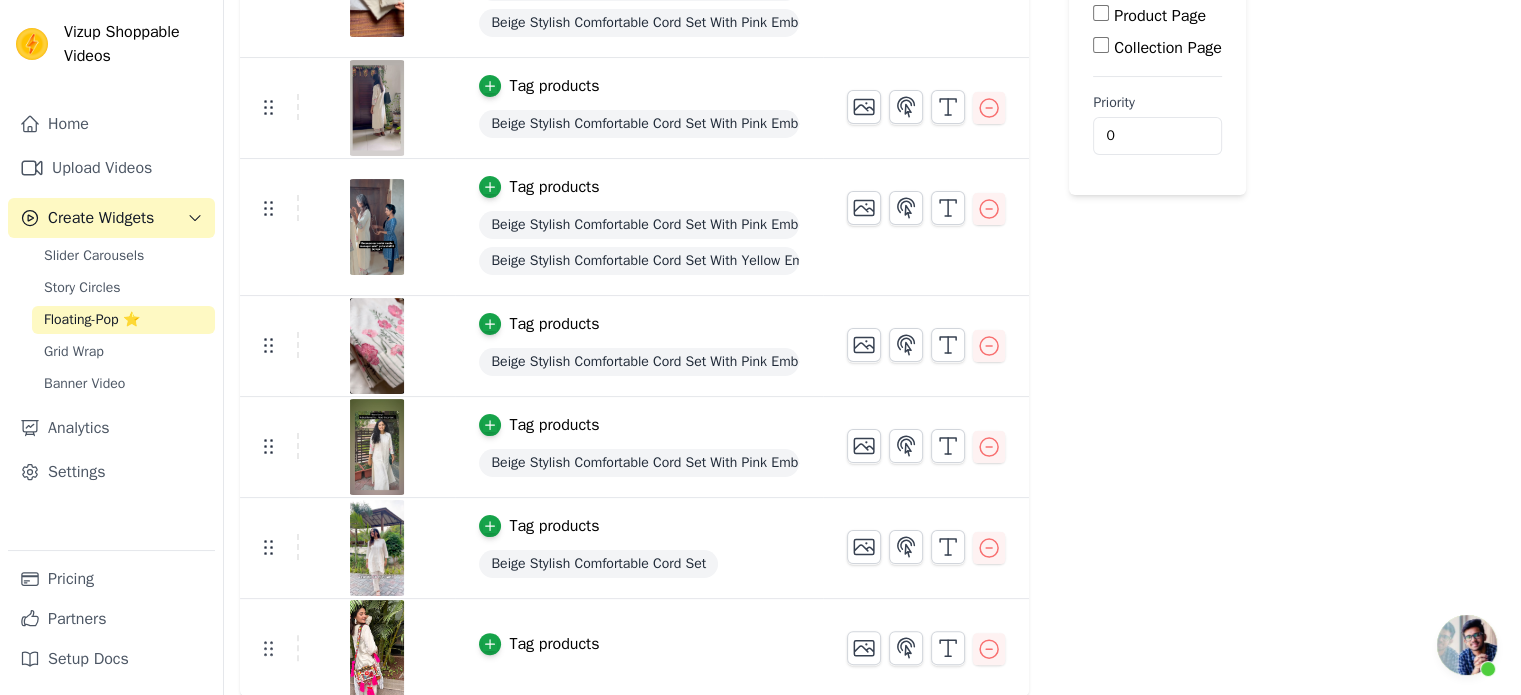 click on "Tag products" at bounding box center (554, 644) 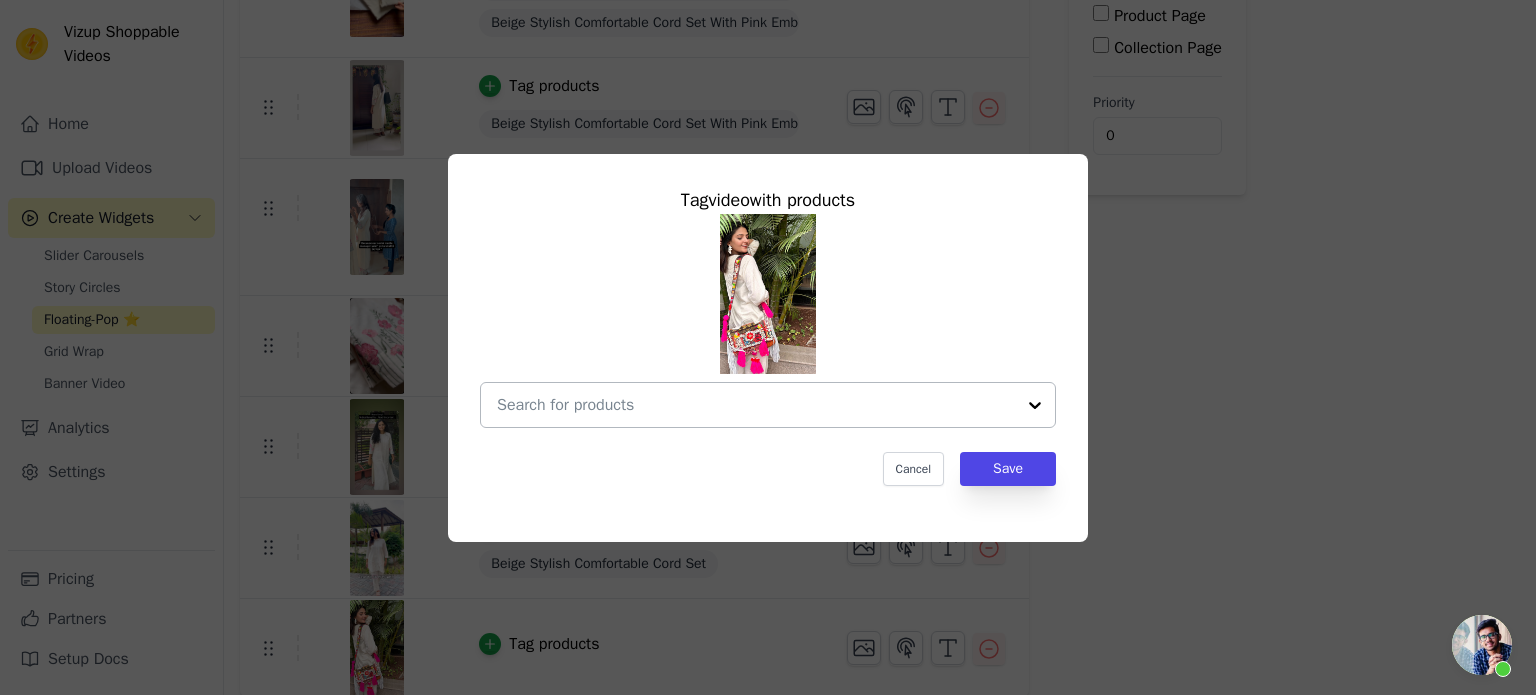 click at bounding box center [756, 405] 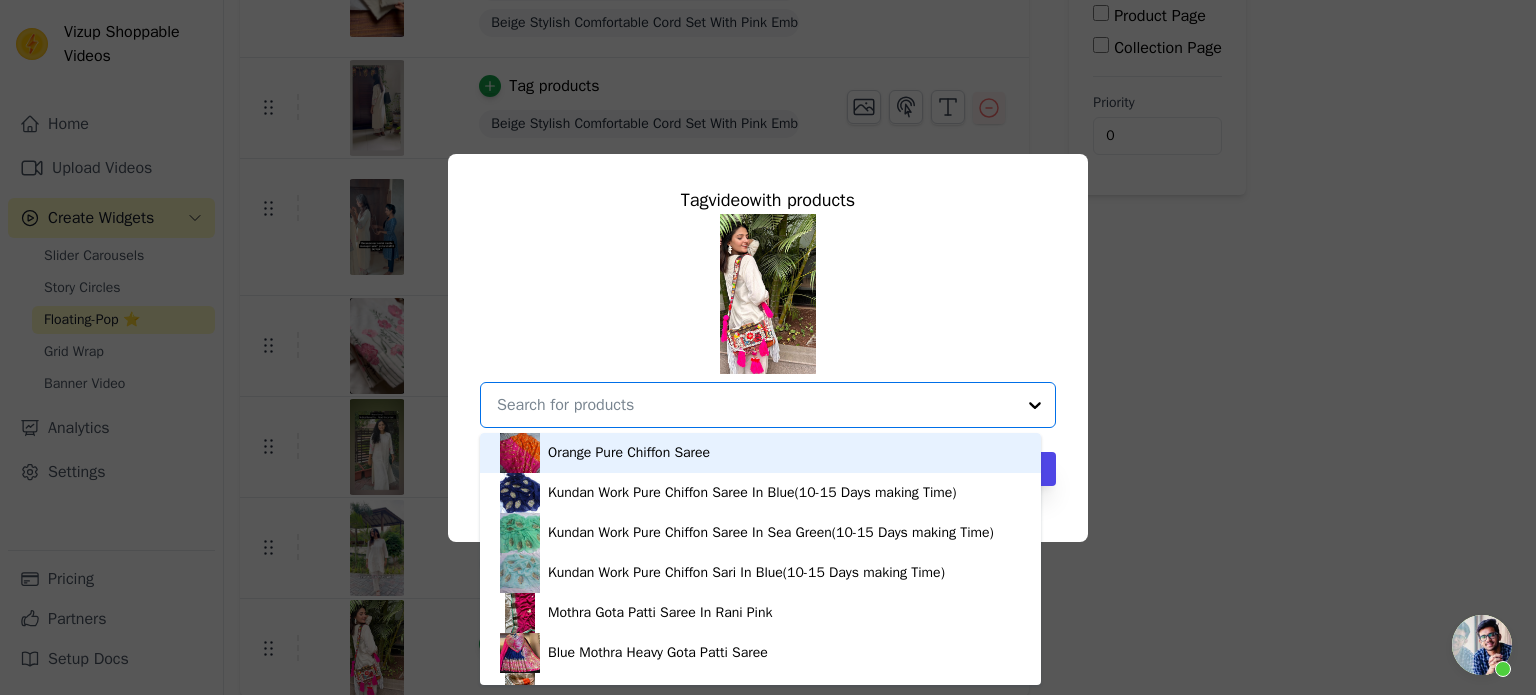 click at bounding box center [756, 405] 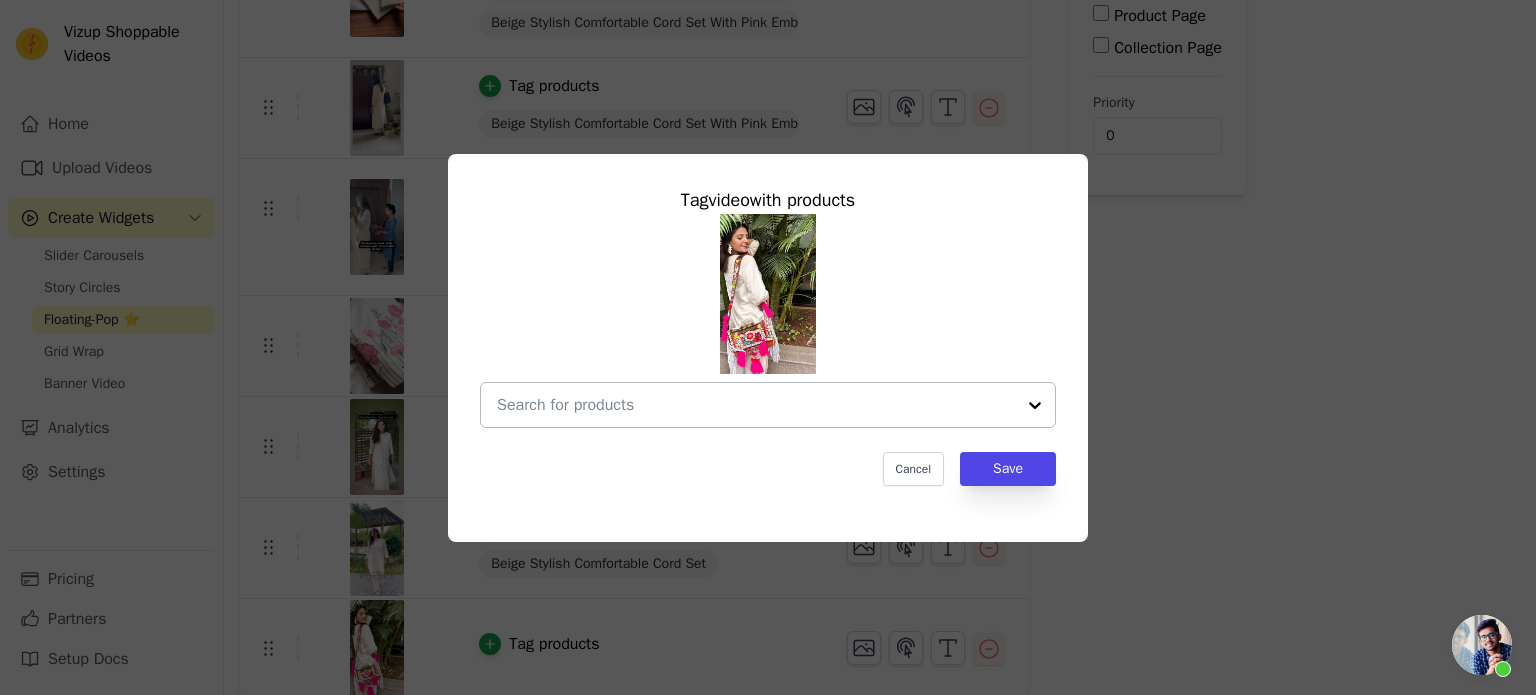 click at bounding box center (756, 405) 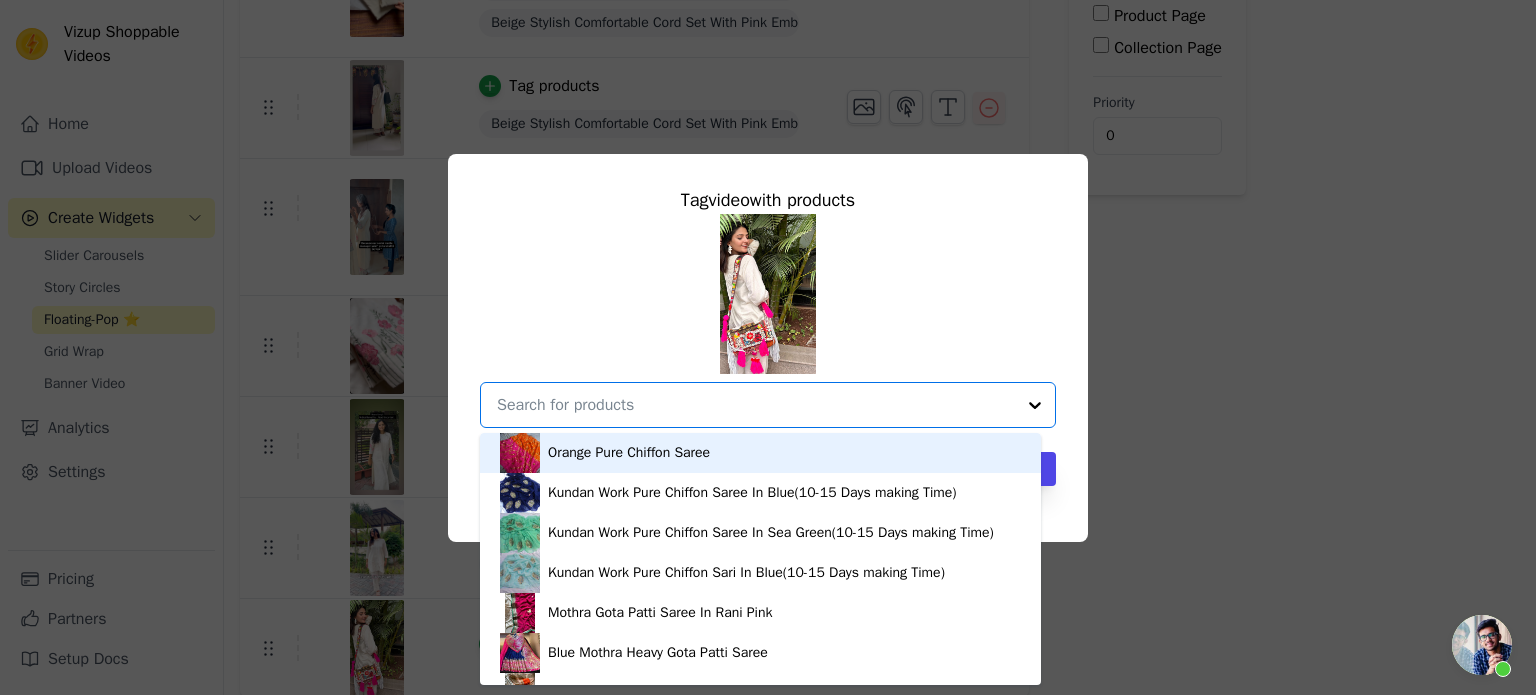 paste on "Beige Stylish Comfortable Cord Set" 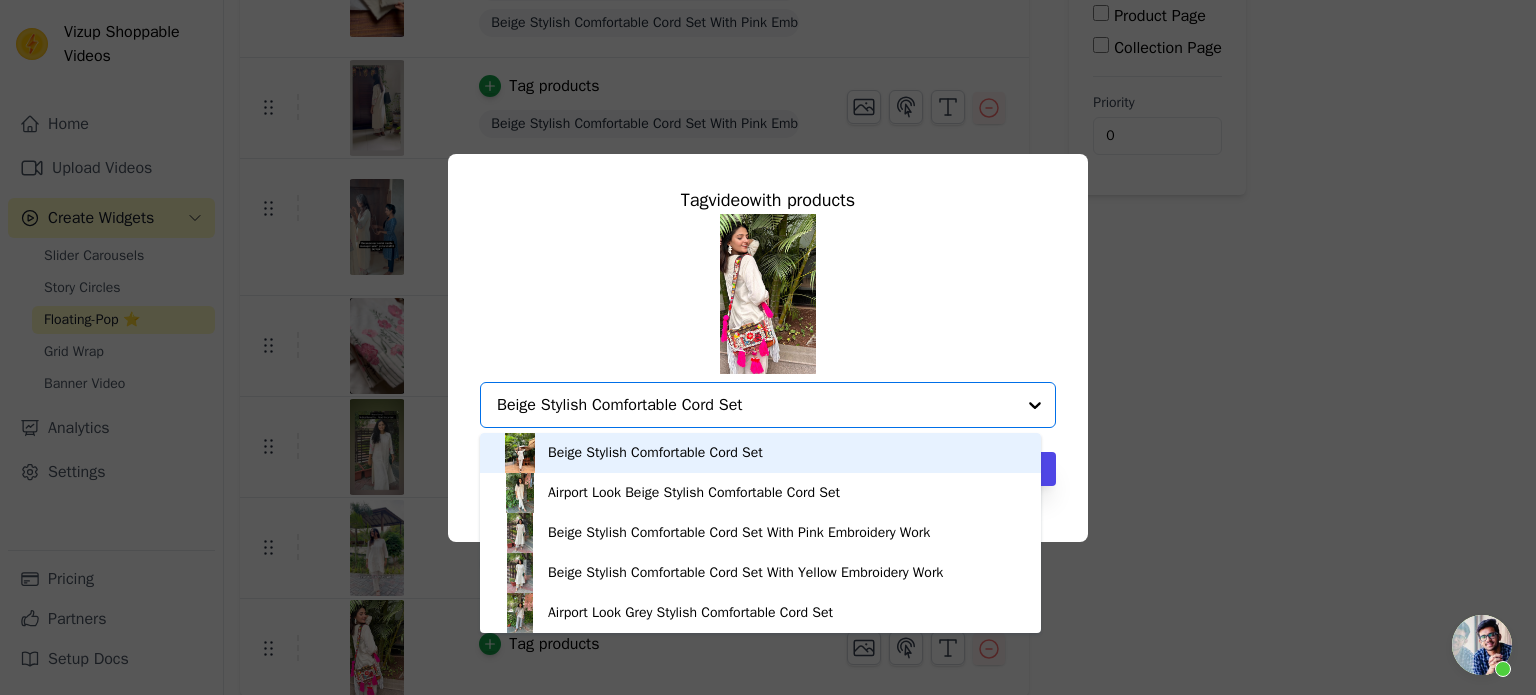 click on "Beige Stylish Comfortable Cord Set" at bounding box center (655, 453) 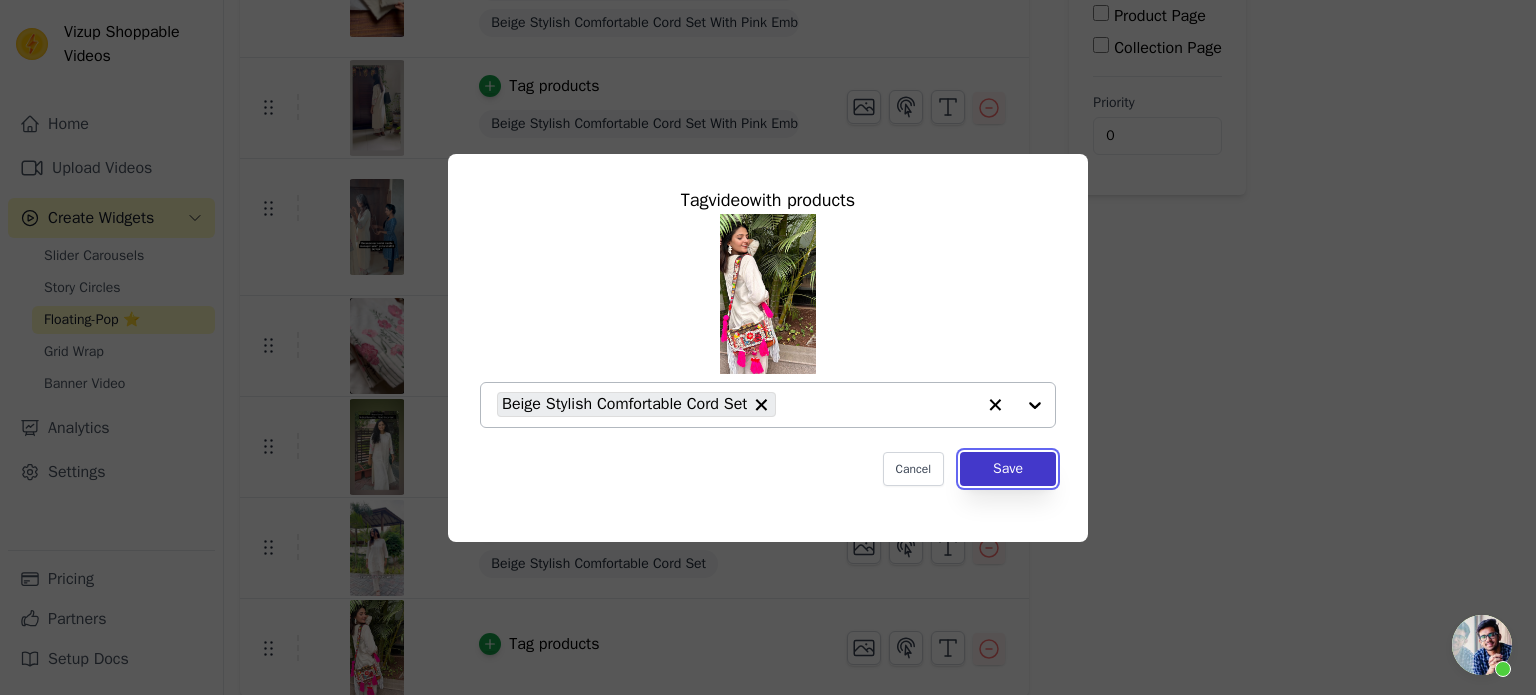 click on "Save" at bounding box center [1008, 469] 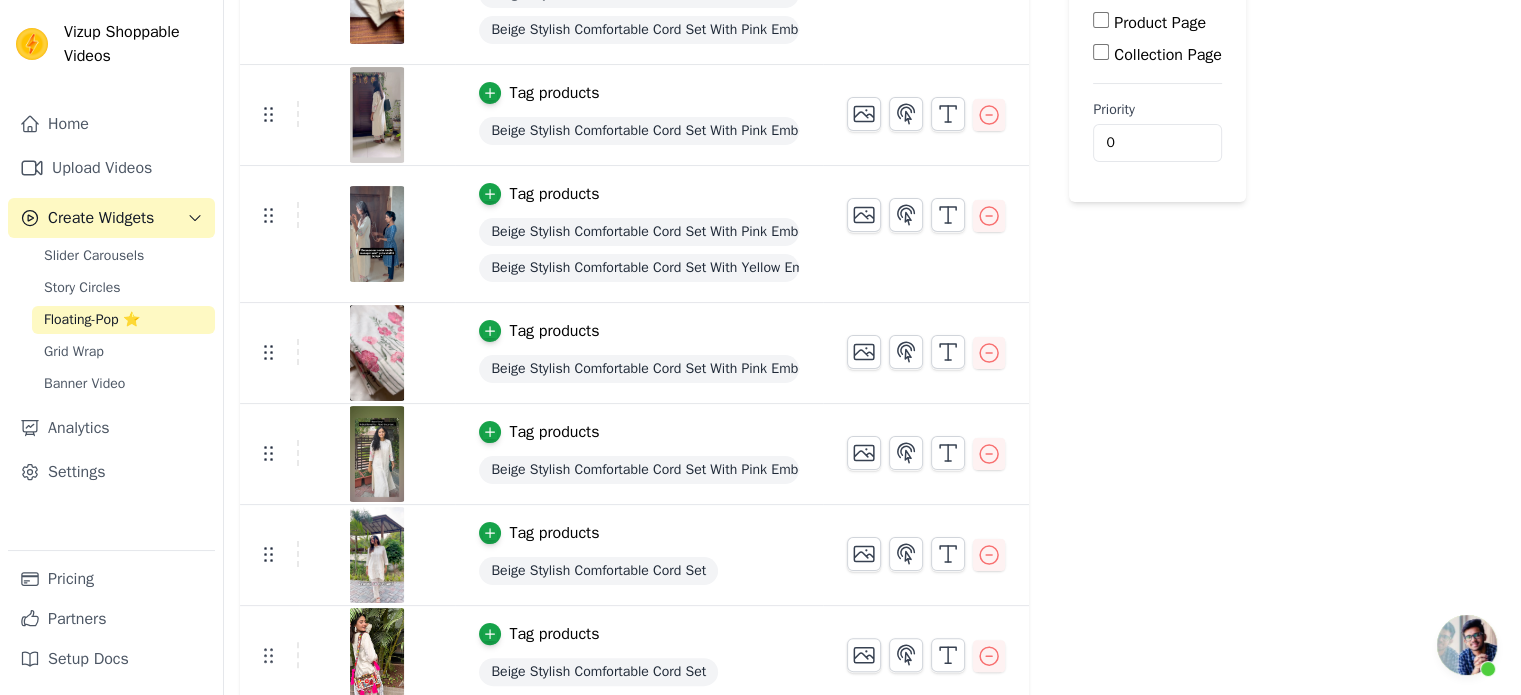 scroll, scrollTop: 321, scrollLeft: 0, axis: vertical 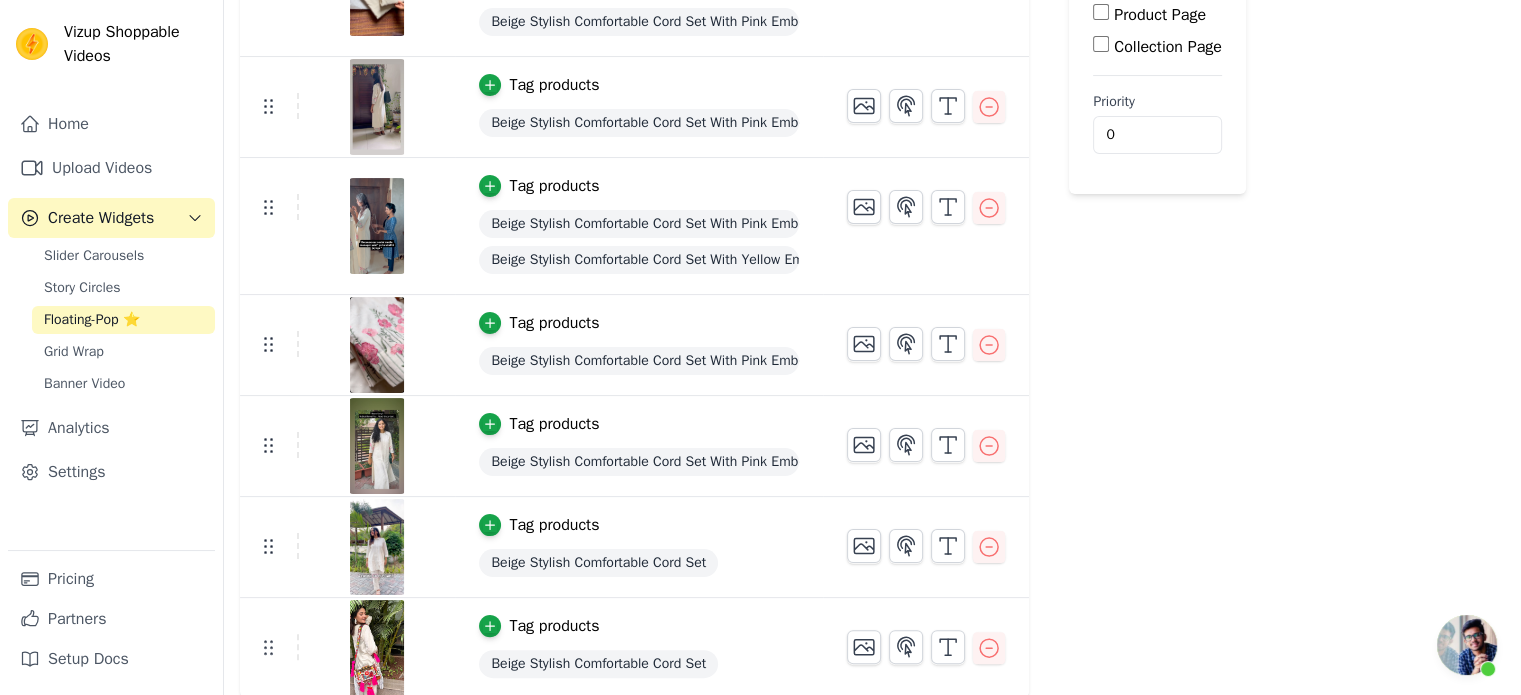 click at bounding box center (377, 547) 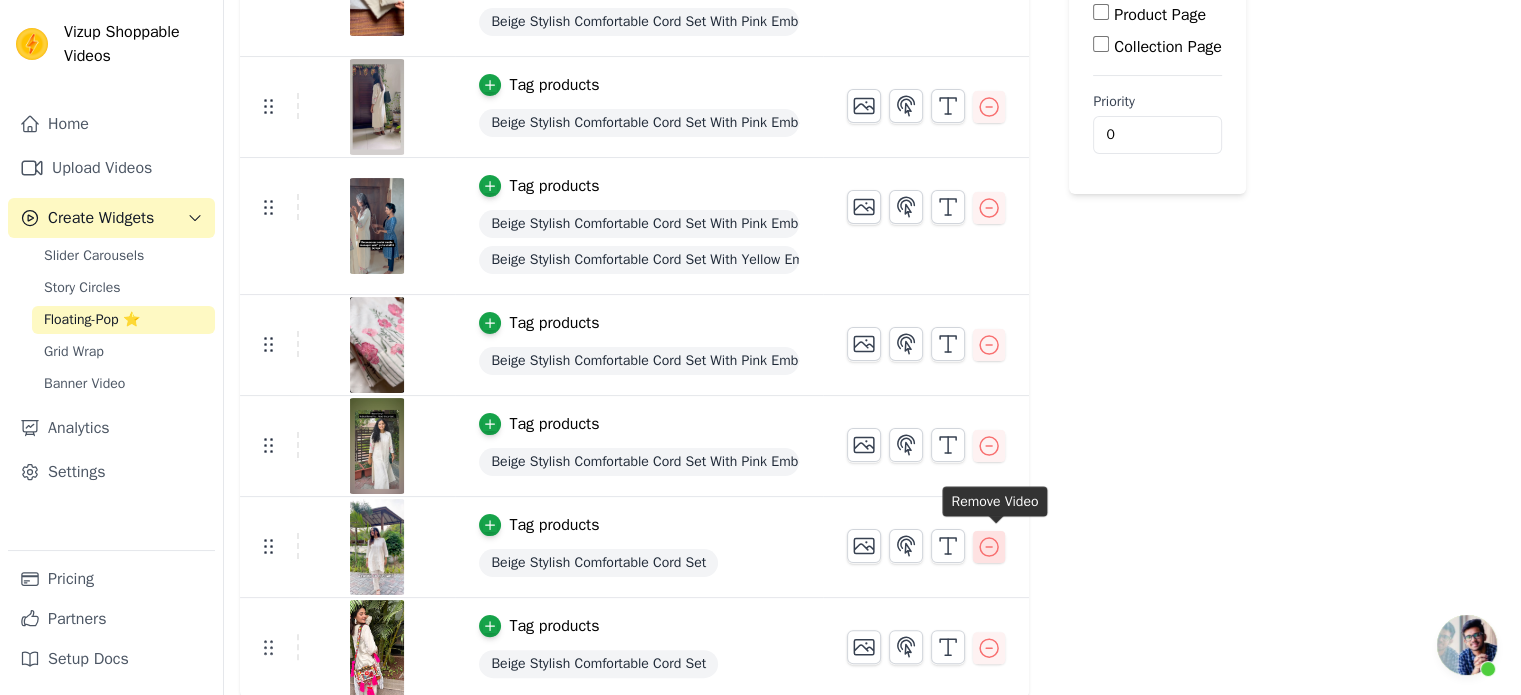 click 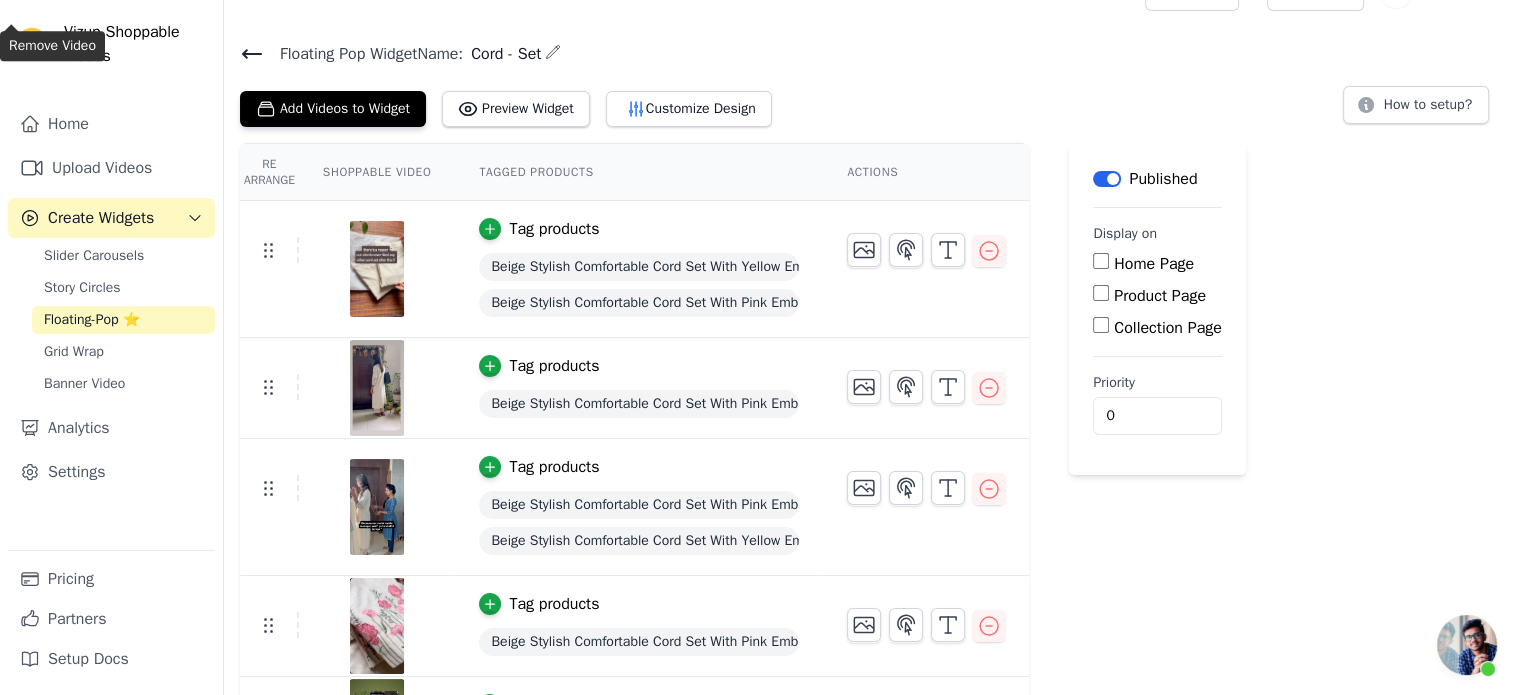 scroll, scrollTop: 0, scrollLeft: 0, axis: both 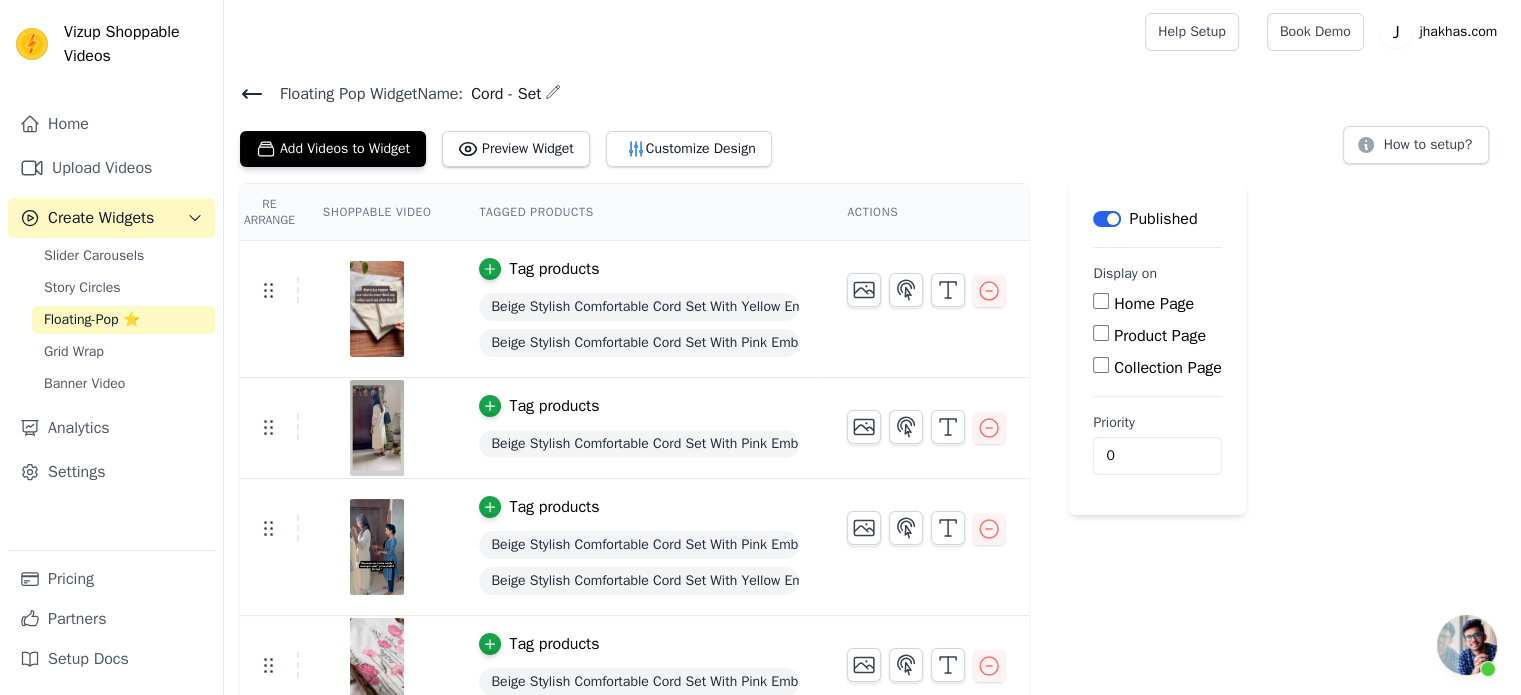 click 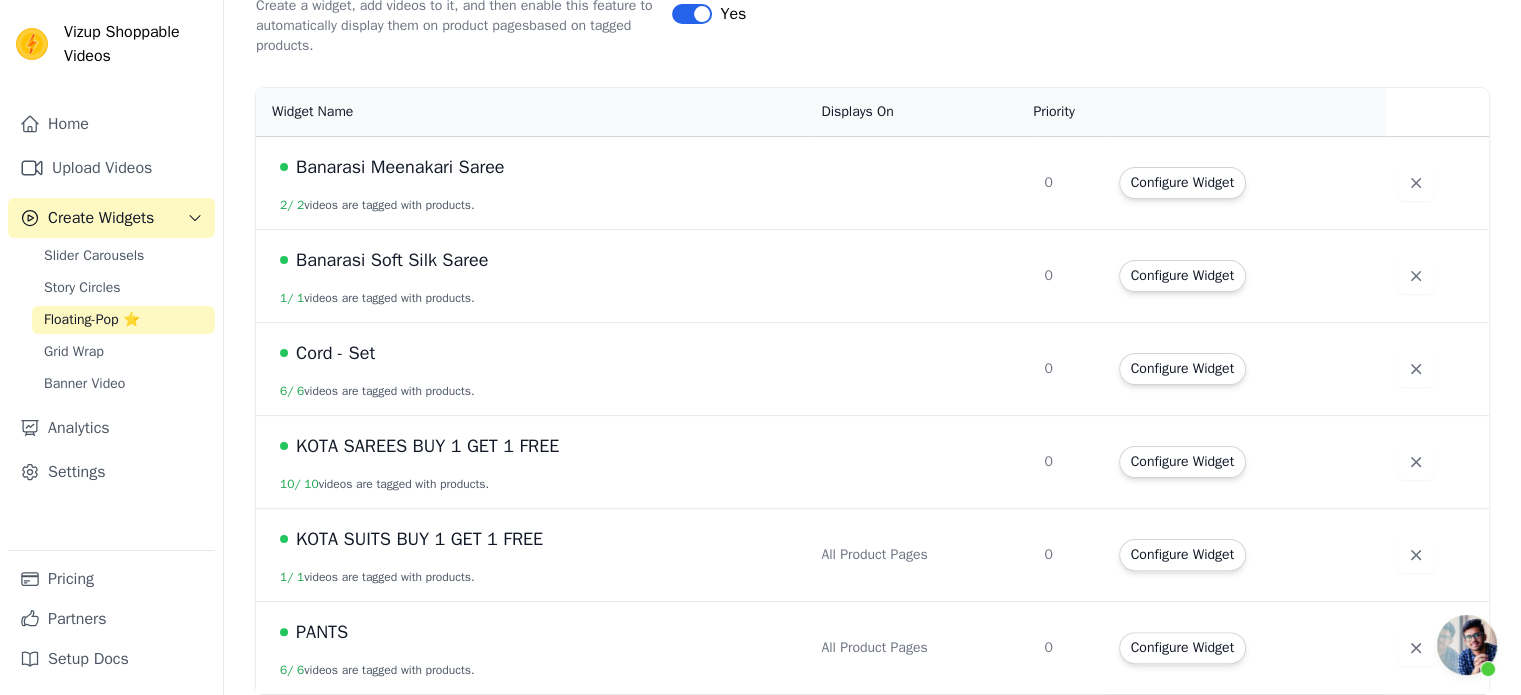 scroll, scrollTop: 388, scrollLeft: 0, axis: vertical 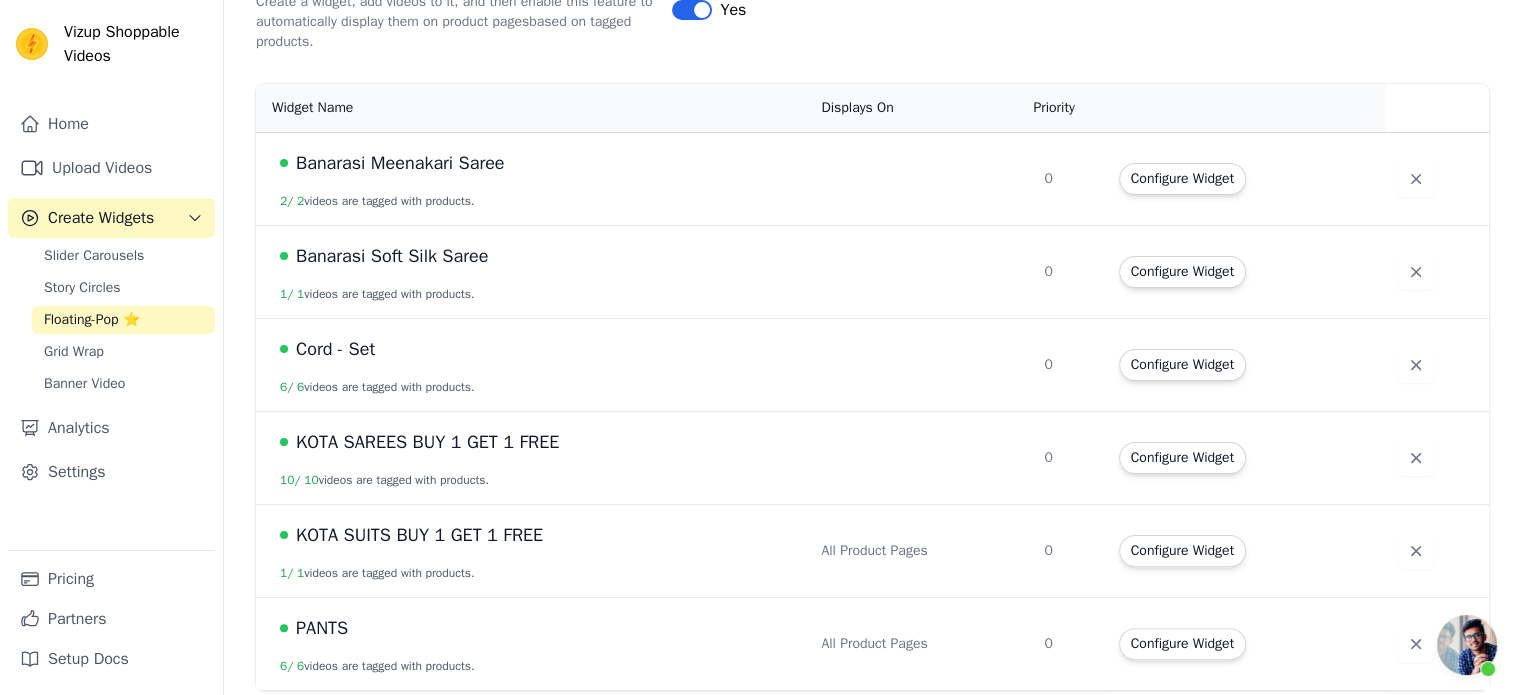 click on "Cord - Set   6  /   6  videos are tagged with products." at bounding box center [532, 364] 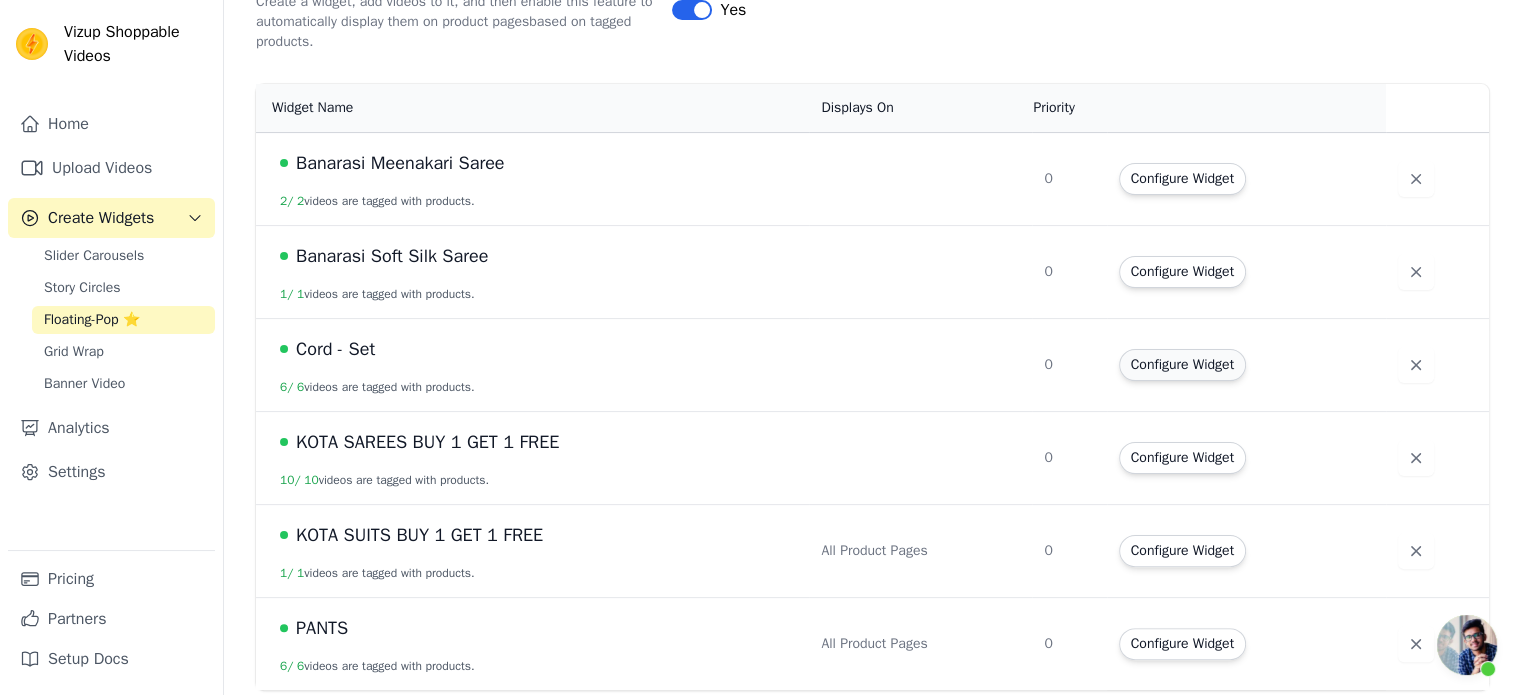 click on "Configure Widget" at bounding box center (1182, 365) 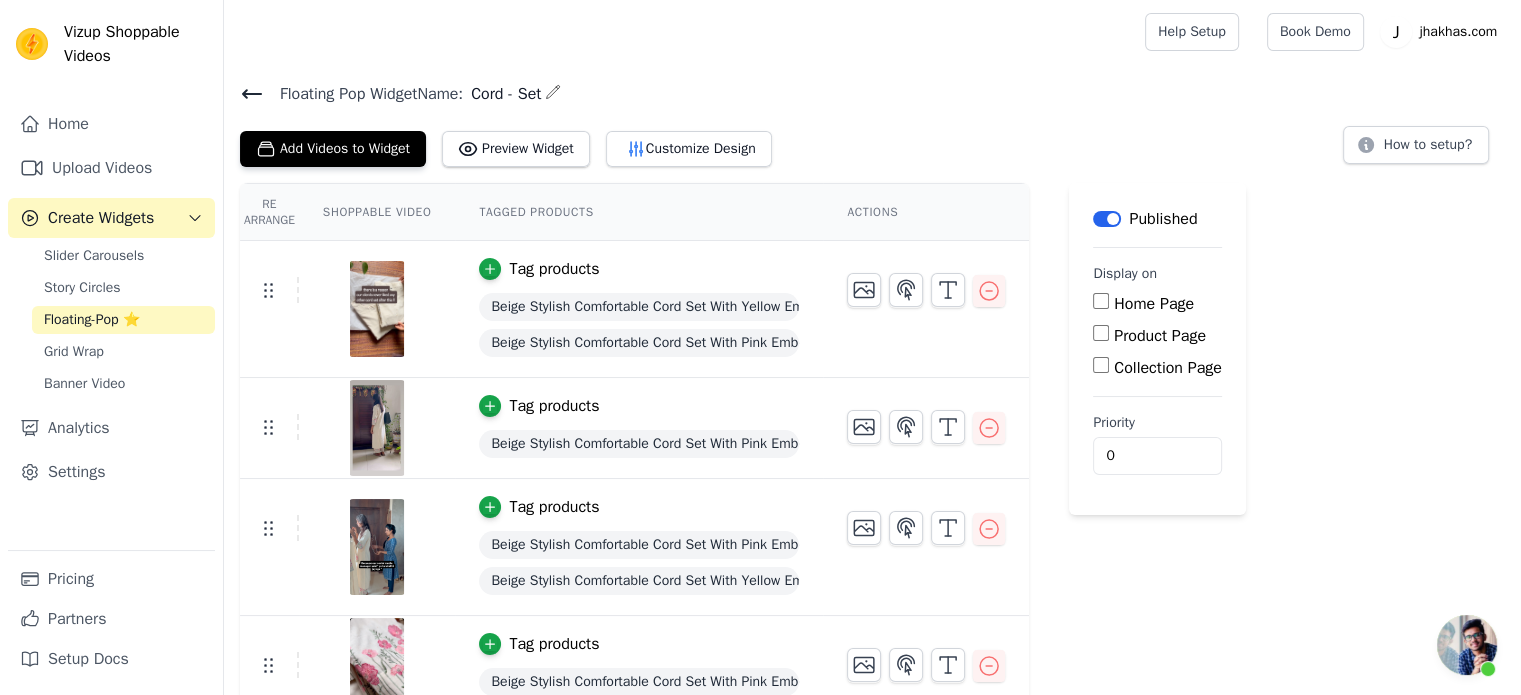 click 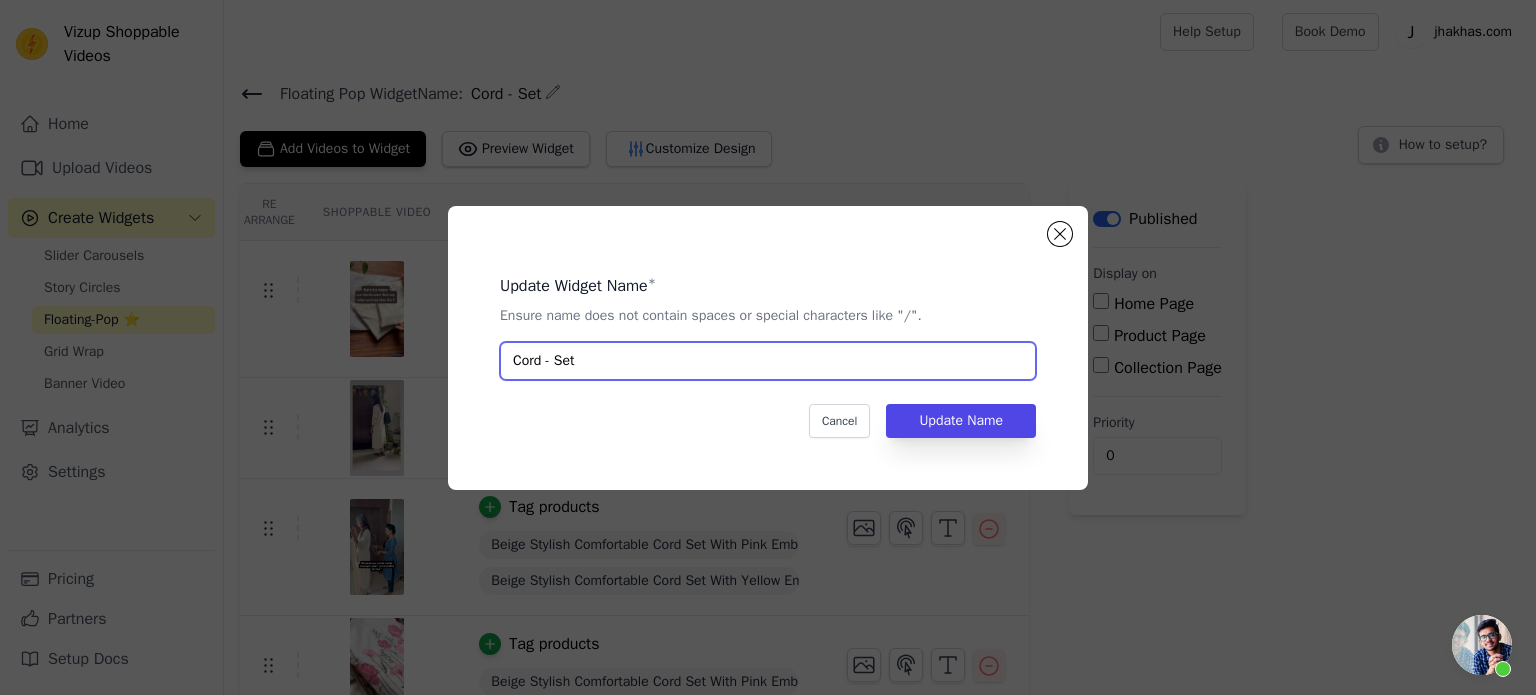 drag, startPoint x: 580, startPoint y: 364, endPoint x: 542, endPoint y: 364, distance: 38 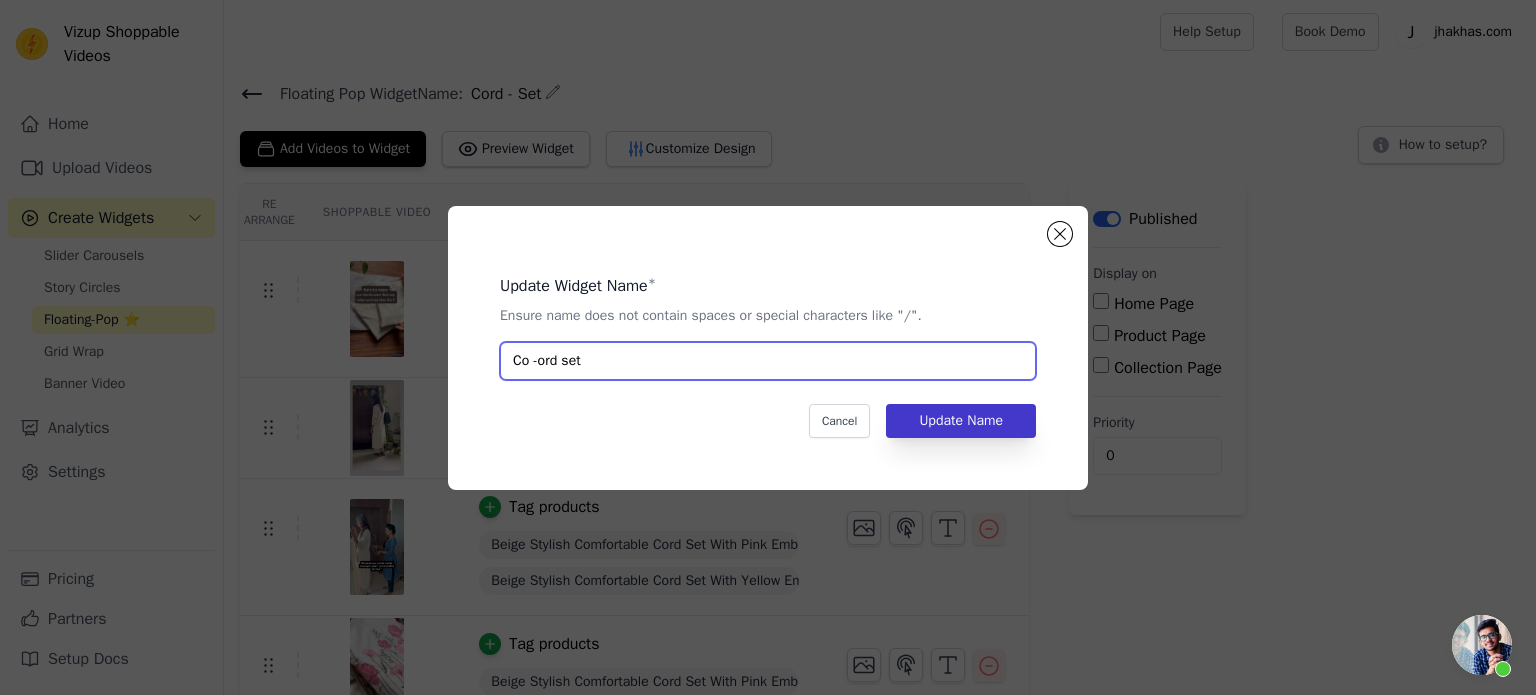 type on "Co -ord set" 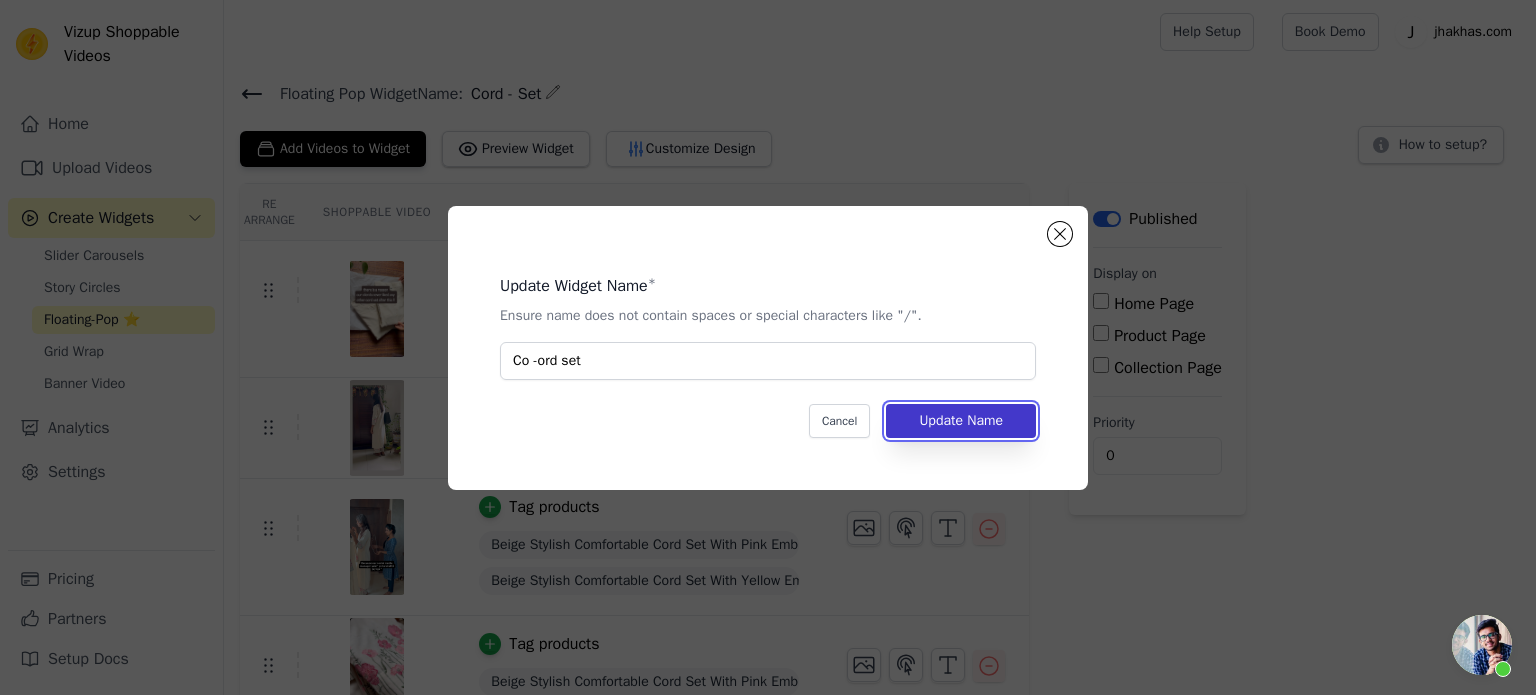 click on "Update Name" at bounding box center (961, 421) 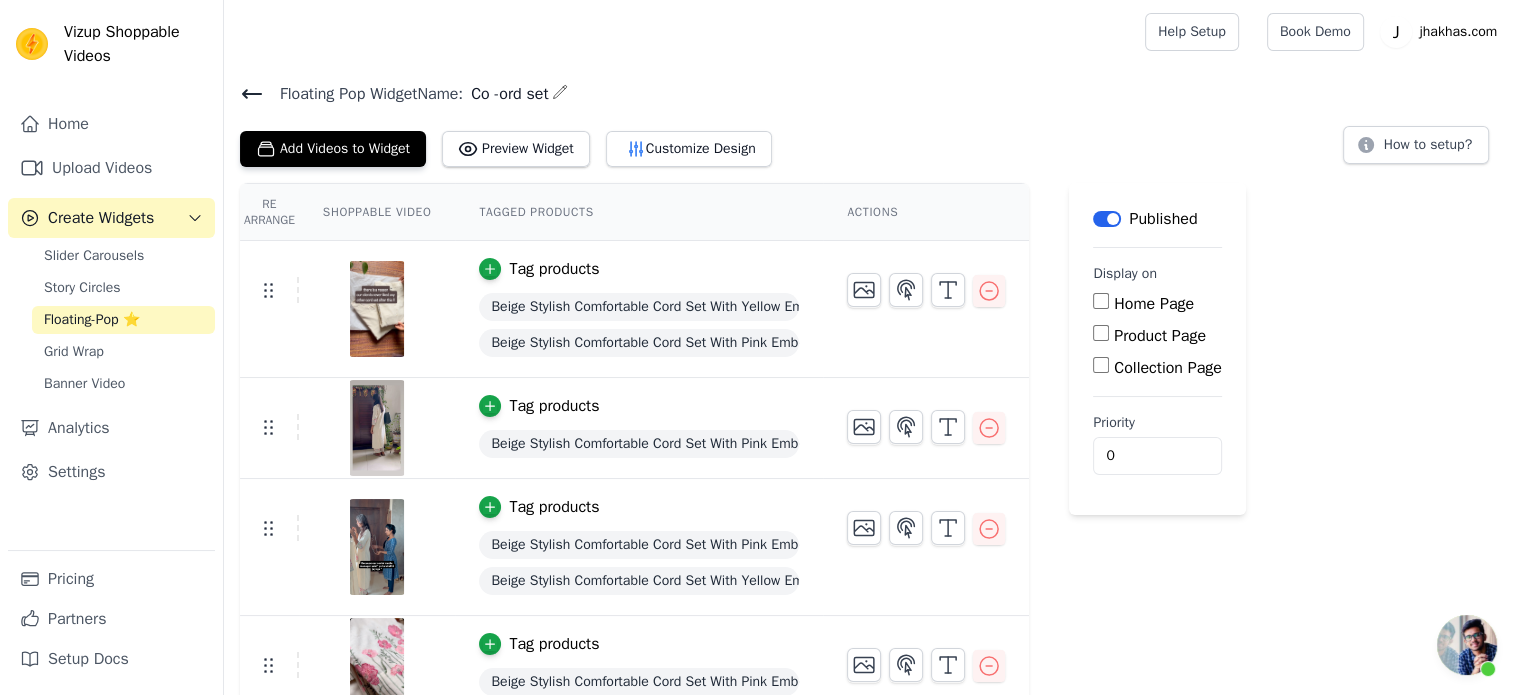 click 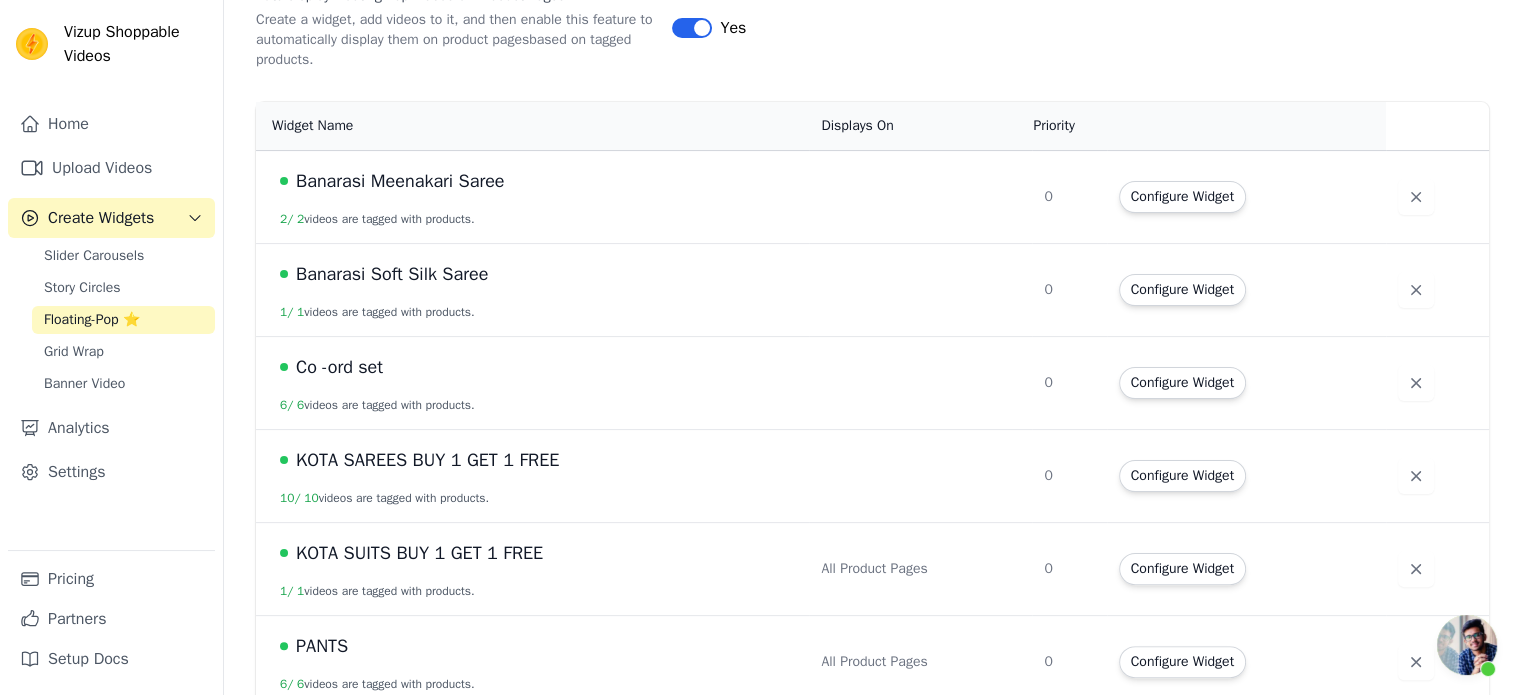 scroll, scrollTop: 388, scrollLeft: 0, axis: vertical 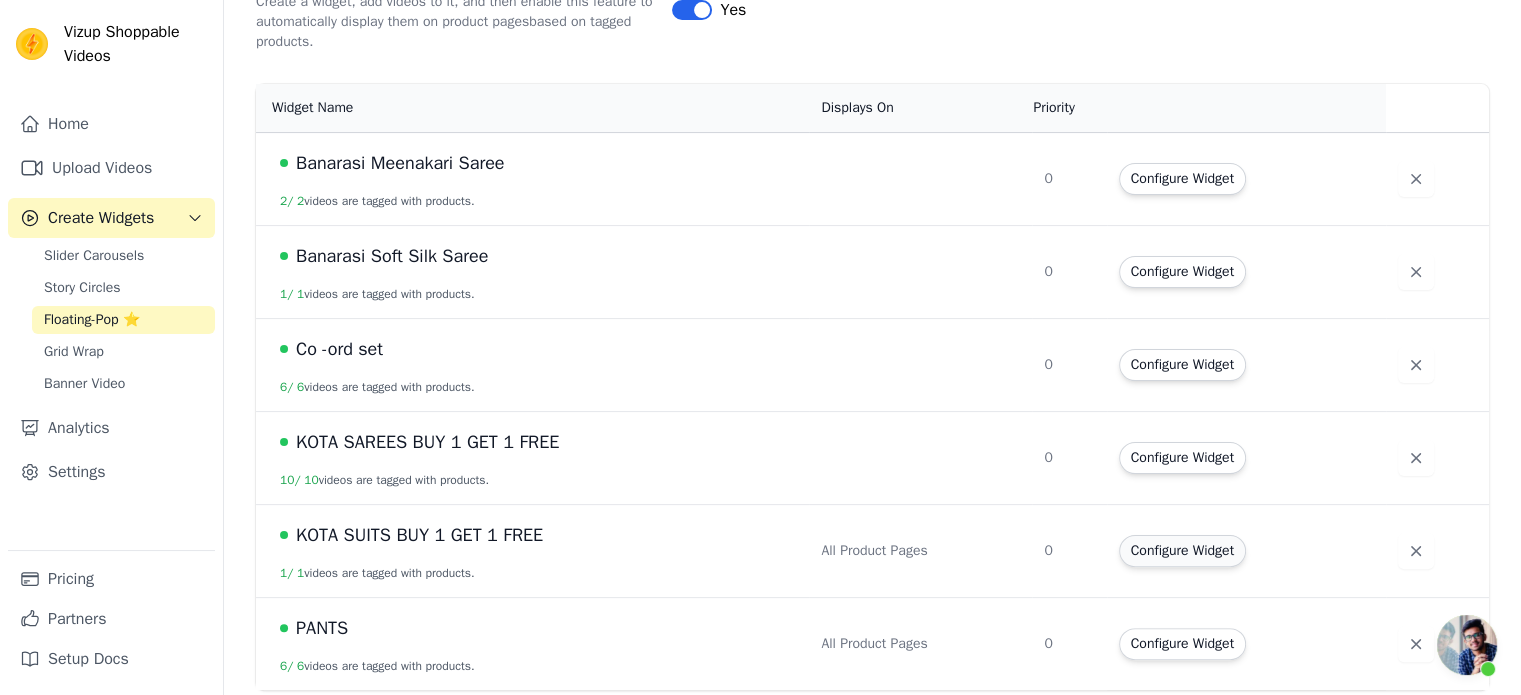 click on "Configure Widget" at bounding box center [1182, 551] 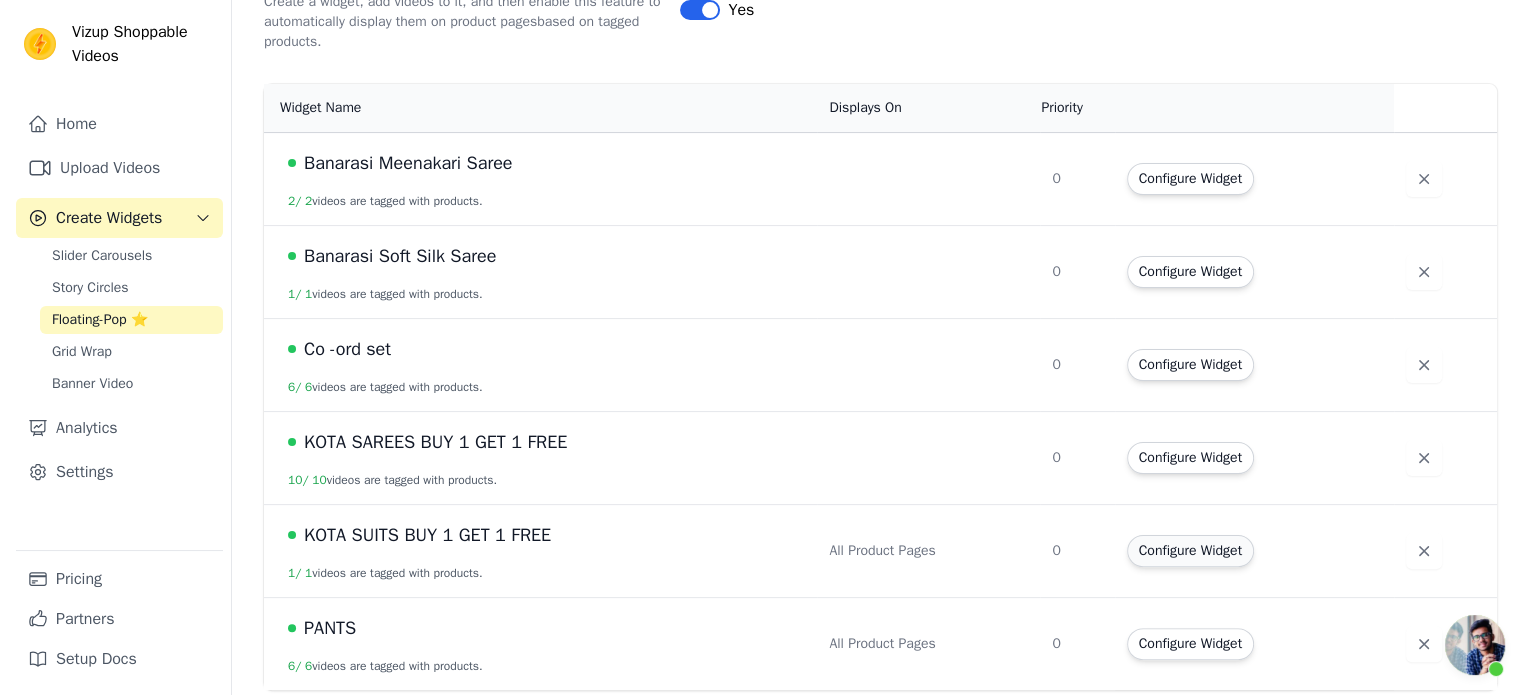 scroll, scrollTop: 0, scrollLeft: 0, axis: both 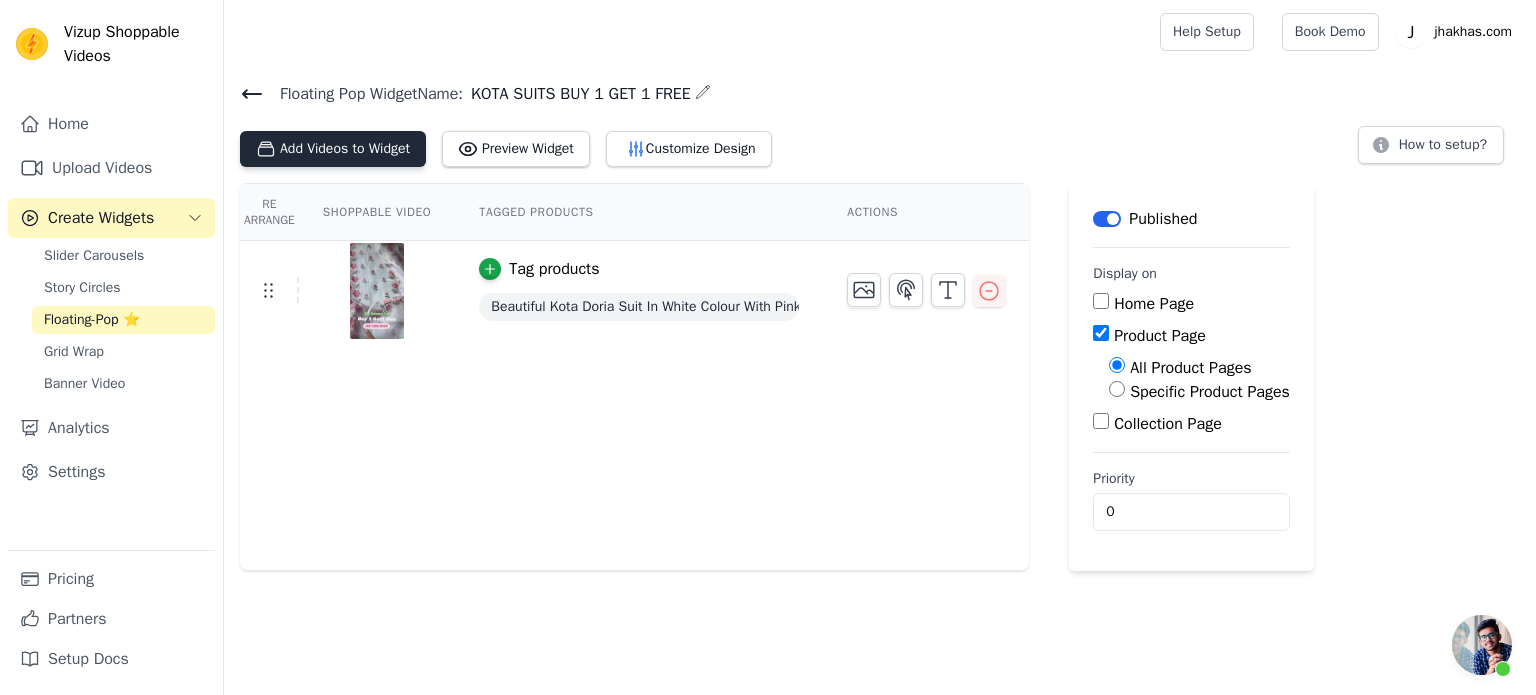 click on "Add Videos to Widget" at bounding box center [333, 149] 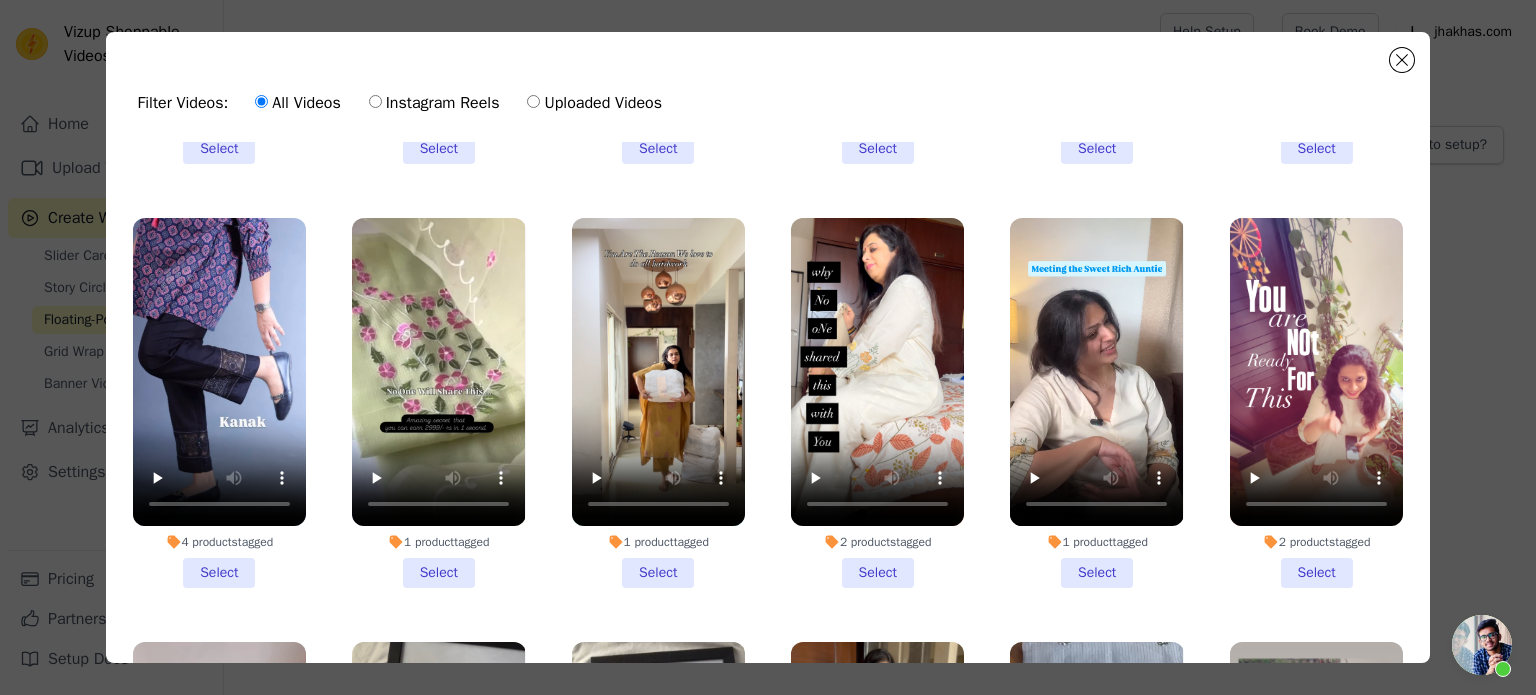 scroll, scrollTop: 800, scrollLeft: 0, axis: vertical 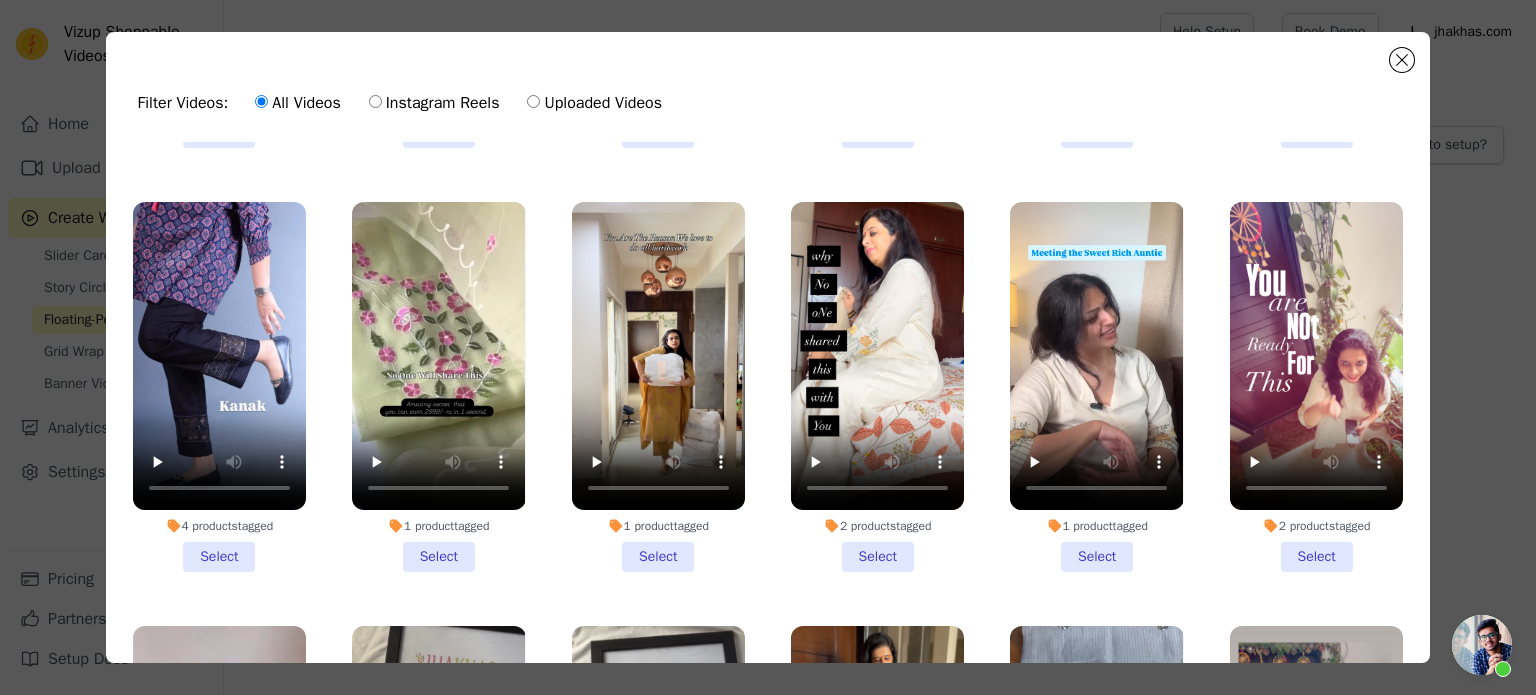 click on "1   product  tagged     Select" at bounding box center [438, 387] 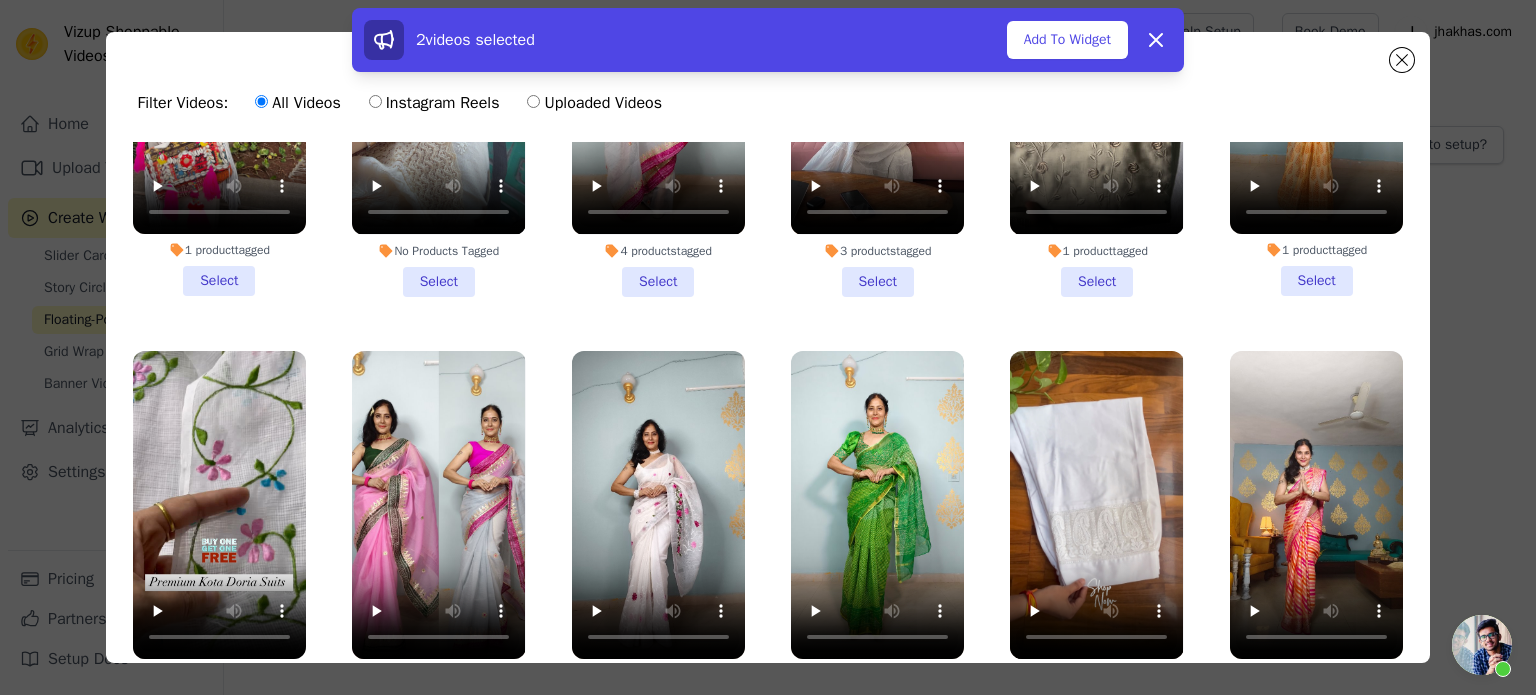 scroll, scrollTop: 4900, scrollLeft: 0, axis: vertical 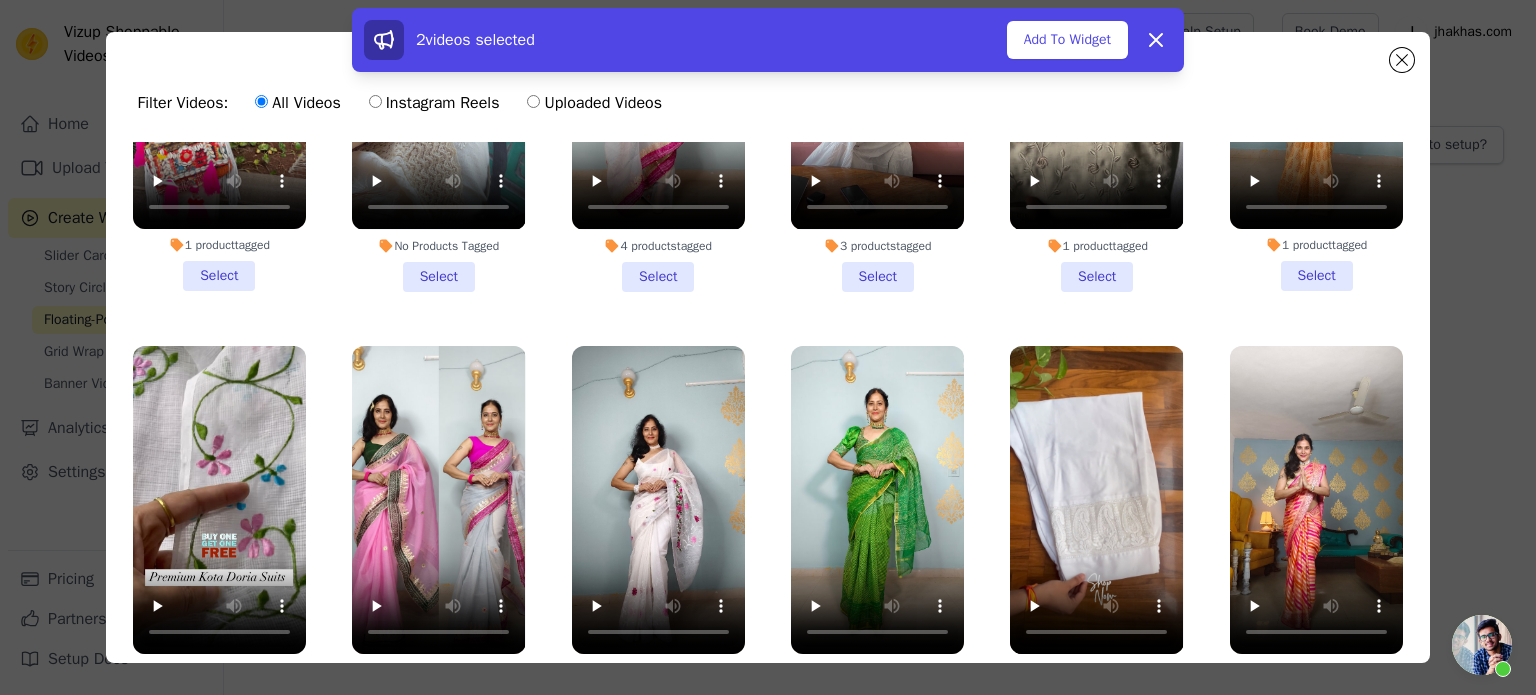 click on "No Products Tagged     Select" at bounding box center [219, 531] 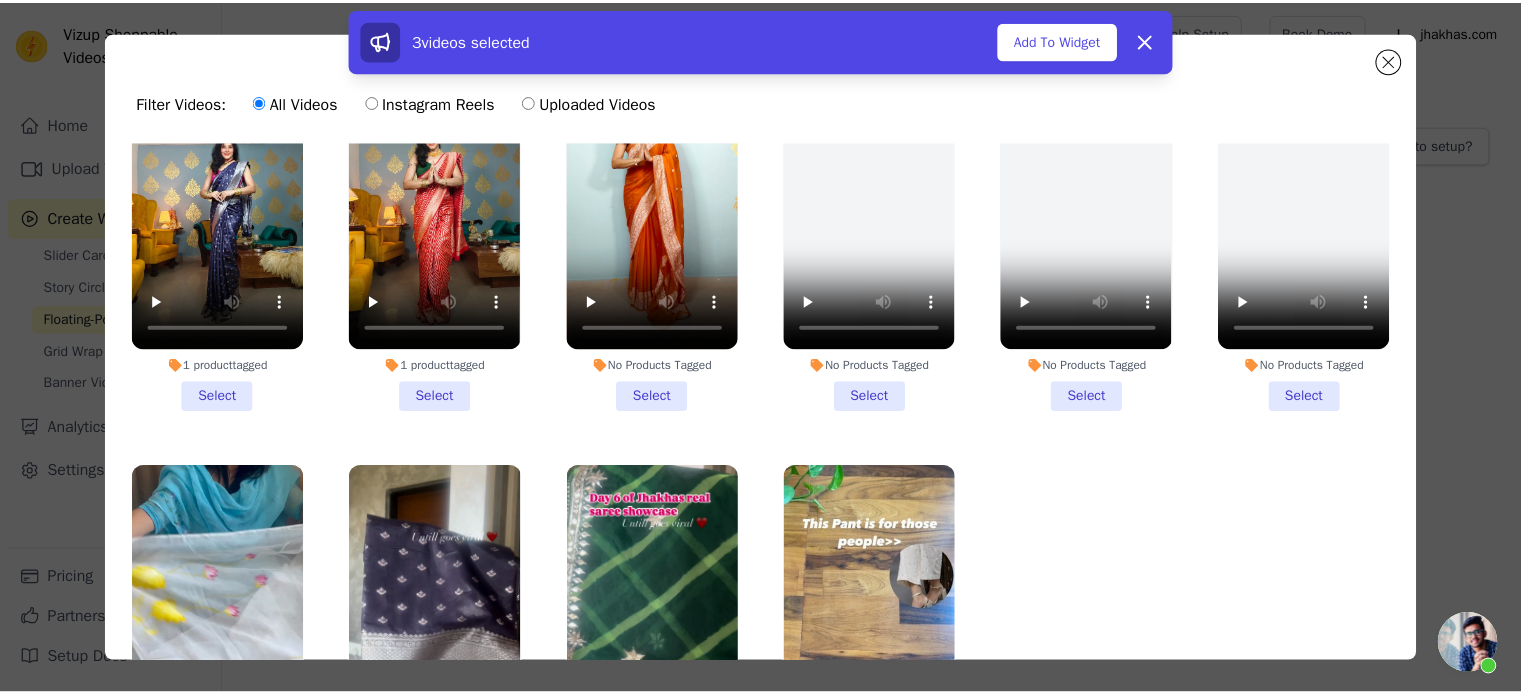 scroll, scrollTop: 5629, scrollLeft: 0, axis: vertical 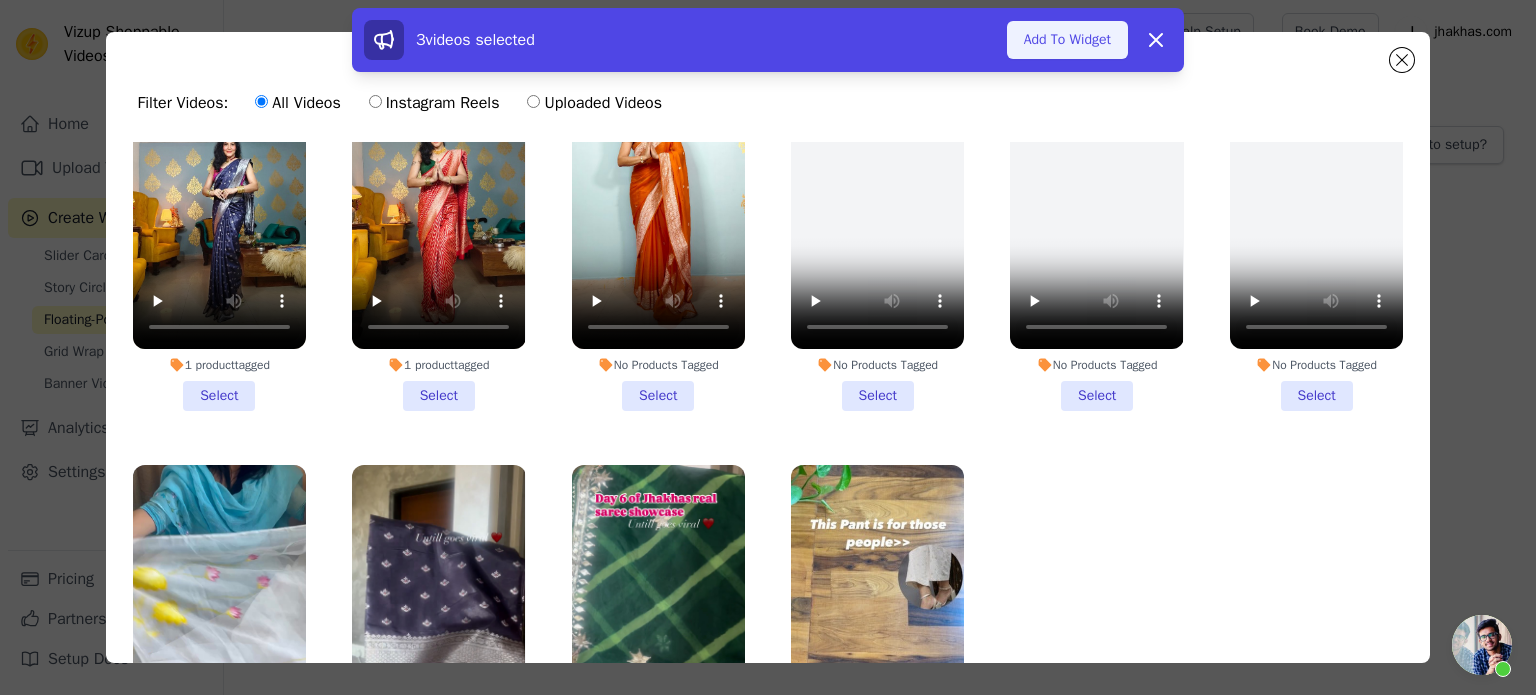 click on "Add To Widget" at bounding box center [1067, 40] 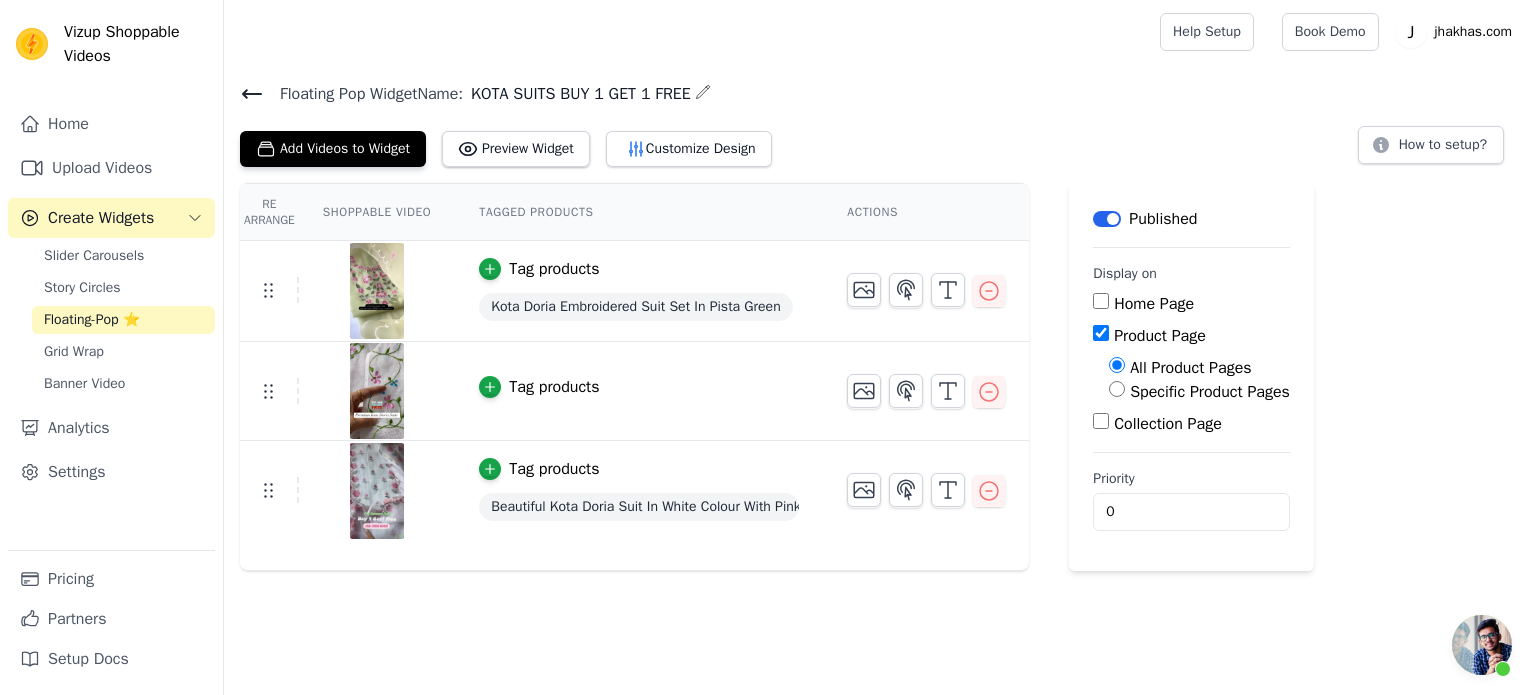 click 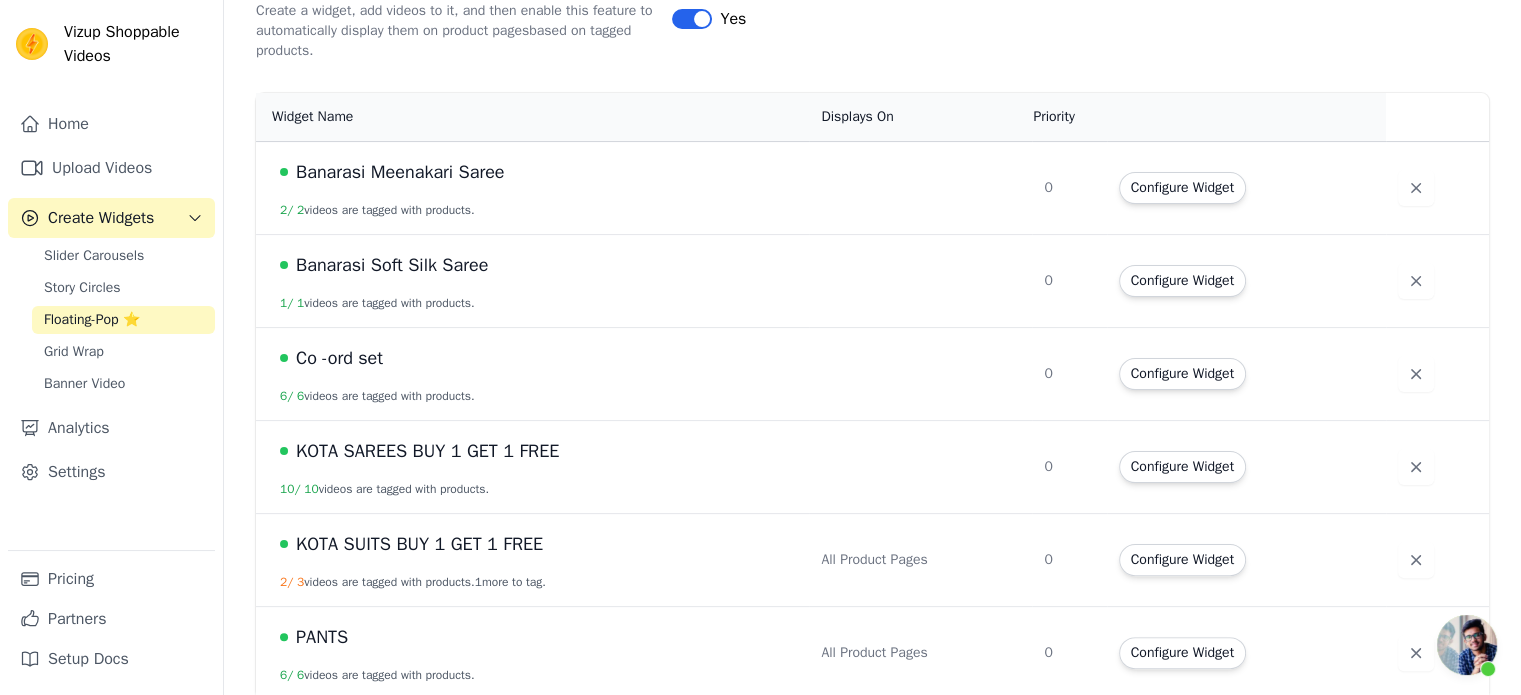 scroll, scrollTop: 388, scrollLeft: 0, axis: vertical 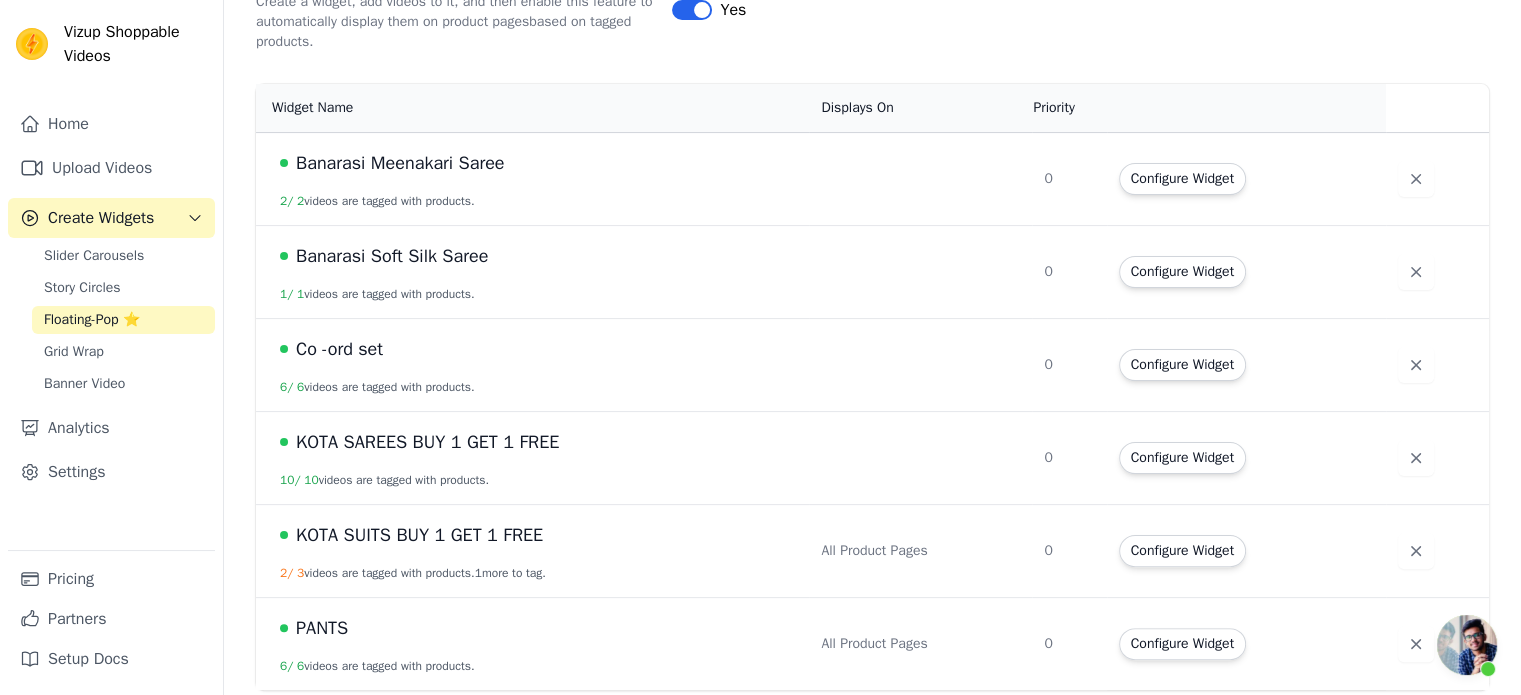 click on "KOTA SUITS BUY 1 GET 1 FREE   2  /   3  videos are tagged with products.
1  more to tag." at bounding box center (532, 550) 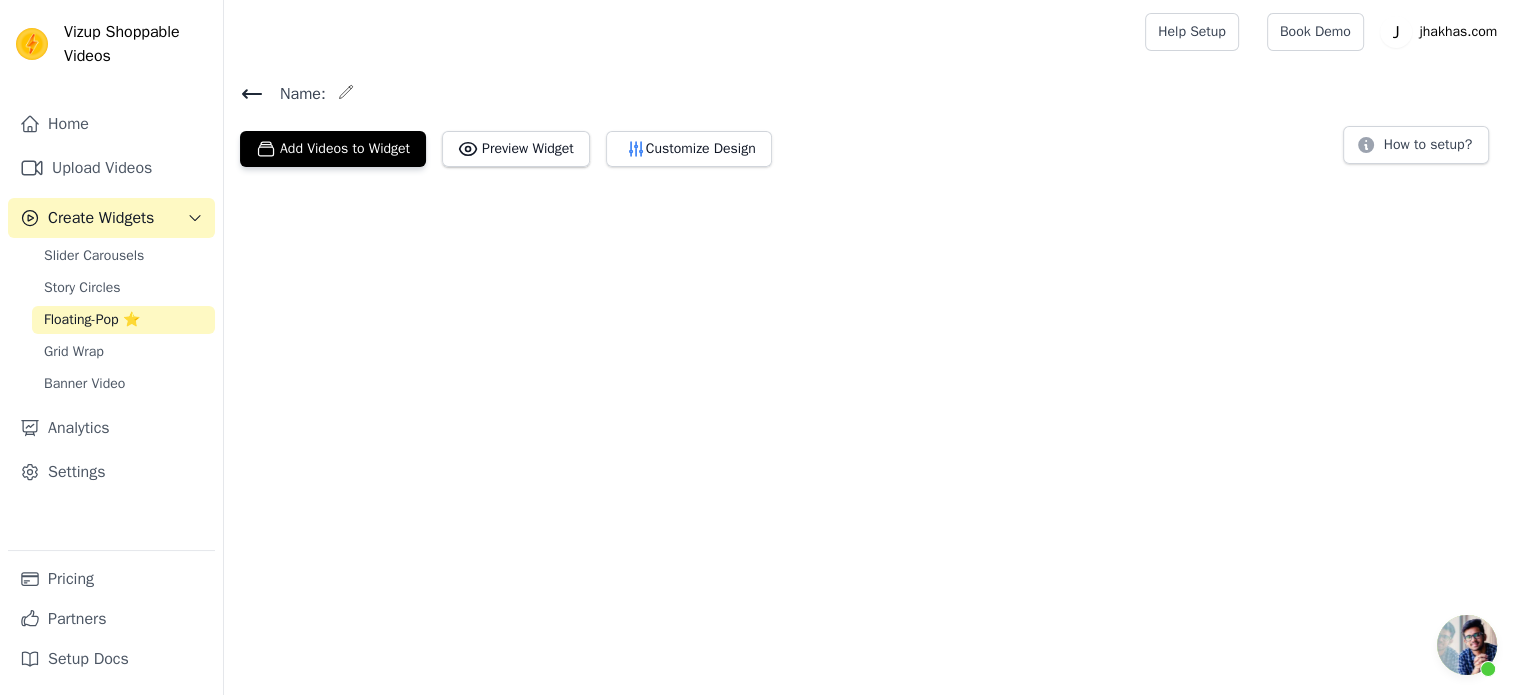 scroll, scrollTop: 0, scrollLeft: 0, axis: both 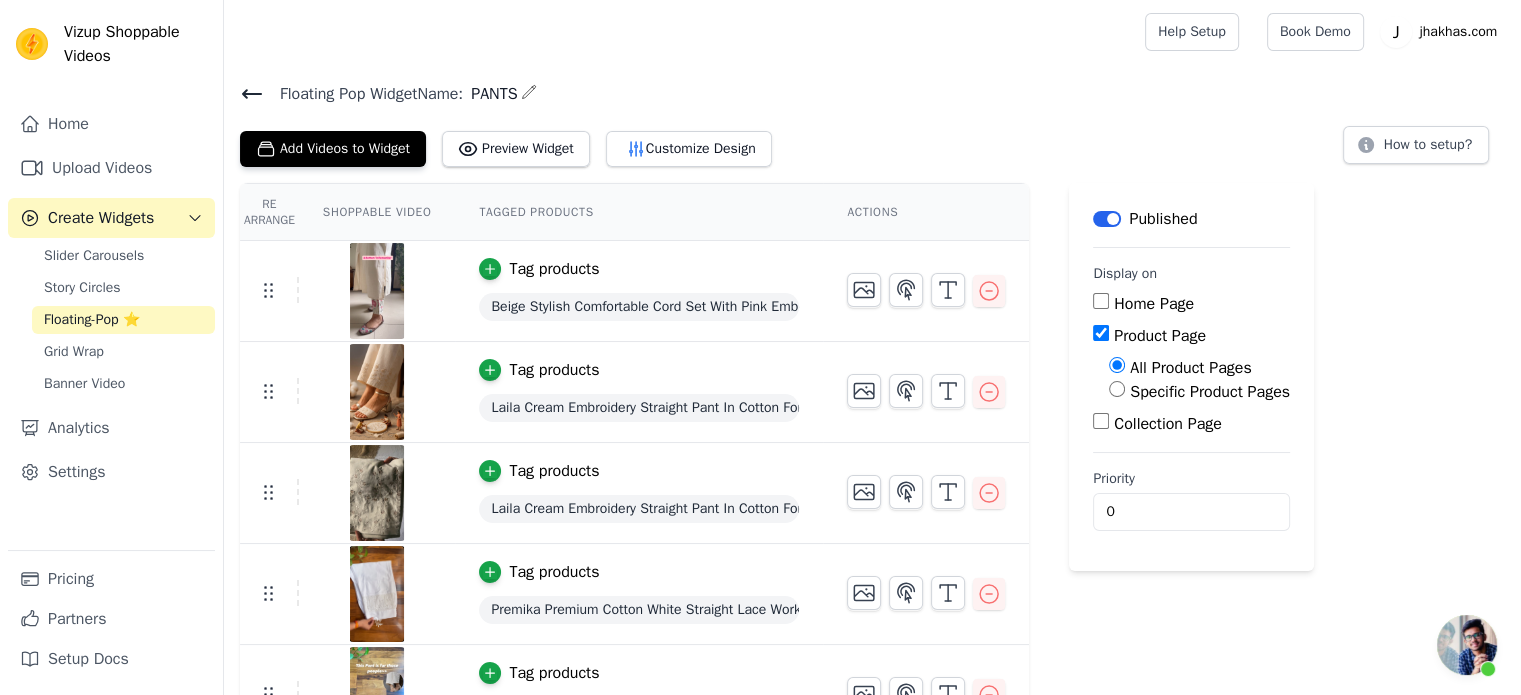 click at bounding box center (377, 291) 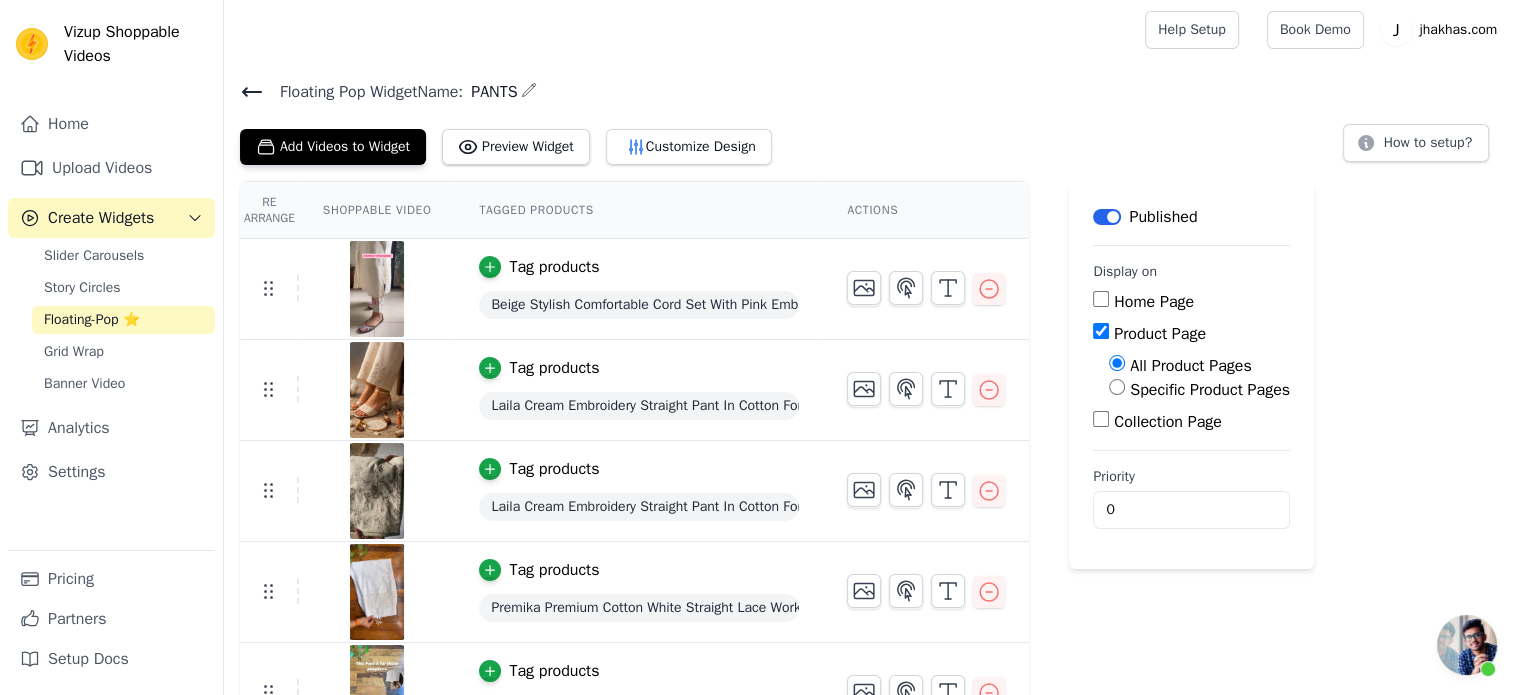 scroll, scrollTop: 0, scrollLeft: 0, axis: both 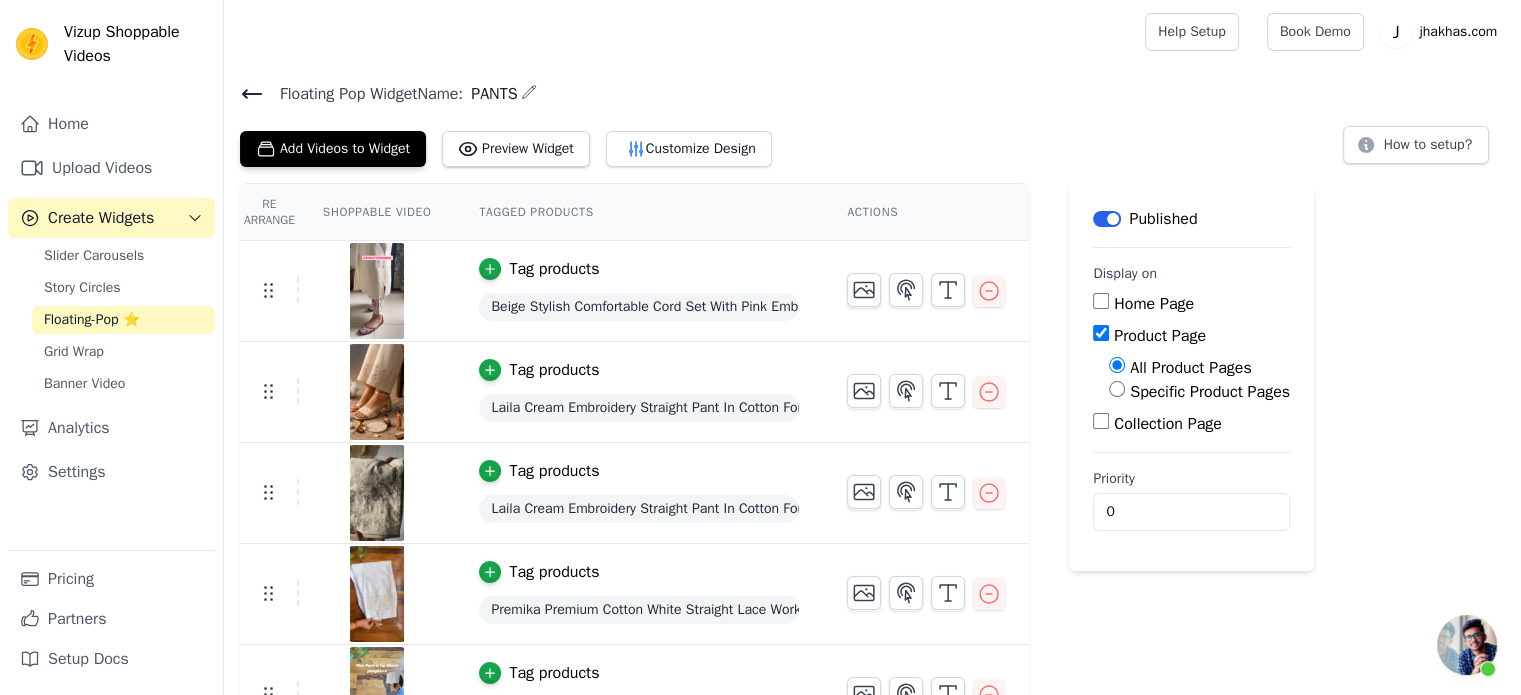 click 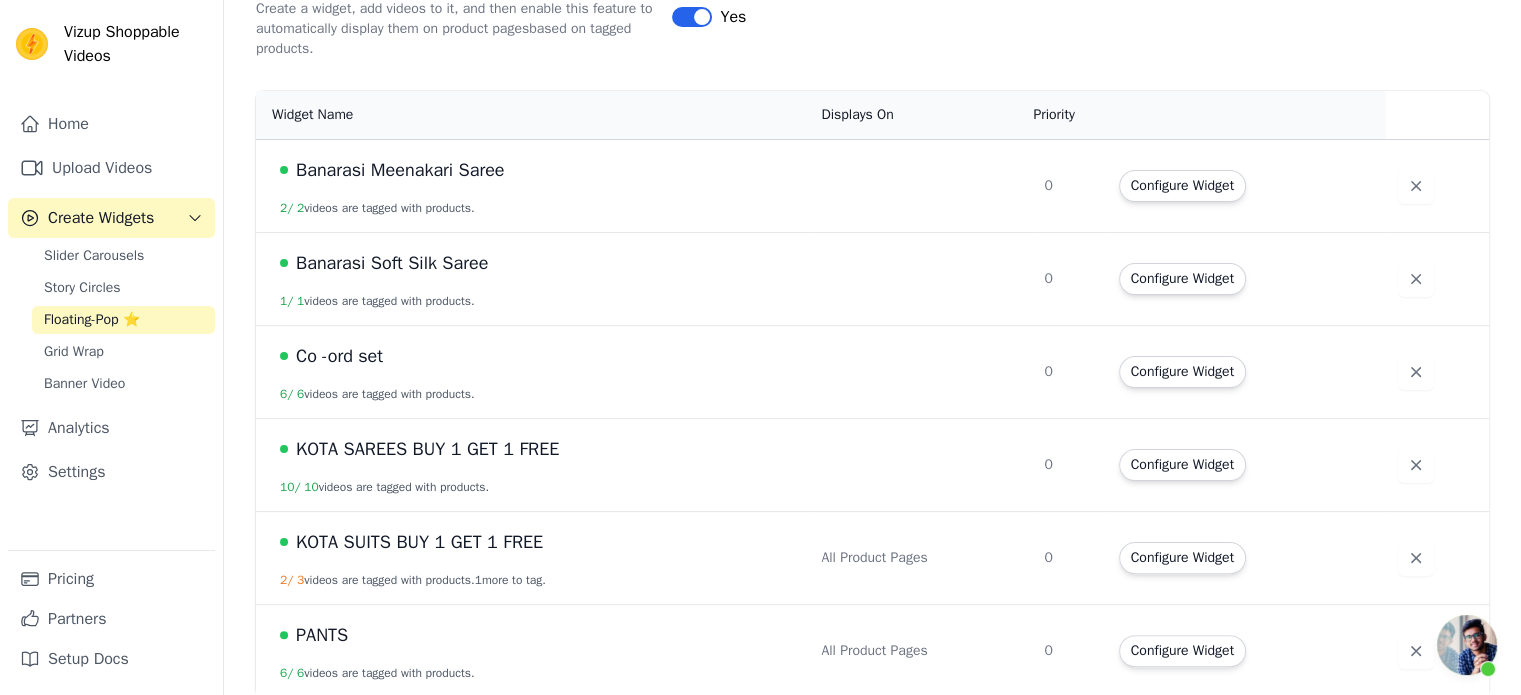 scroll, scrollTop: 388, scrollLeft: 0, axis: vertical 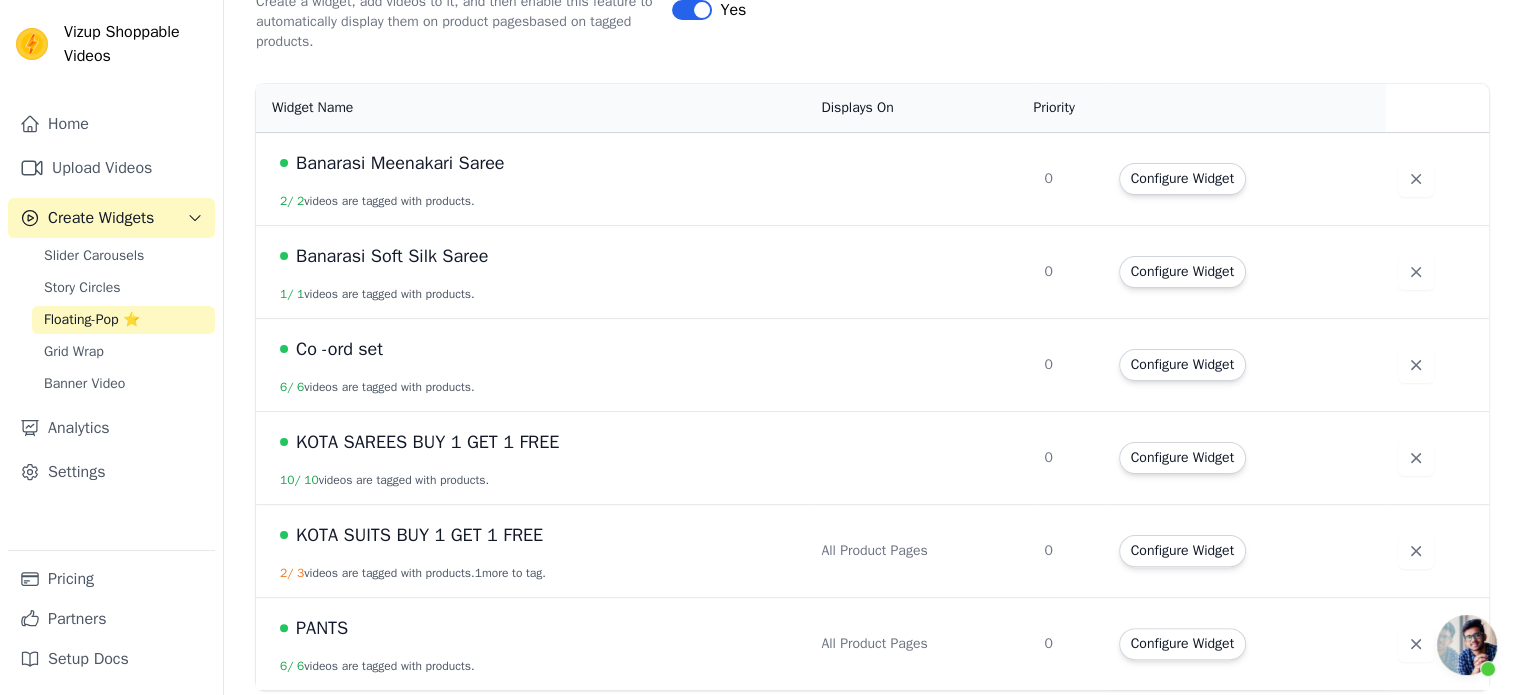 click on "Configure Widget" at bounding box center (1182, 551) 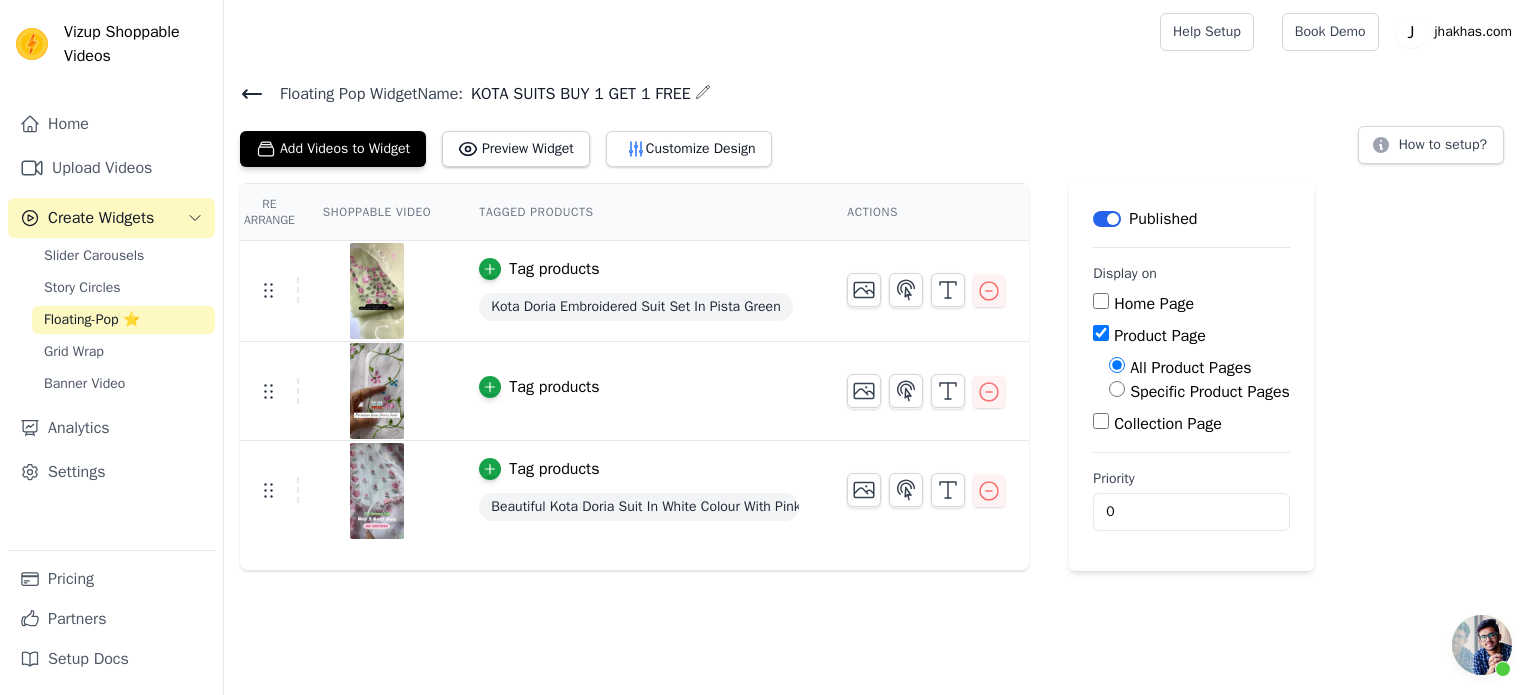 click 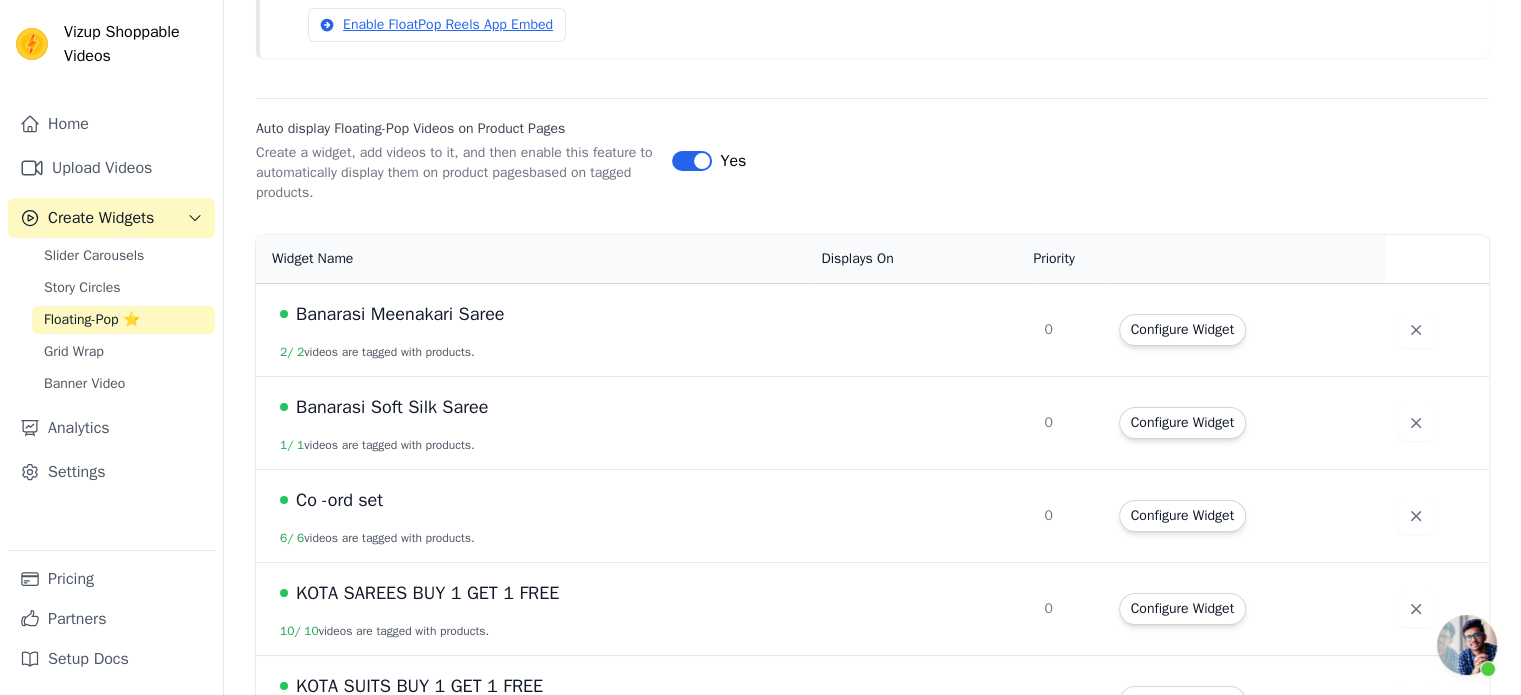 scroll, scrollTop: 388, scrollLeft: 0, axis: vertical 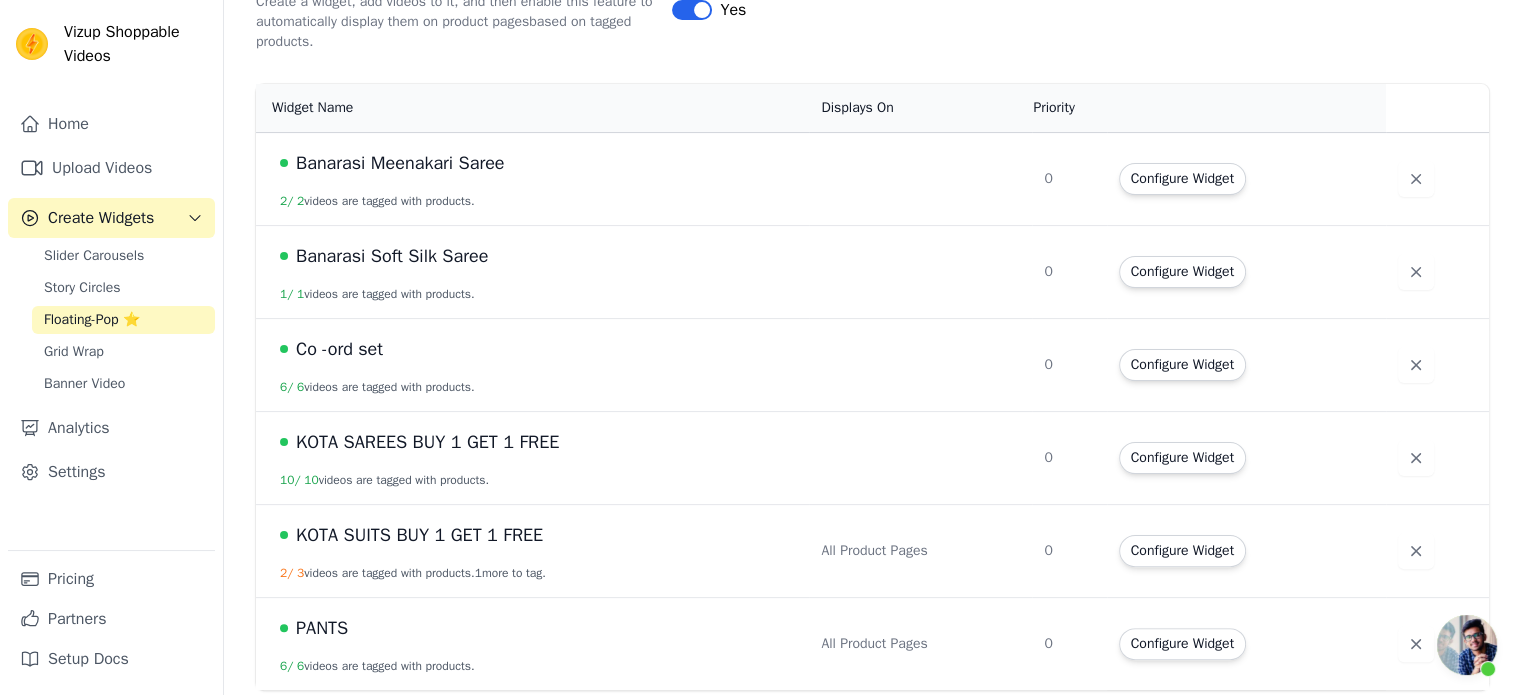 click on "PANTS   6  /   6  videos are tagged with products." at bounding box center (532, 643) 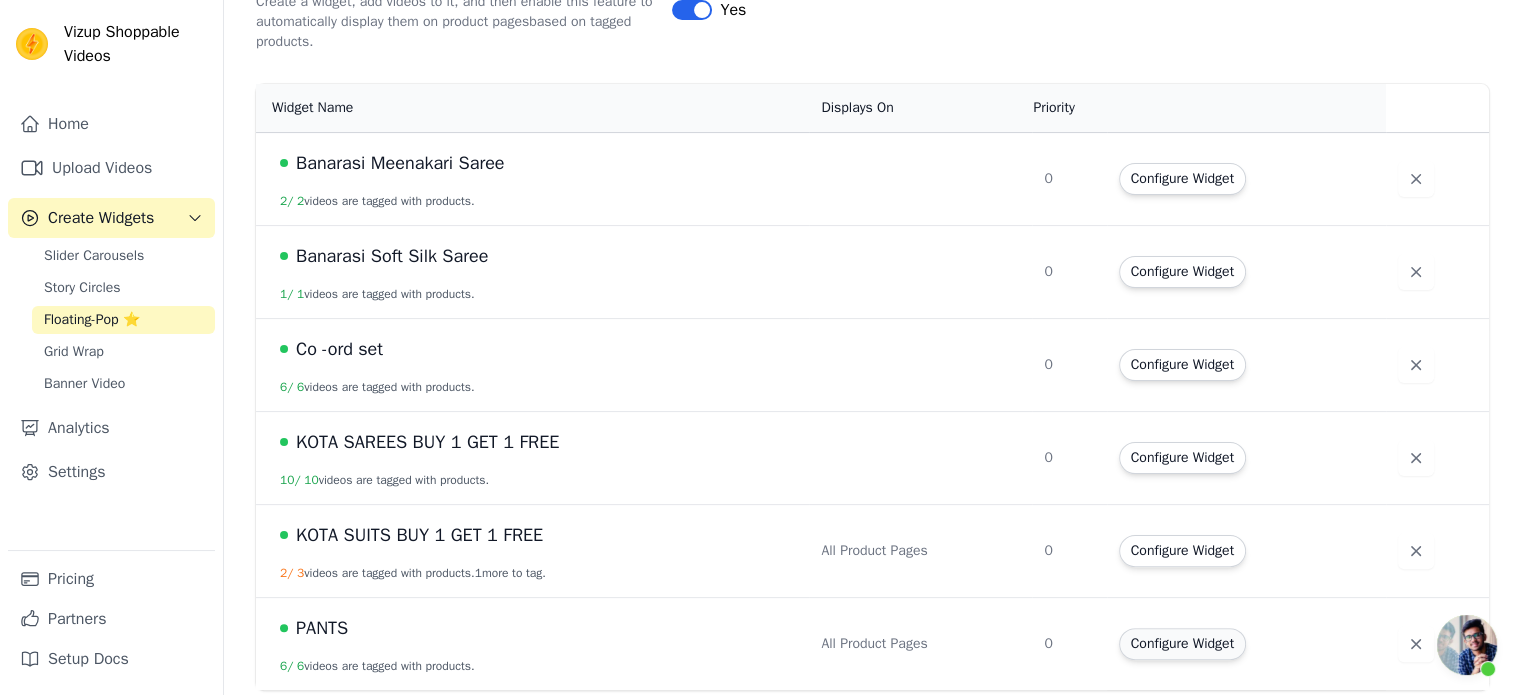 click on "Configure Widget" at bounding box center [1182, 644] 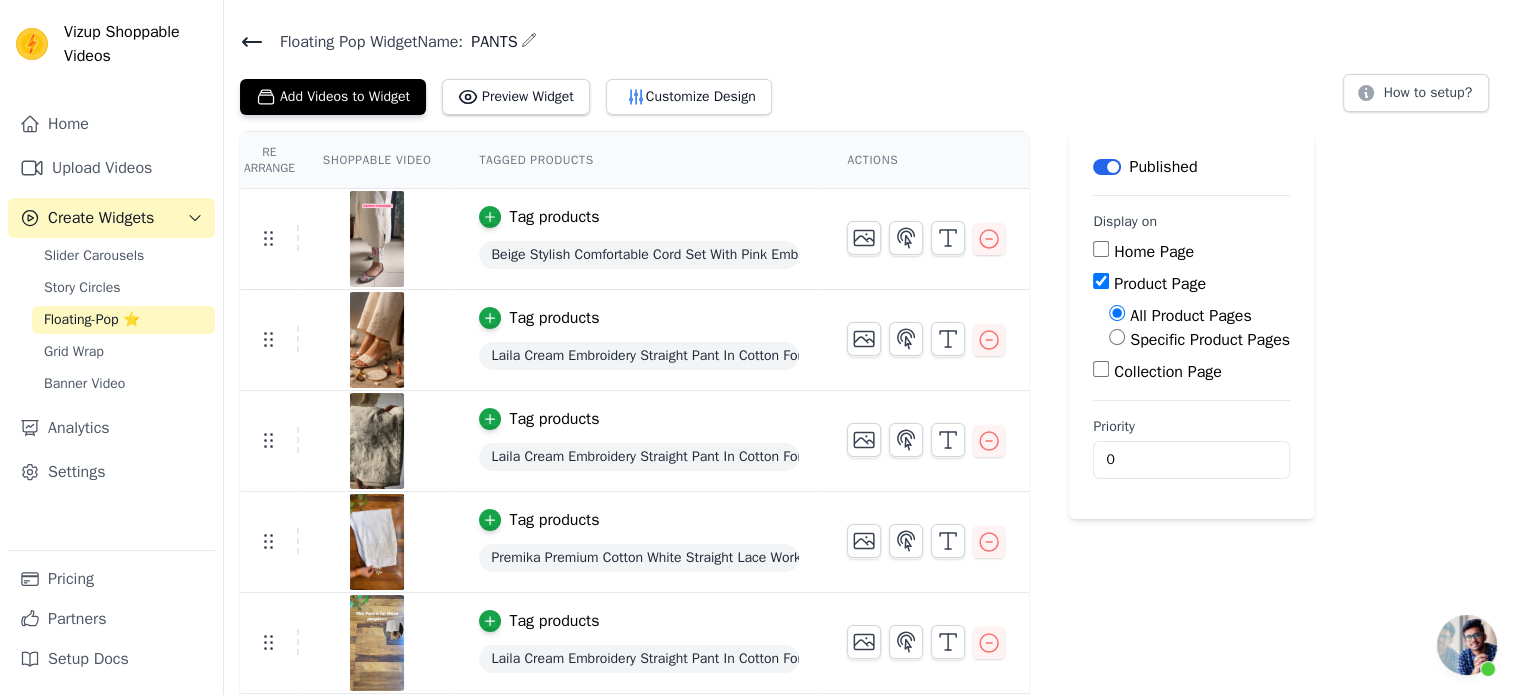 scroll, scrollTop: 0, scrollLeft: 0, axis: both 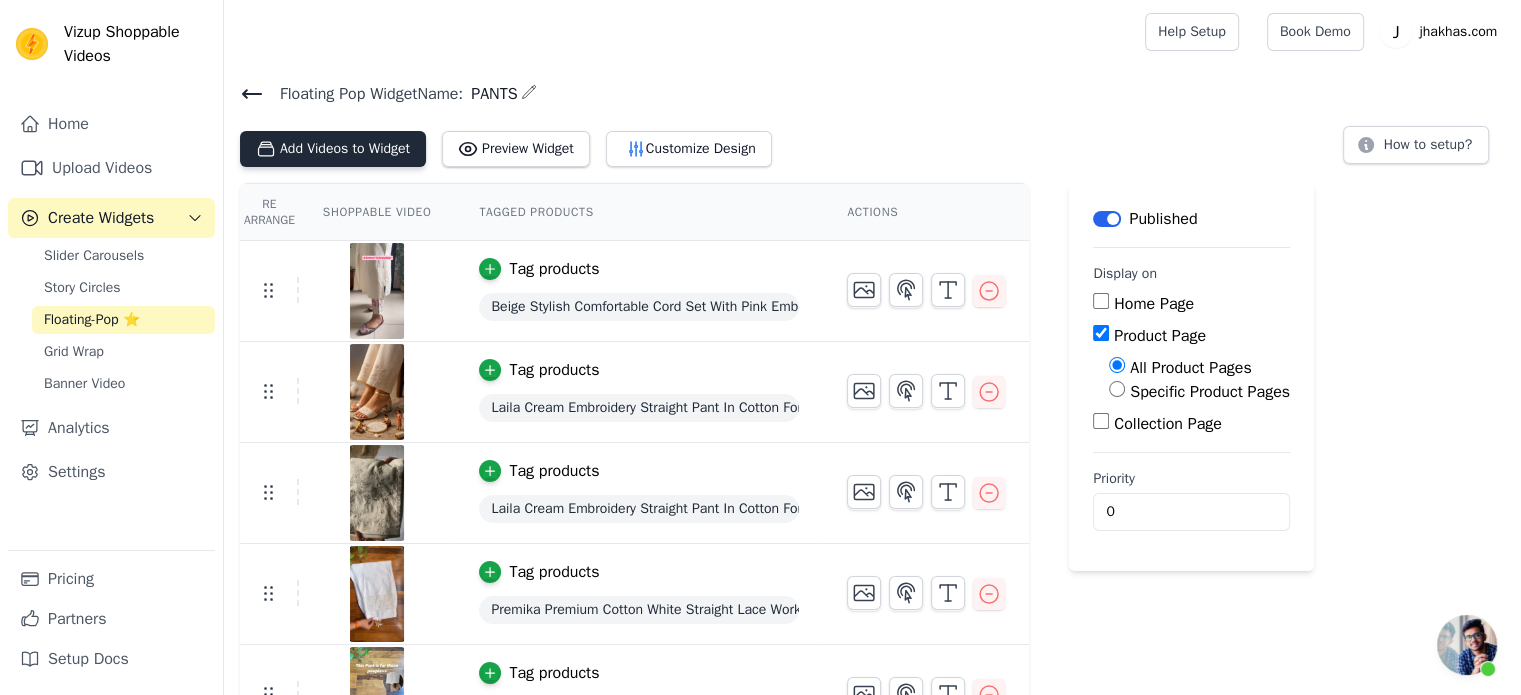 click on "Add Videos to Widget" at bounding box center (333, 149) 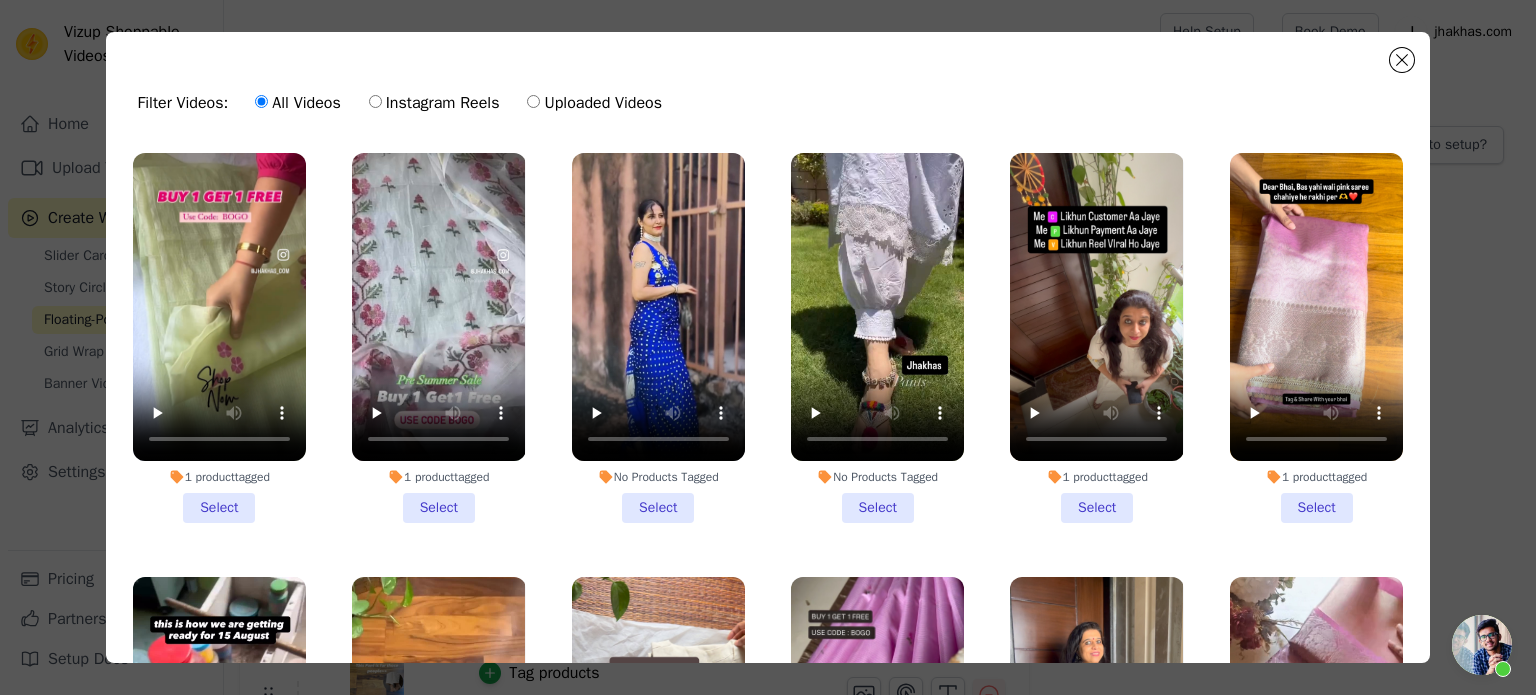 click on "No Products Tagged     Select" at bounding box center (877, 338) 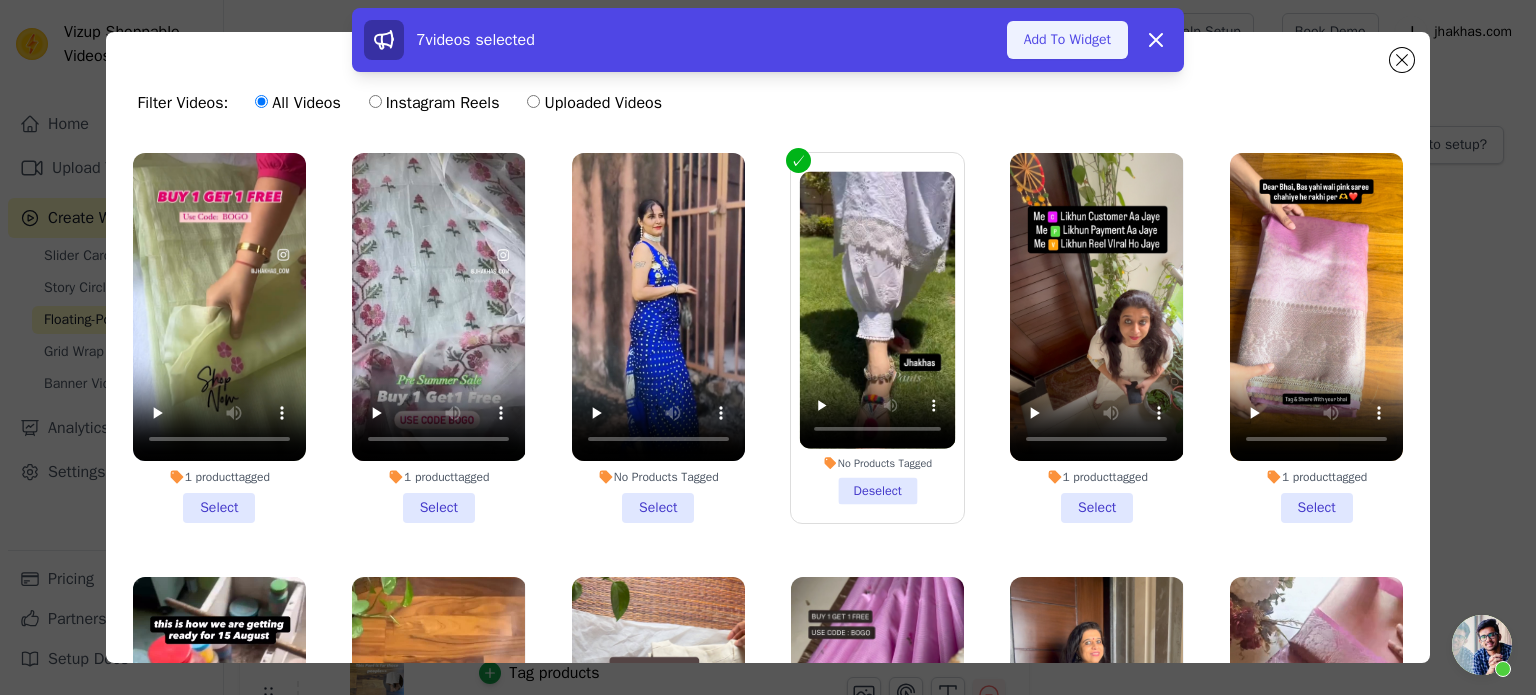 click on "Add To Widget" at bounding box center (1067, 40) 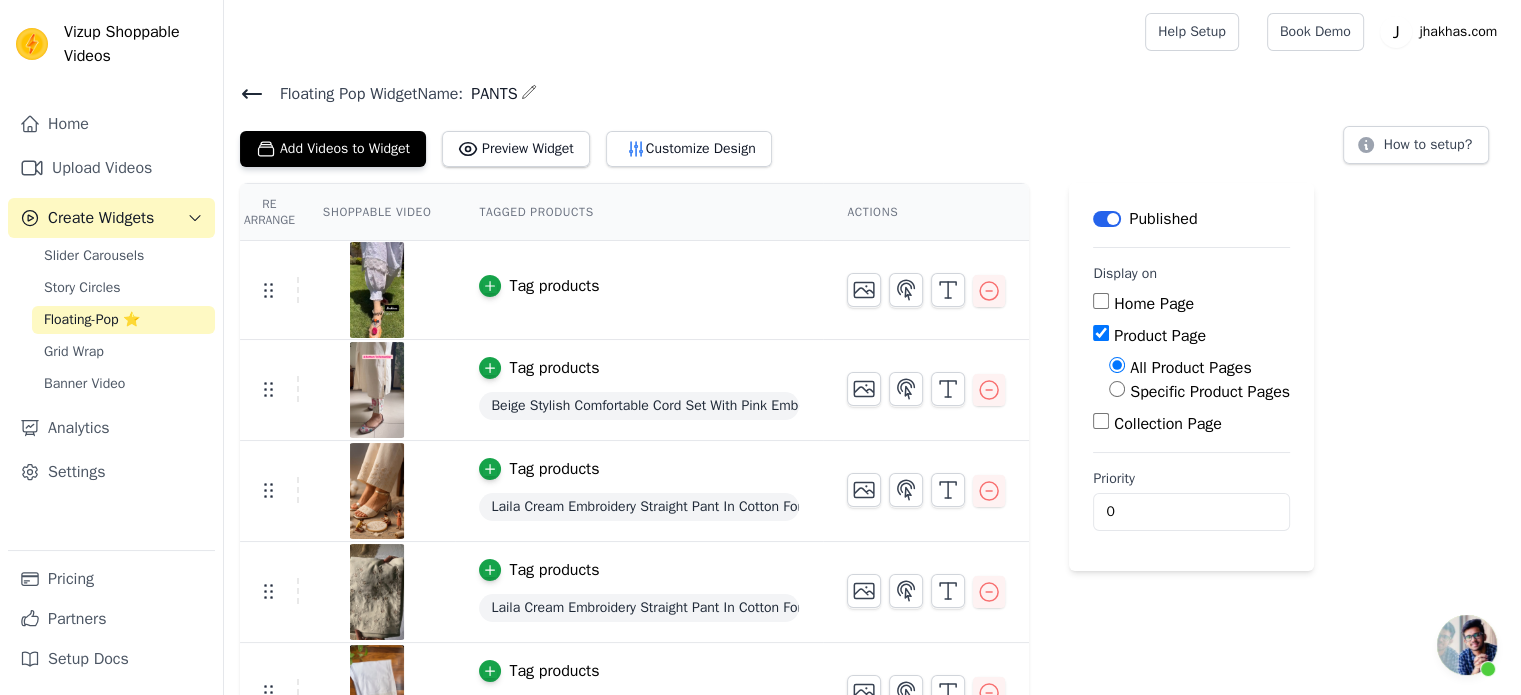 click on "Tag products" at bounding box center (554, 286) 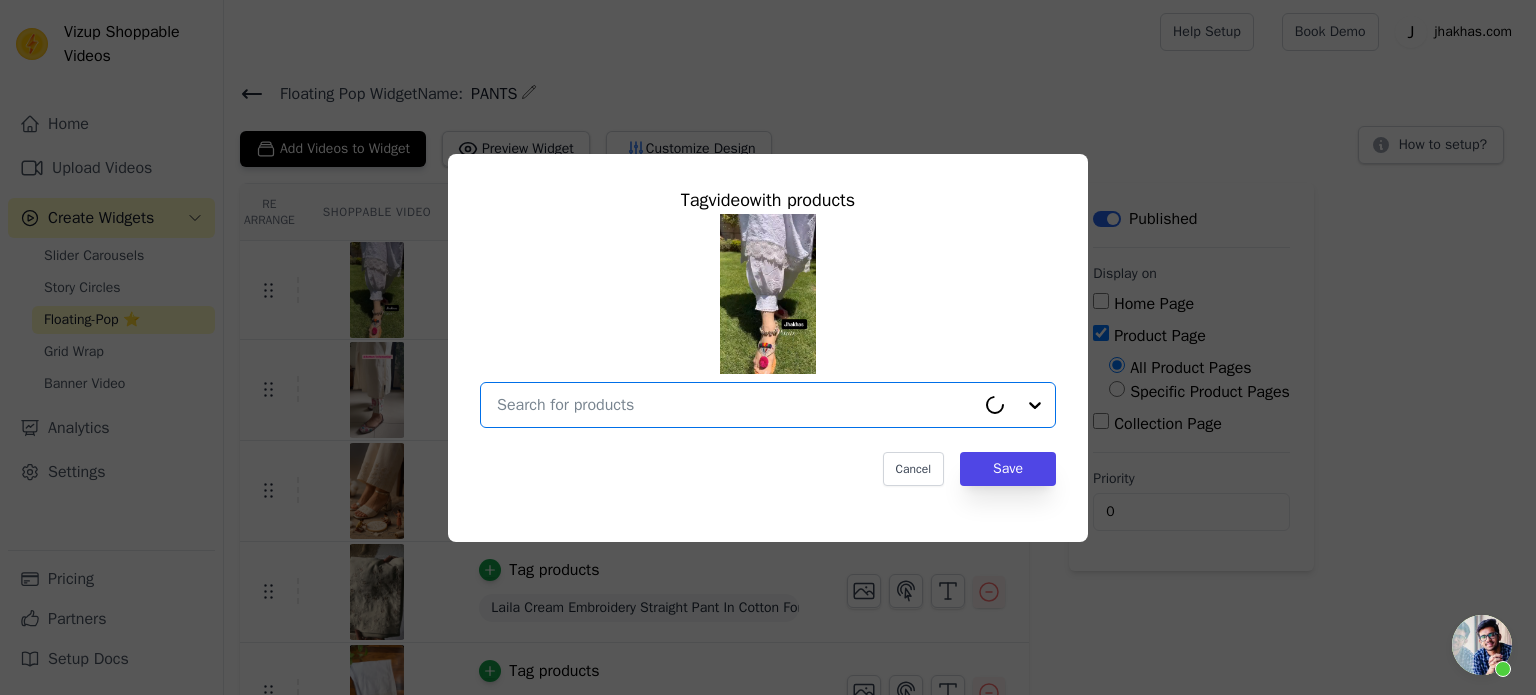 click at bounding box center [736, 405] 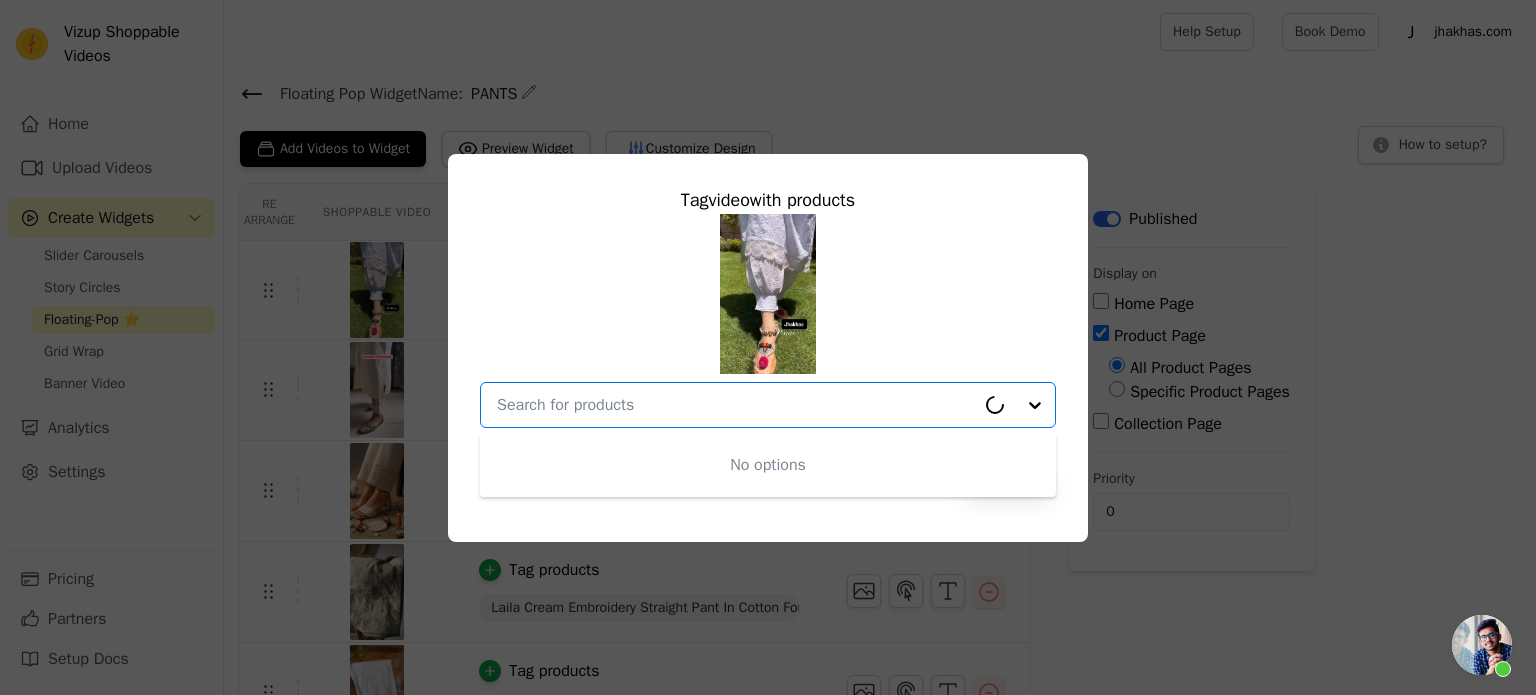 paste on "Anokhi Chikankari Dhoti Salwar in White For Women" 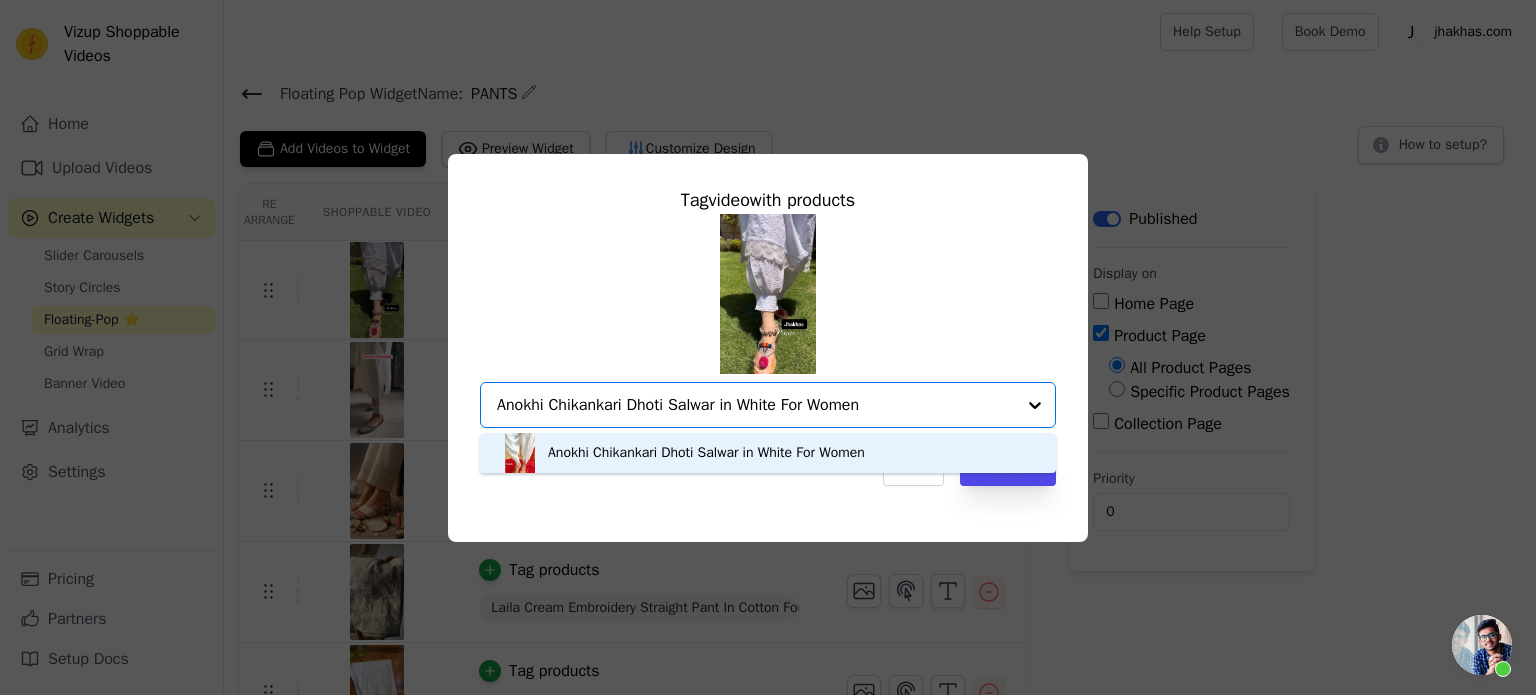 click on "Anokhi Chikankari Dhoti Salwar in White For Women" at bounding box center [706, 453] 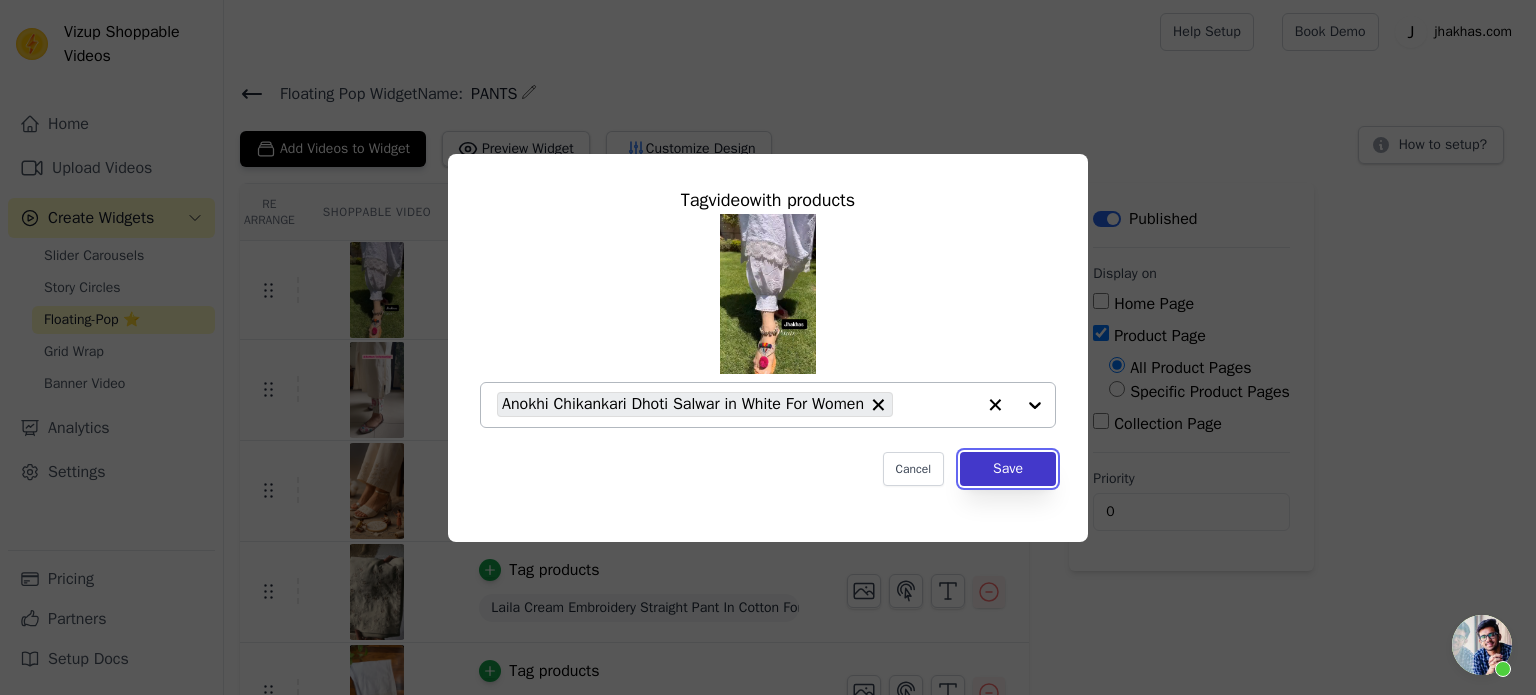 click on "Save" at bounding box center (1008, 469) 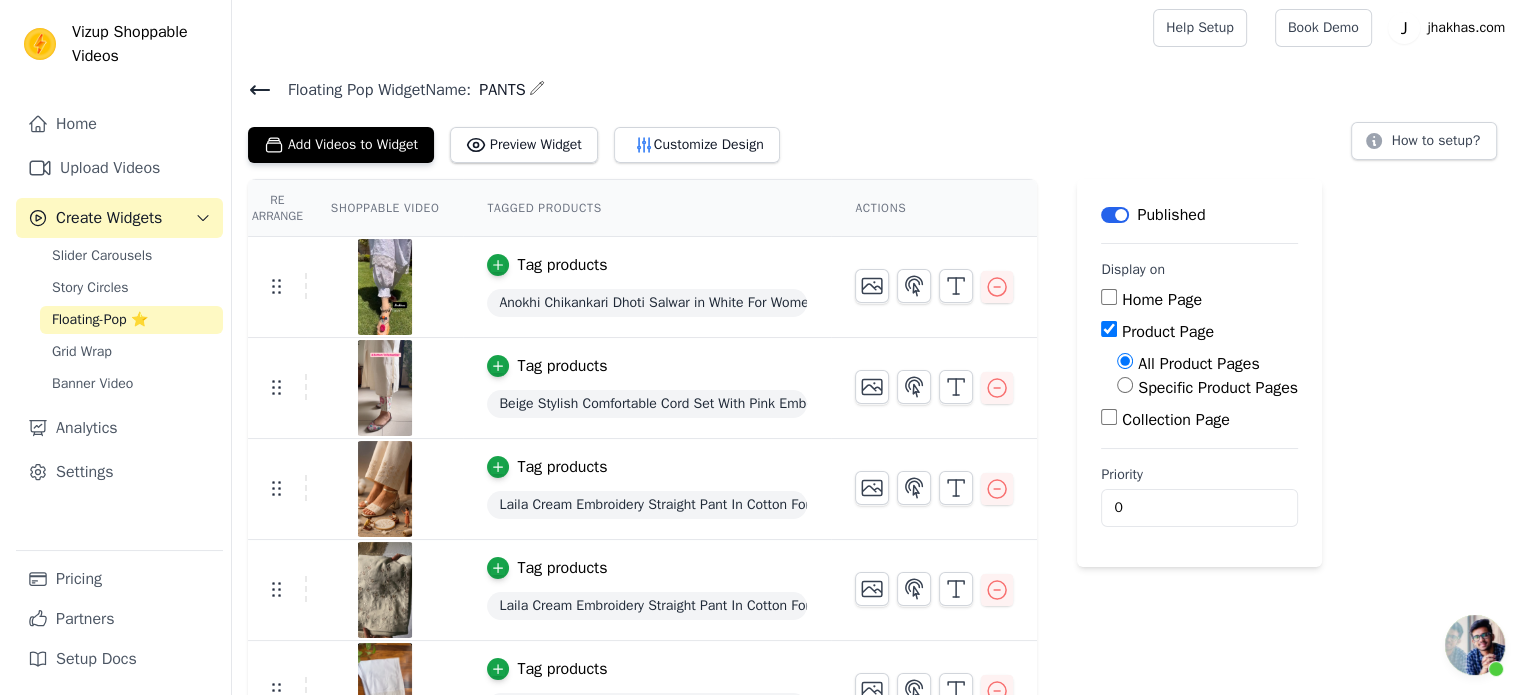 scroll, scrollTop: 0, scrollLeft: 0, axis: both 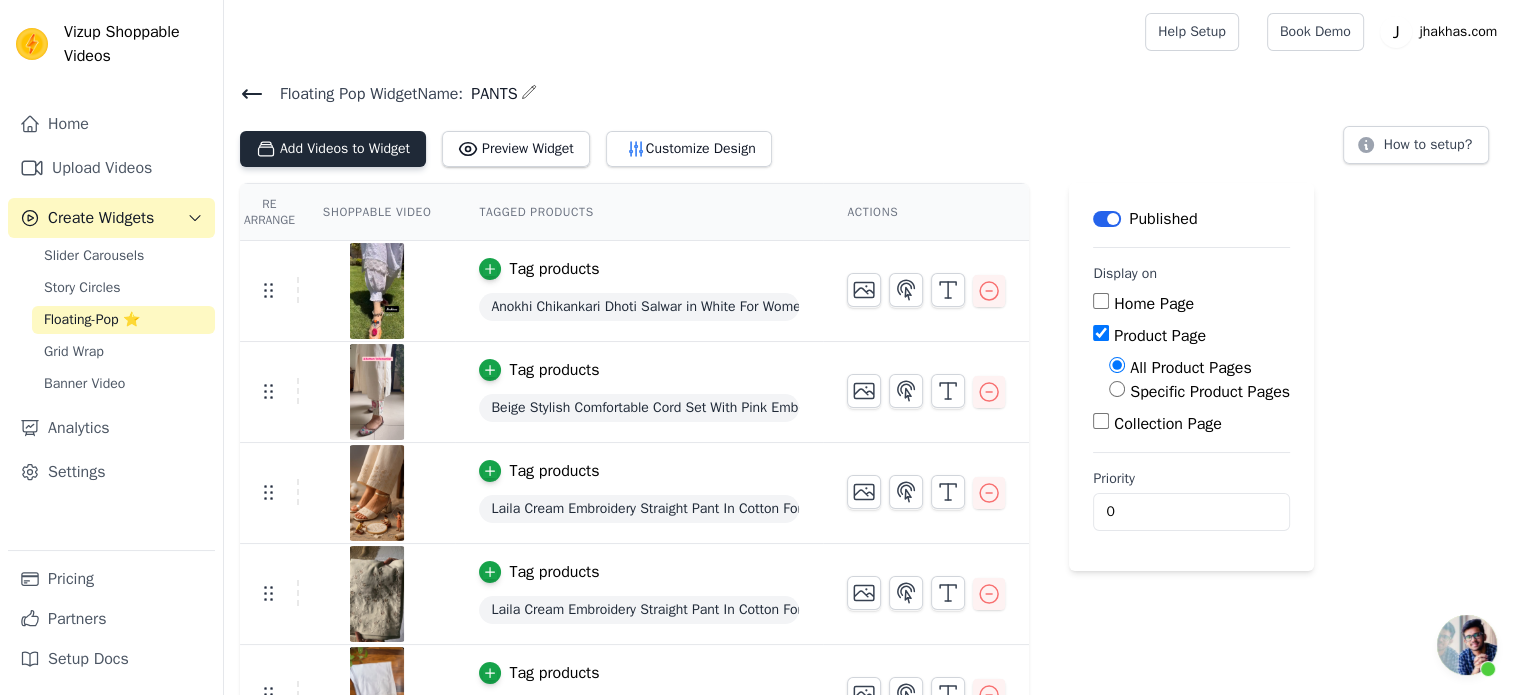 click on "Add Videos to Widget" at bounding box center [333, 149] 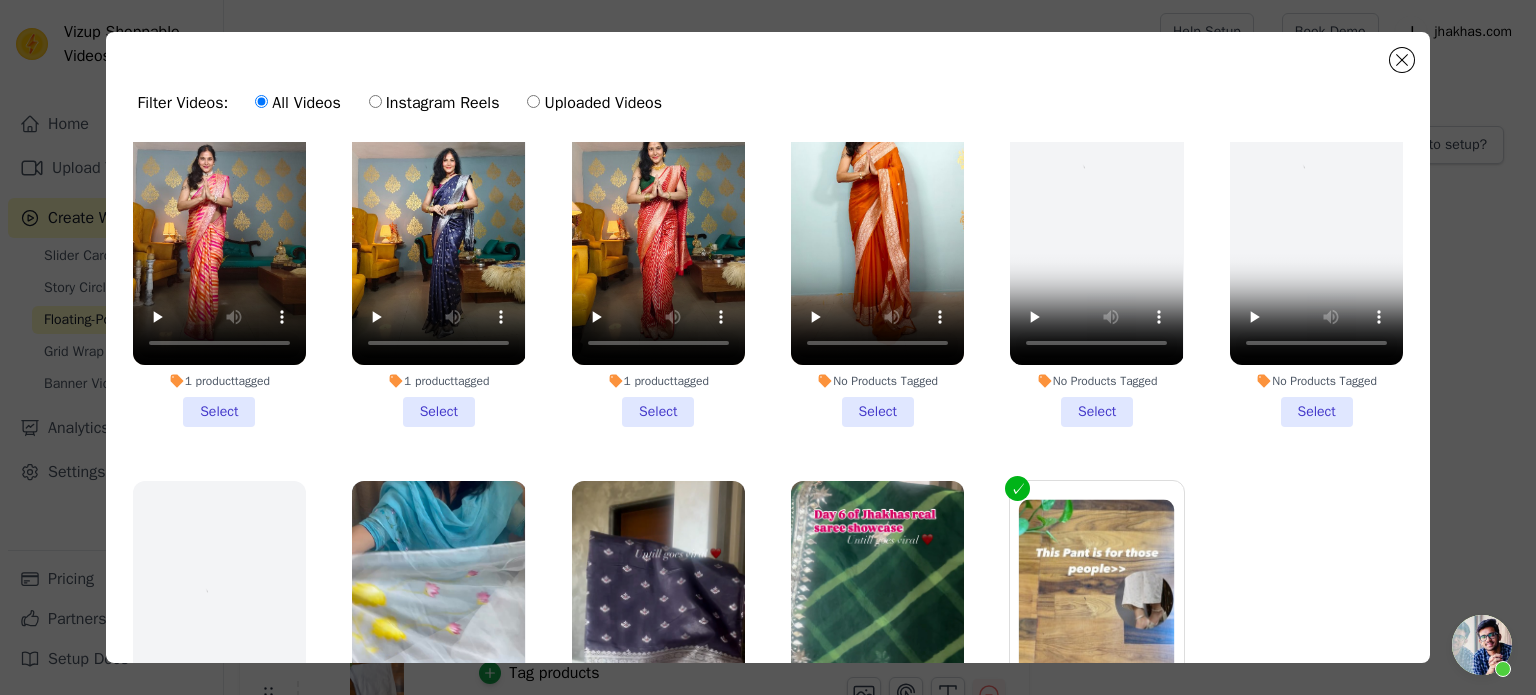 scroll, scrollTop: 5629, scrollLeft: 0, axis: vertical 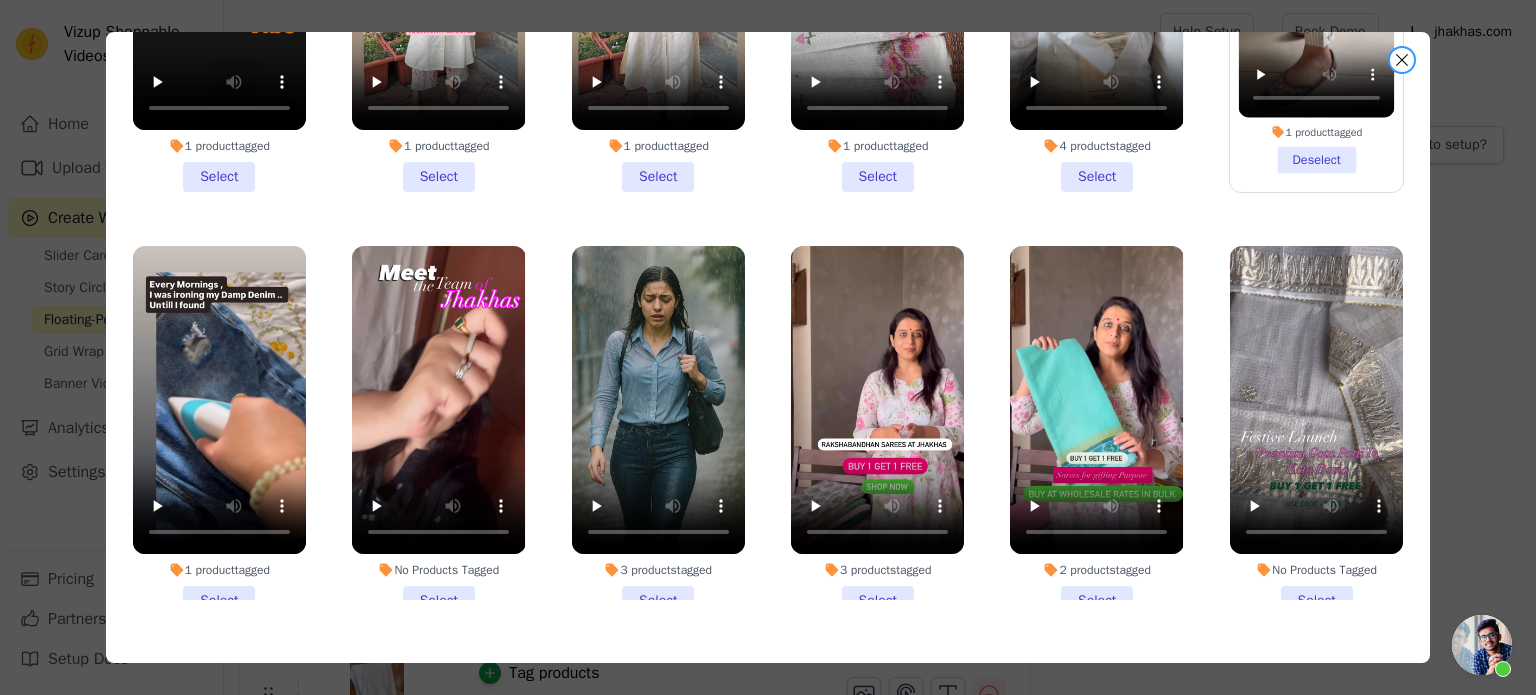 click at bounding box center [1402, 60] 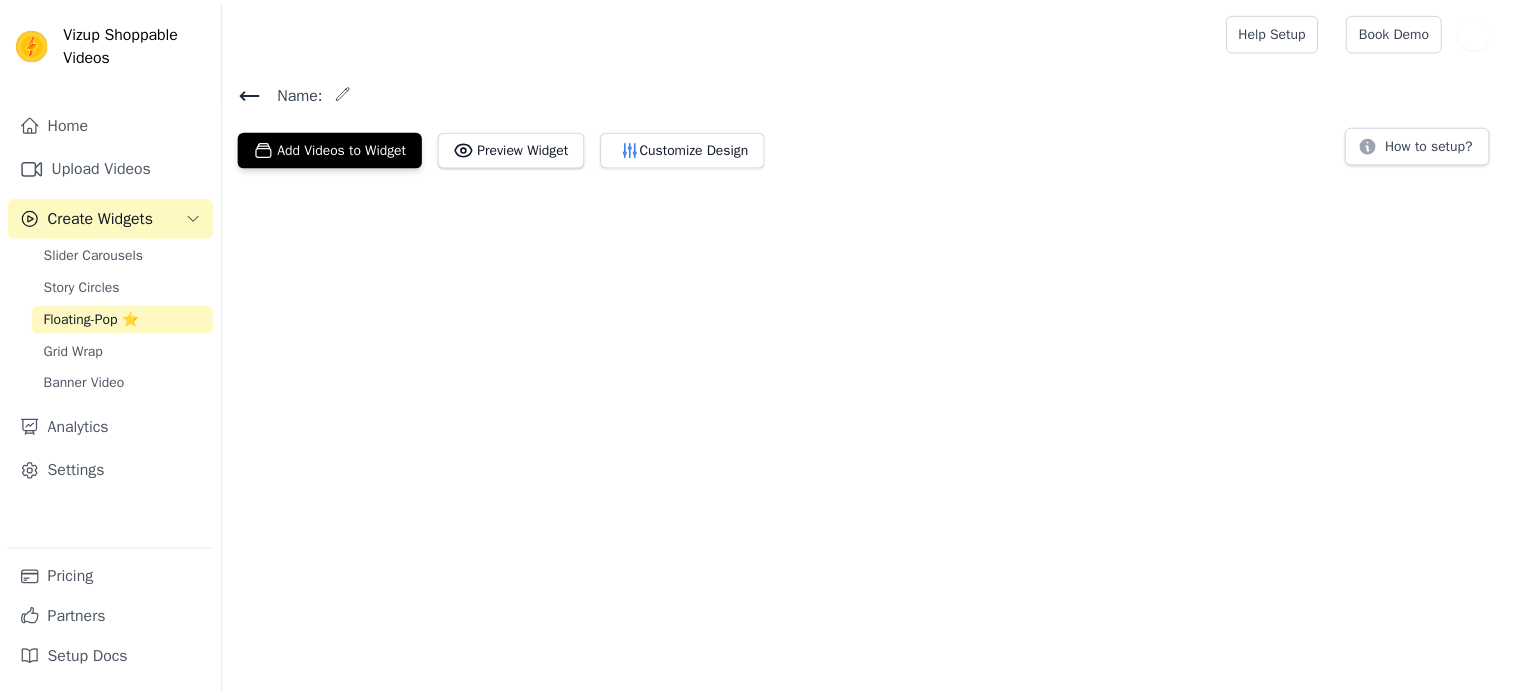 scroll, scrollTop: 0, scrollLeft: 0, axis: both 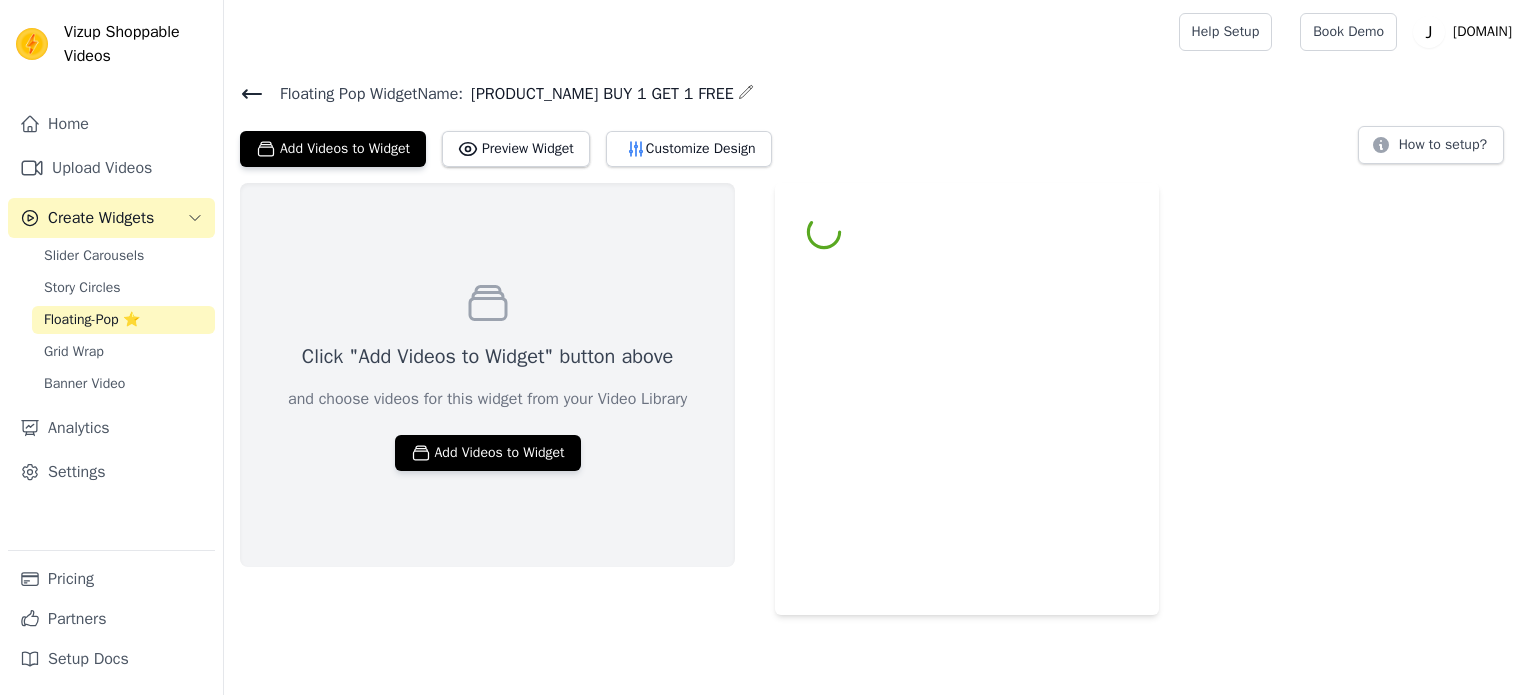 click on "Upload Videos" at bounding box center (111, 168) 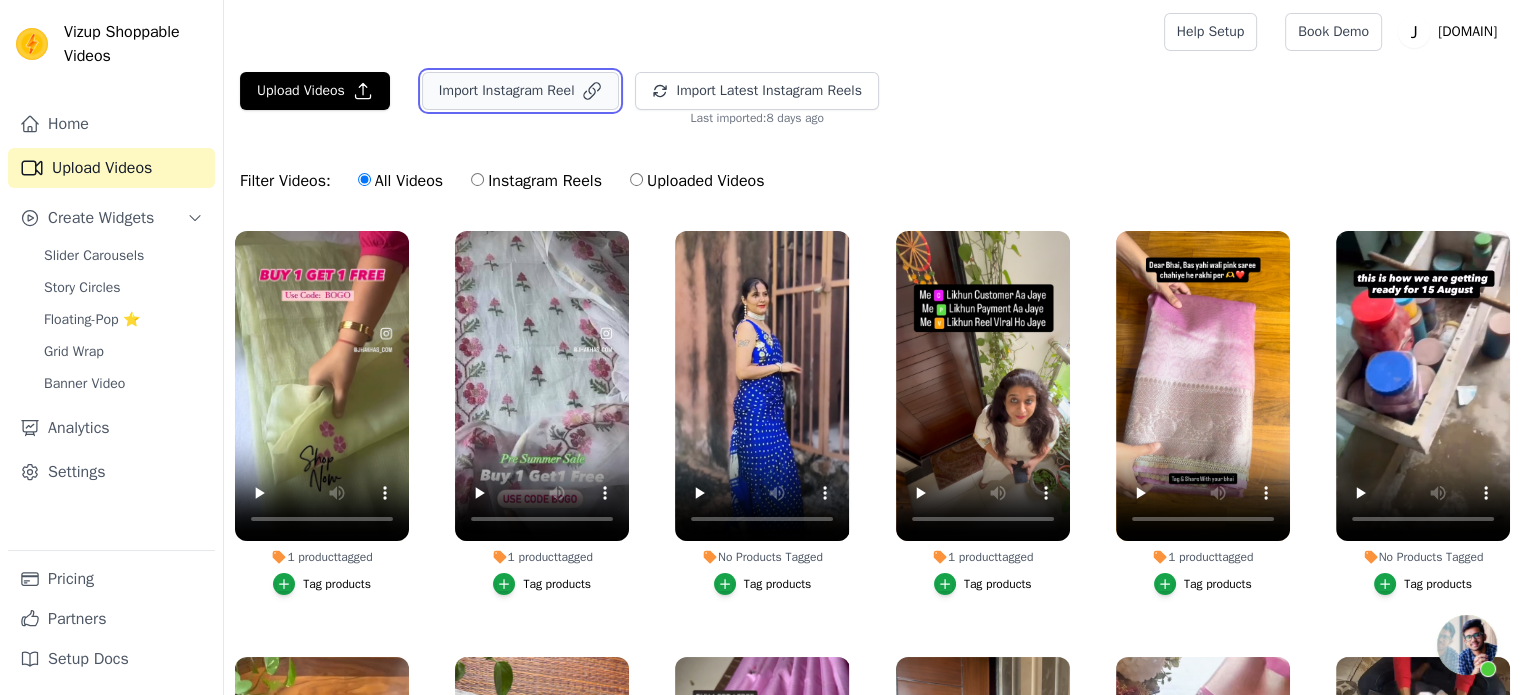 click on "Import Instagram Reel" at bounding box center (521, 91) 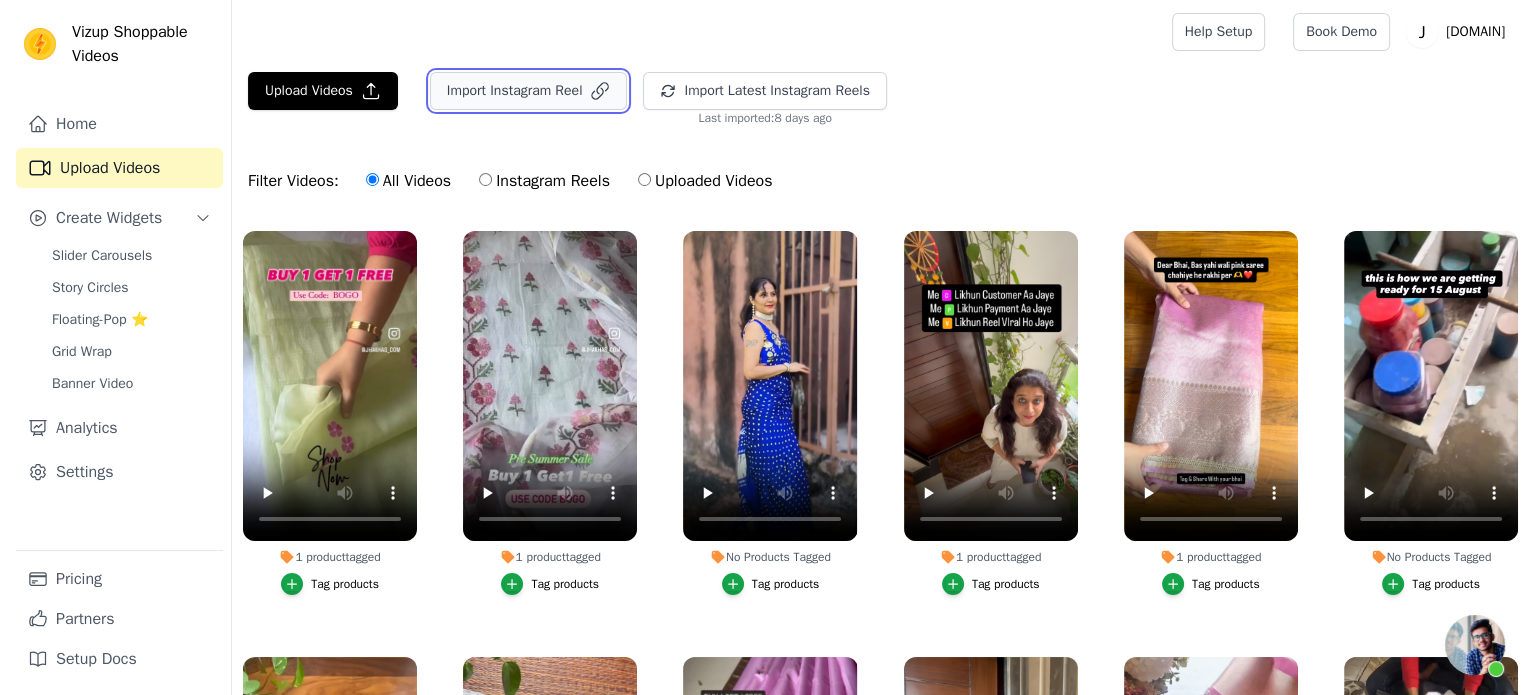 scroll, scrollTop: 3988, scrollLeft: 0, axis: vertical 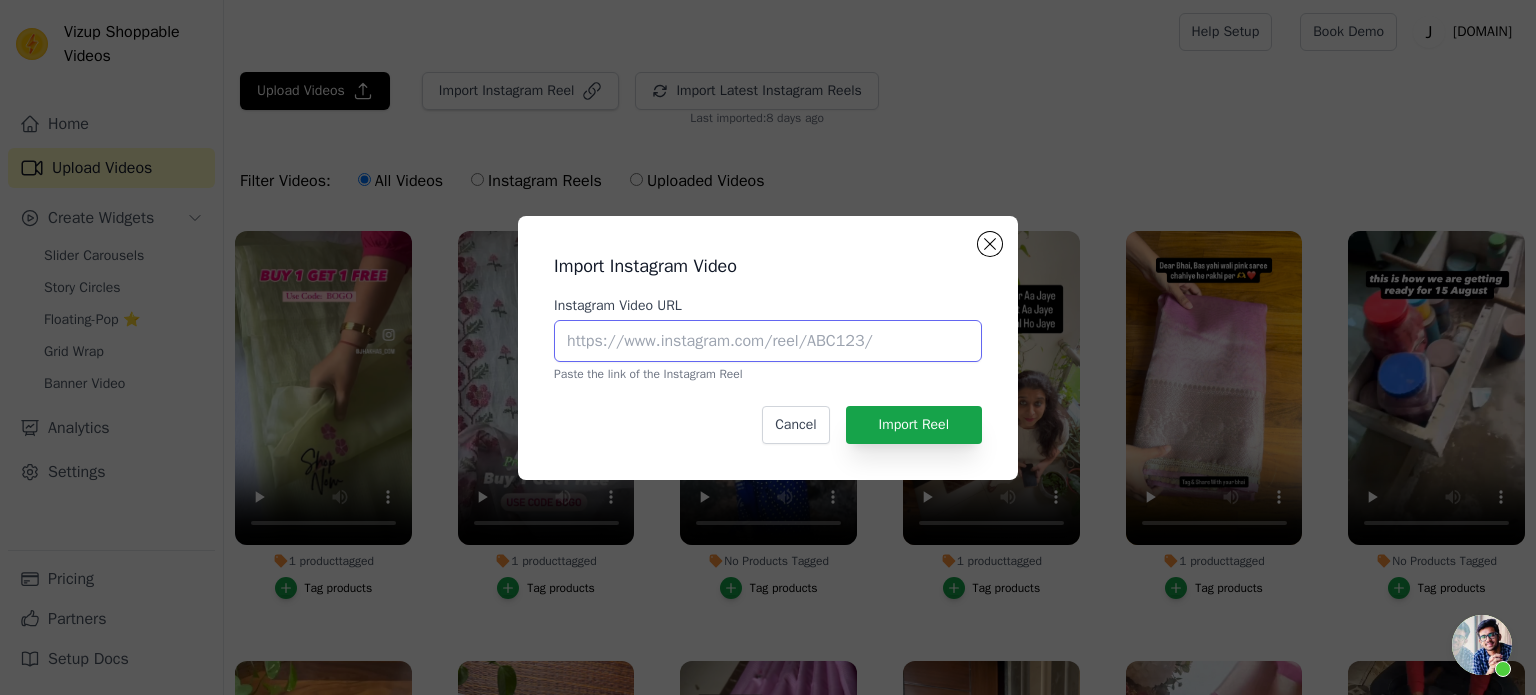 click on "Instagram Video URL" at bounding box center [768, 341] 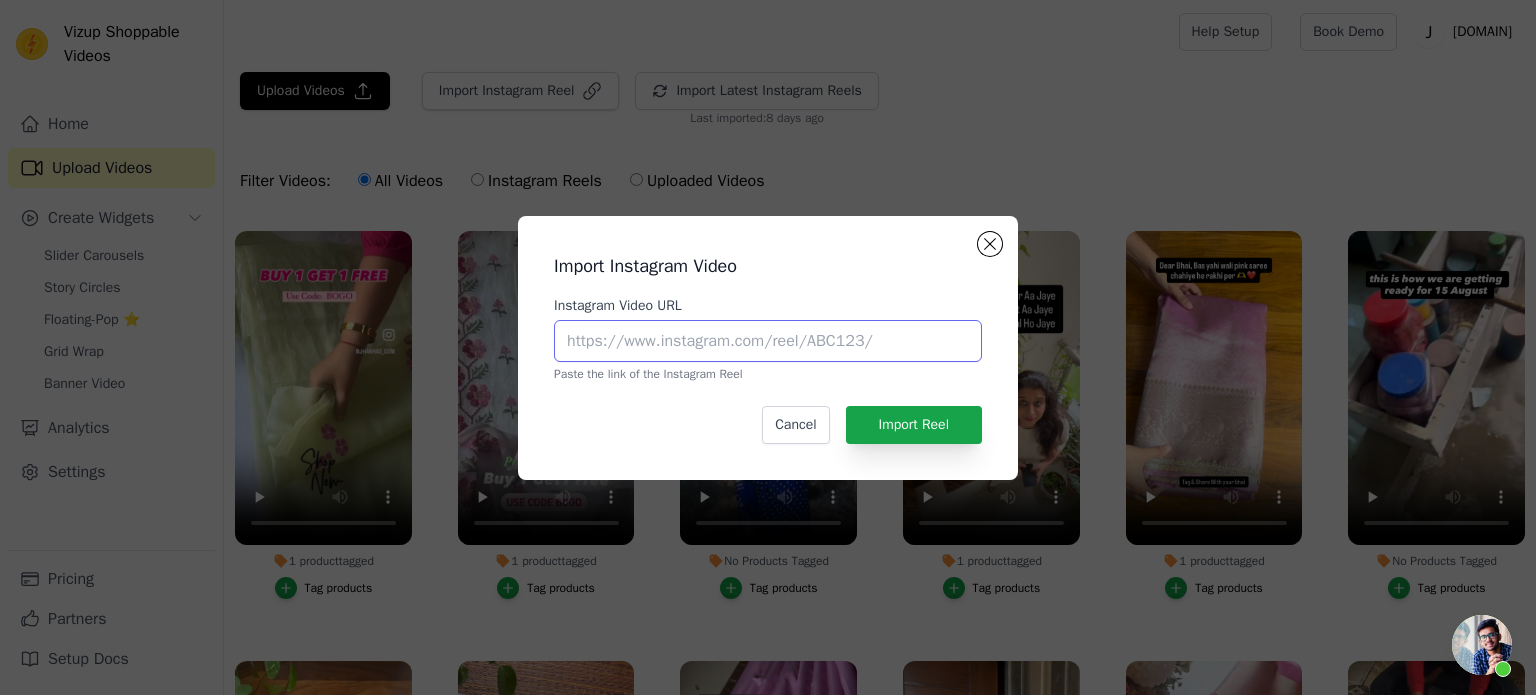 paste on "https://www.instagram.com/reel/DMfbGnFoPid/?utm_source=ig_web_copy_link&igsh=c2h1N2hpaHpseDFq" 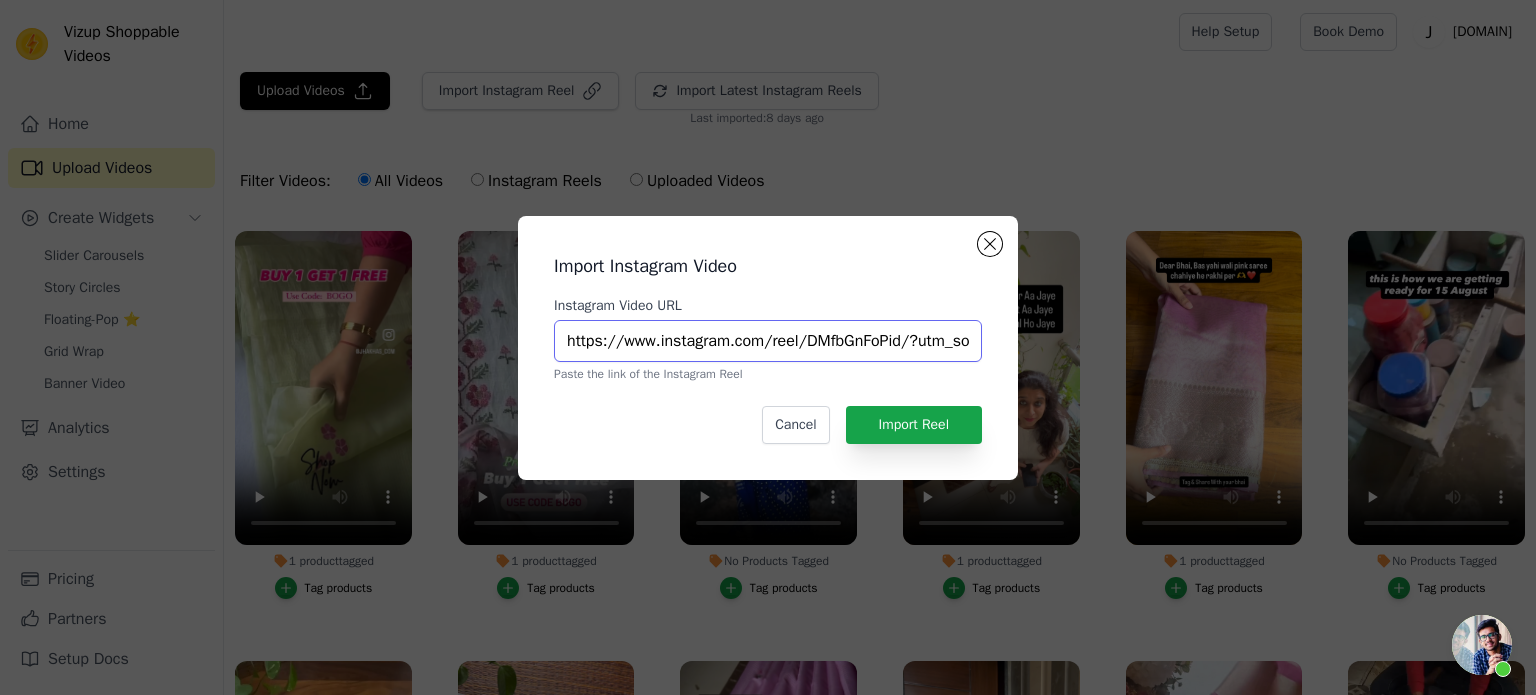 scroll, scrollTop: 0, scrollLeft: 355, axis: horizontal 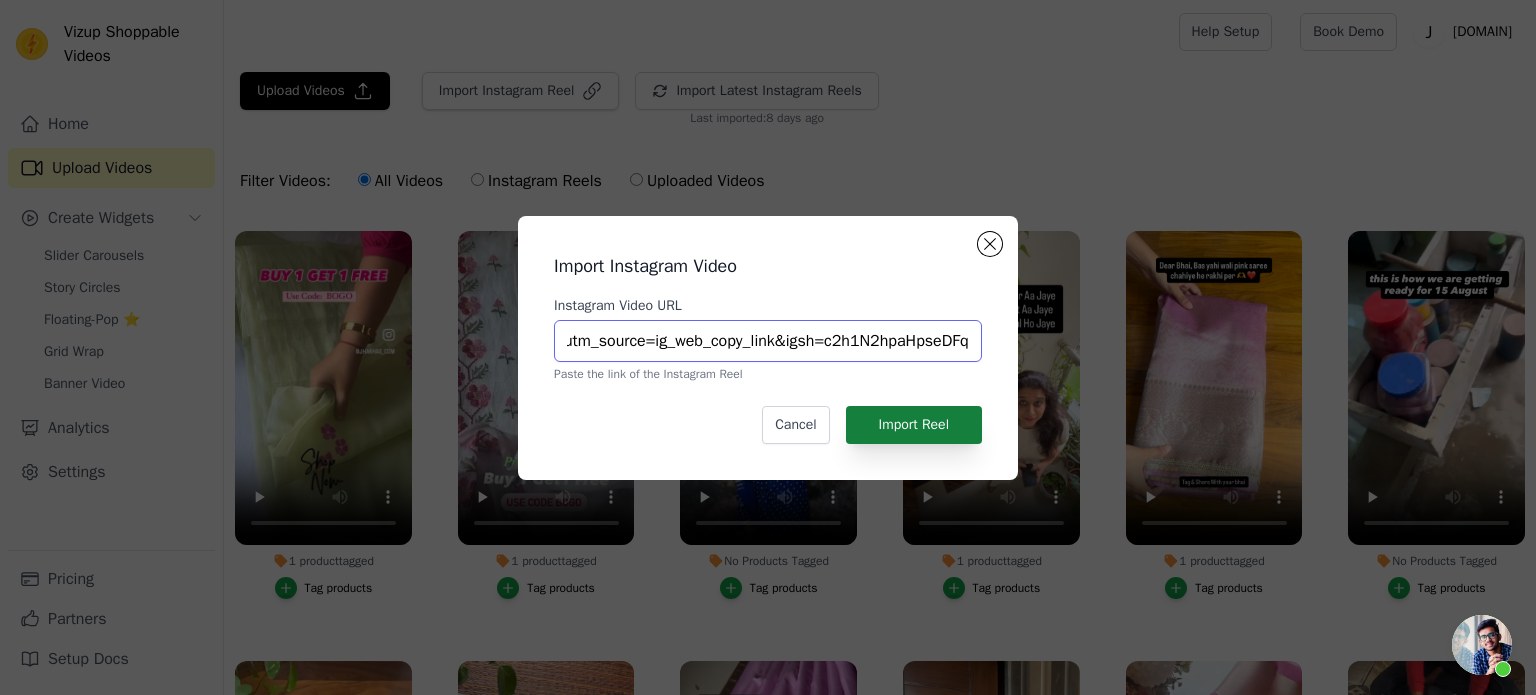 type on "https://www.instagram.com/reel/DMfbGnFoPid/?utm_source=ig_web_copy_link&igsh=c2h1N2hpaHpseDFq" 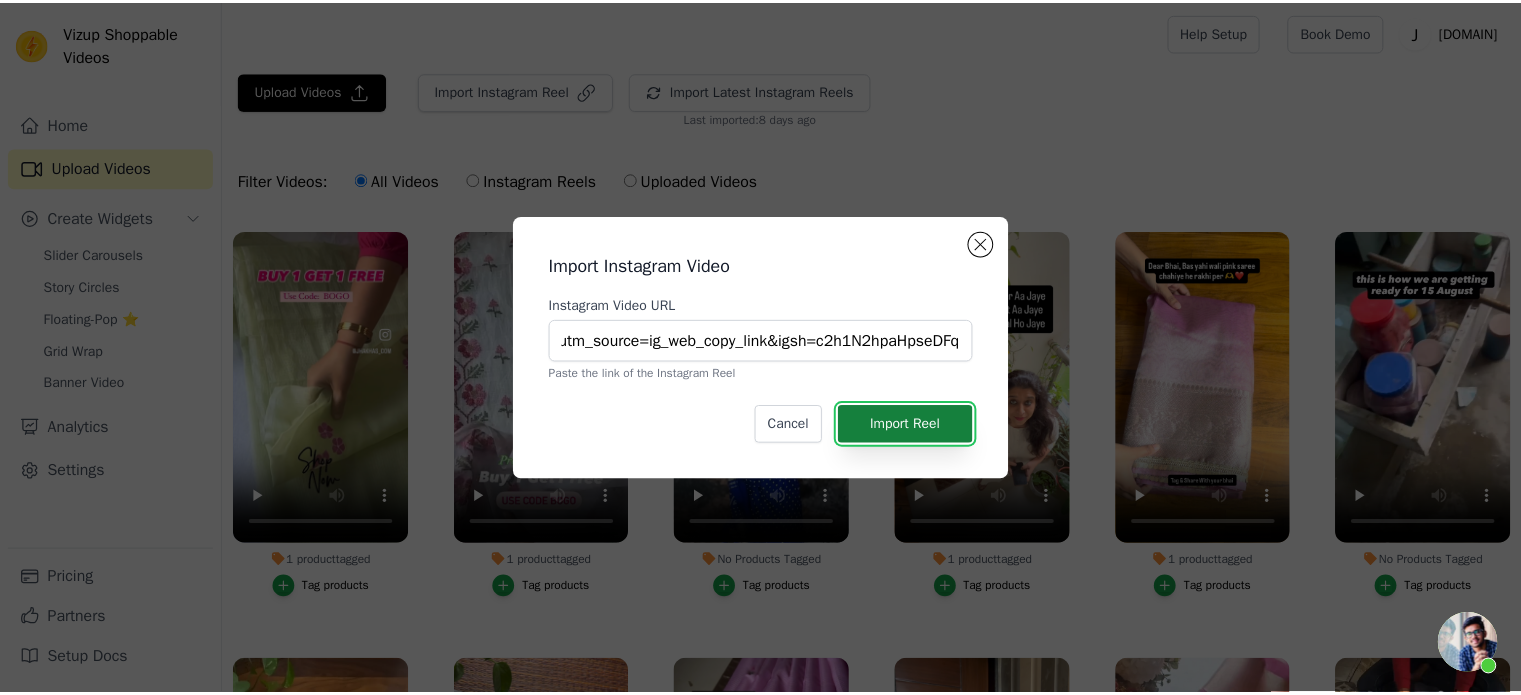 scroll, scrollTop: 0, scrollLeft: 0, axis: both 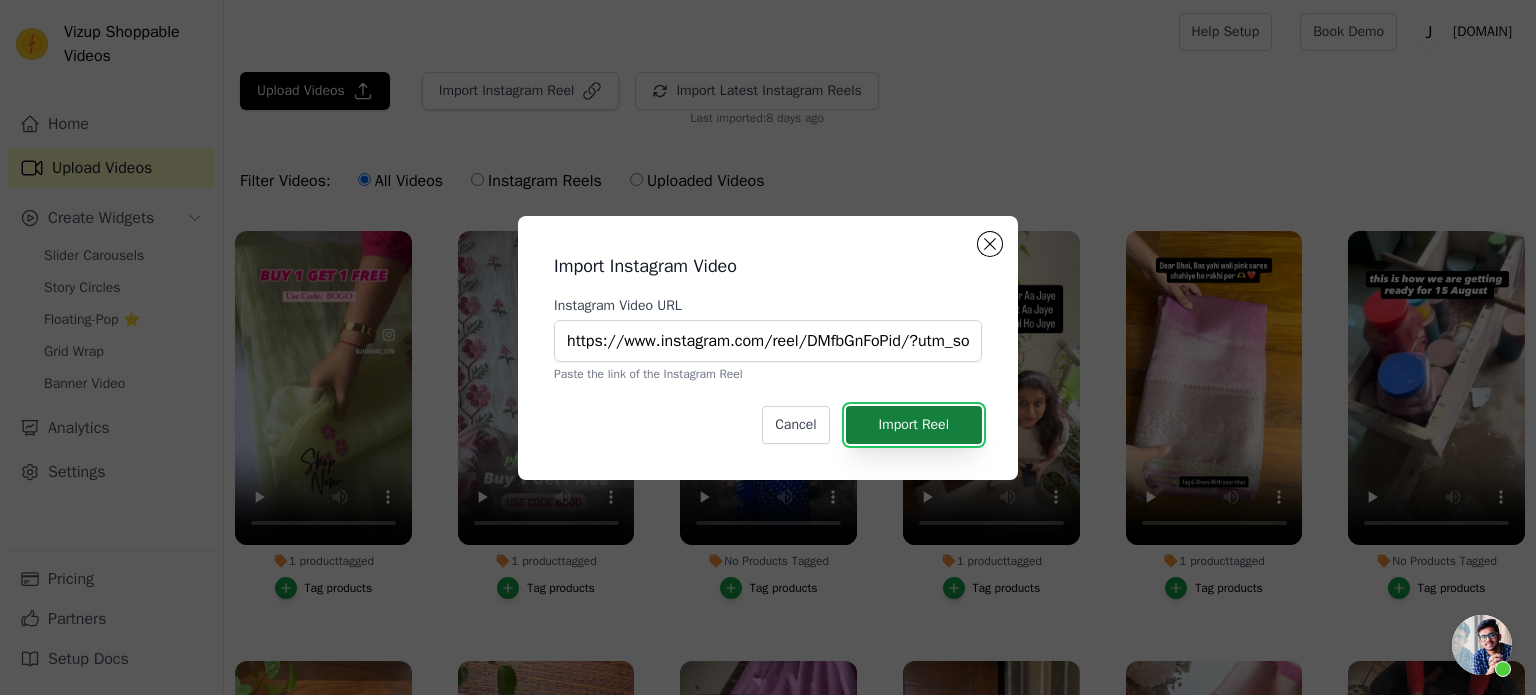 click on "Import Reel" at bounding box center (914, 425) 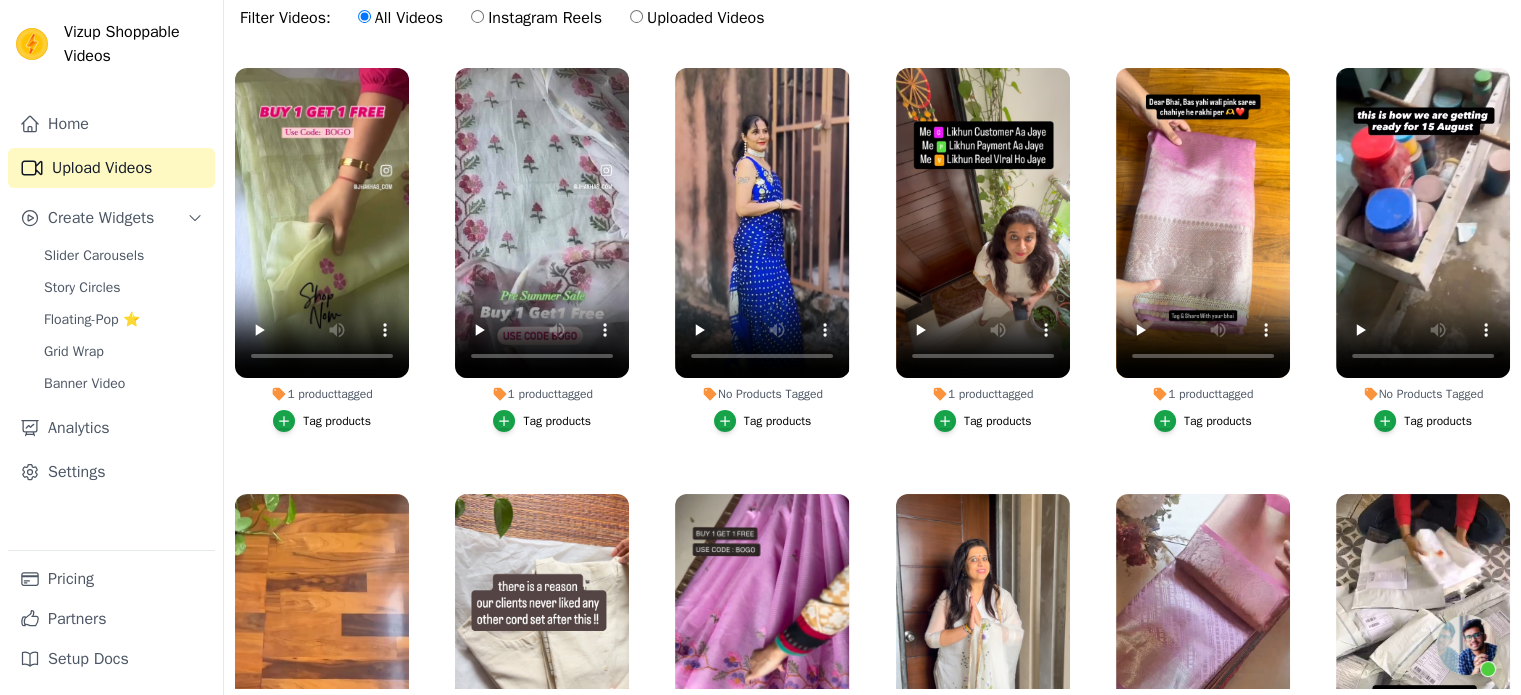 scroll, scrollTop: 203, scrollLeft: 0, axis: vertical 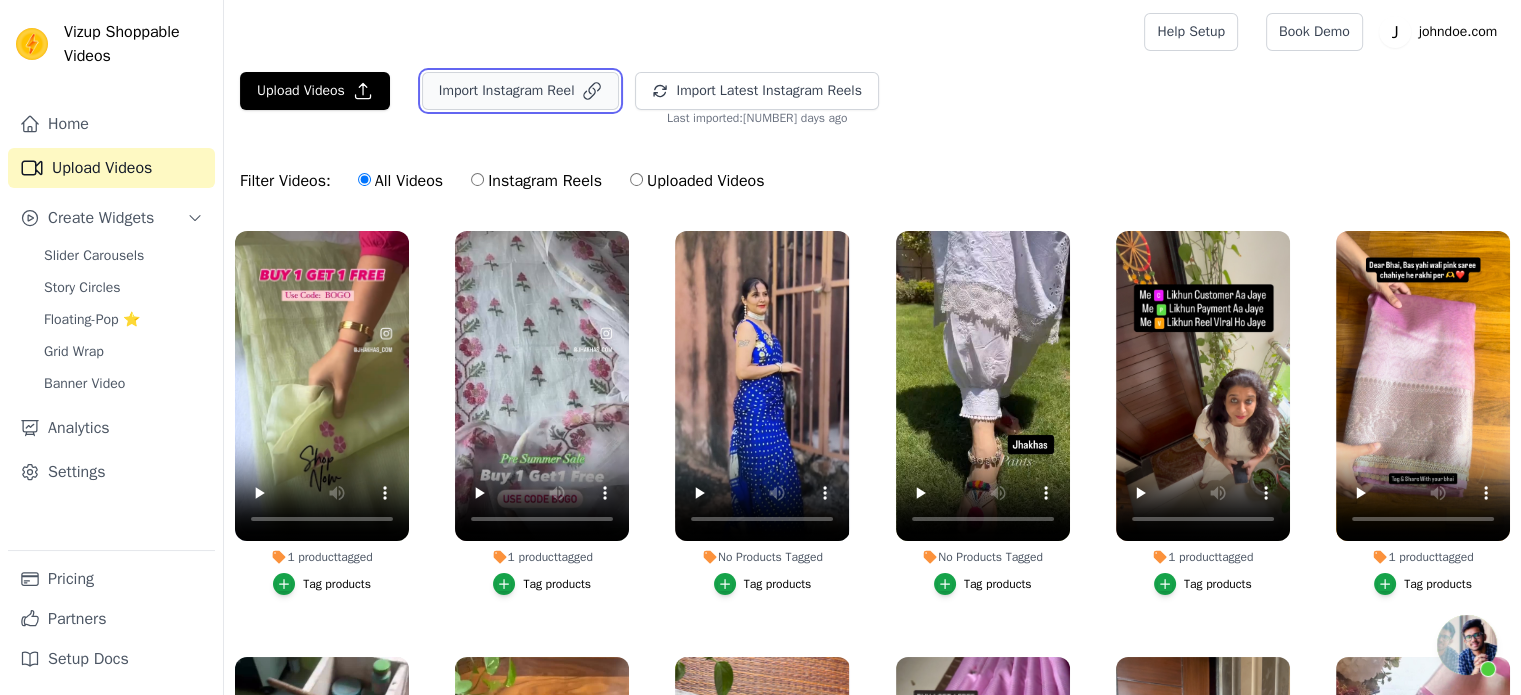 click on "Import Instagram Reel" at bounding box center [521, 91] 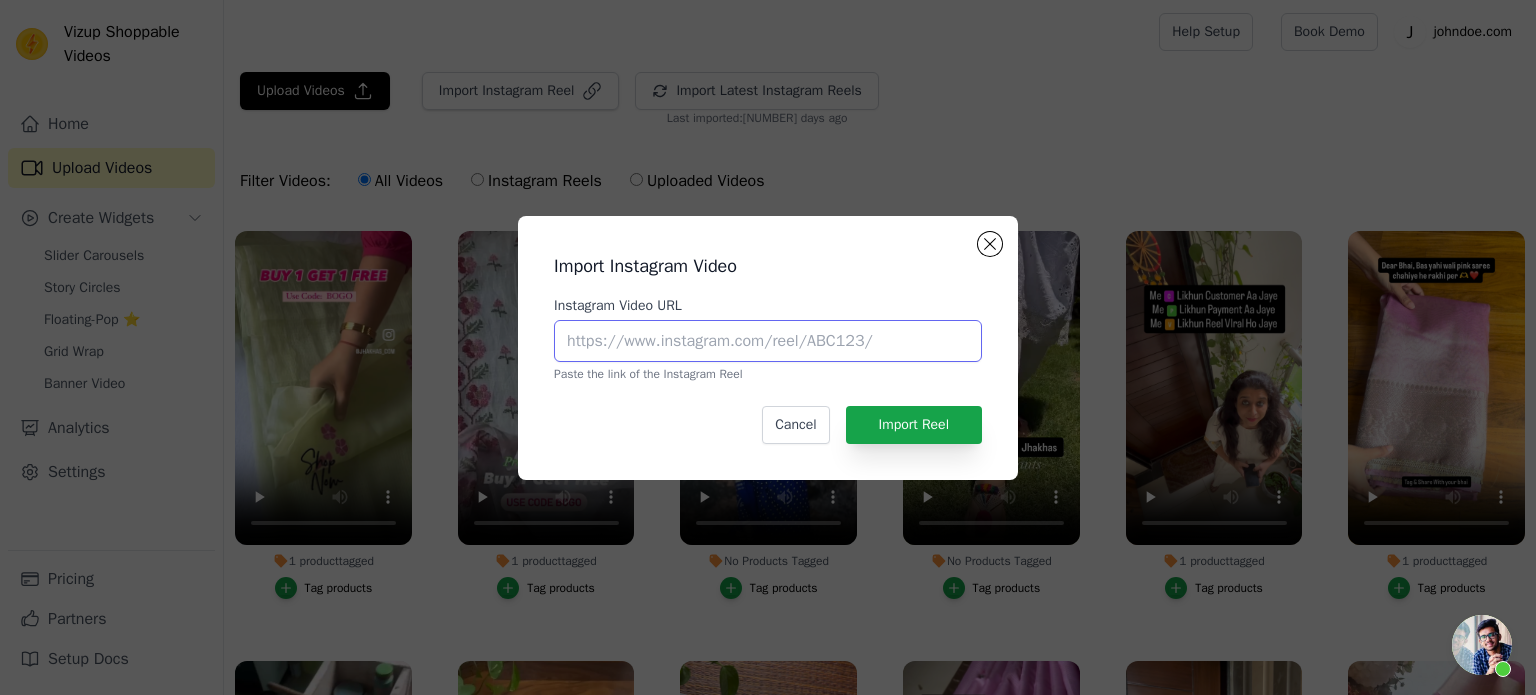 click on "Instagram Video URL" at bounding box center (768, 341) 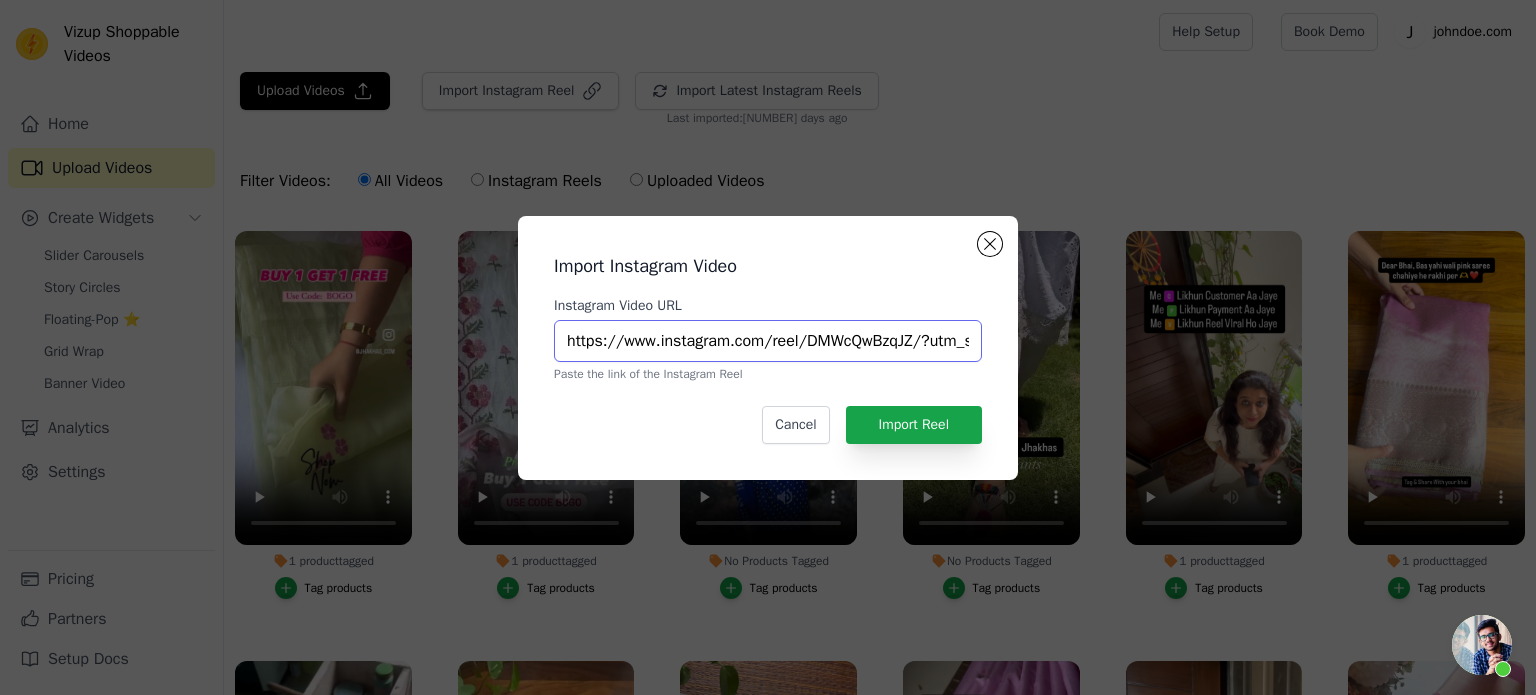 scroll, scrollTop: 0, scrollLeft: 374, axis: horizontal 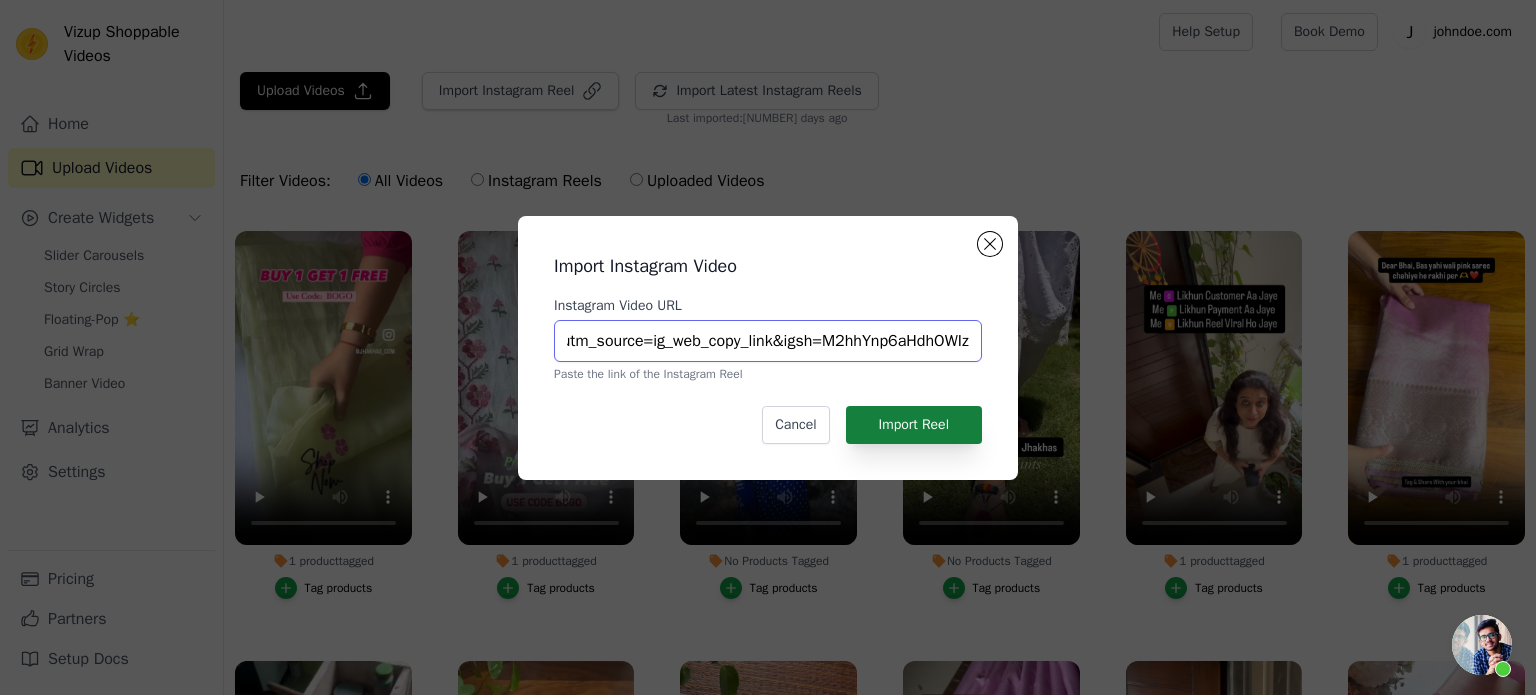 type on "https://www.instagram.com/reel/DMWcQwBzqJZ/?utm_source=ig_web_copy_link&igsh=M2hhYnp6aHdhOWIz" 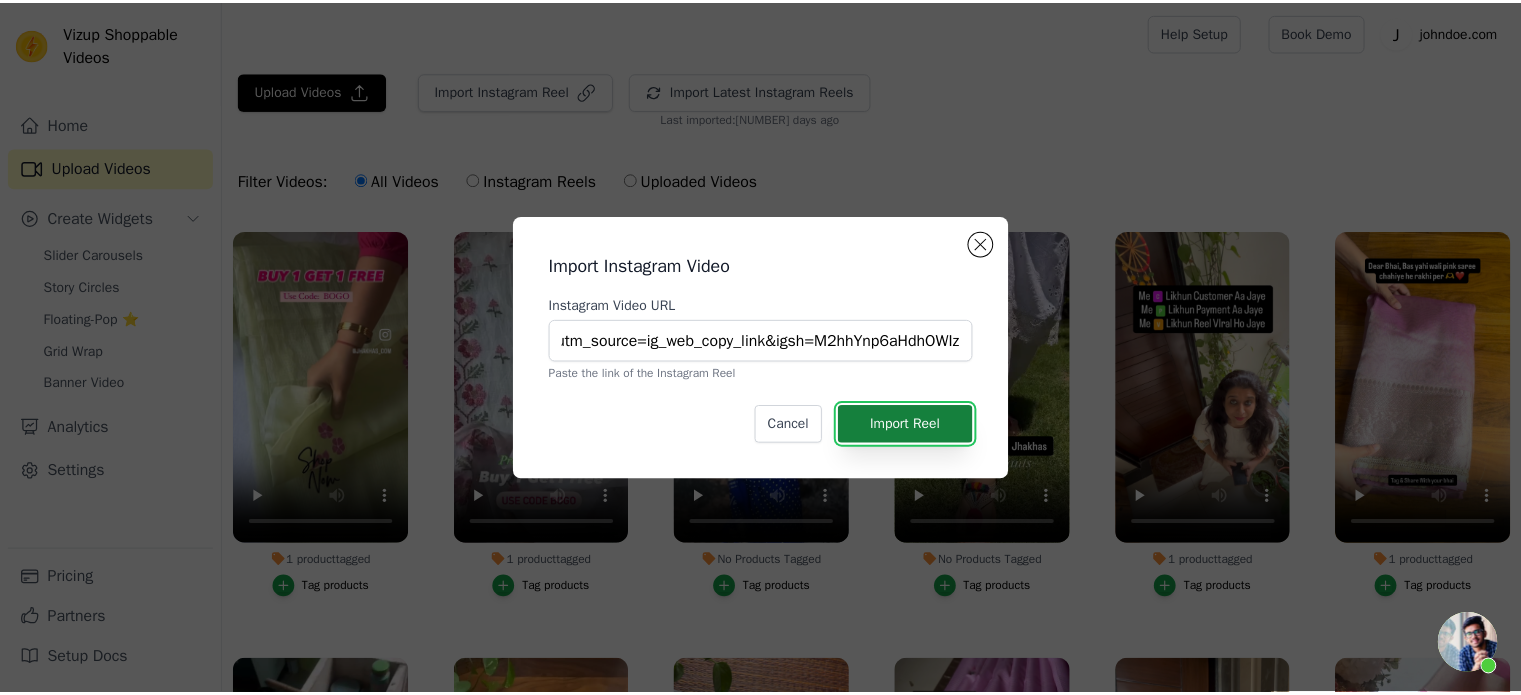 scroll, scrollTop: 0, scrollLeft: 0, axis: both 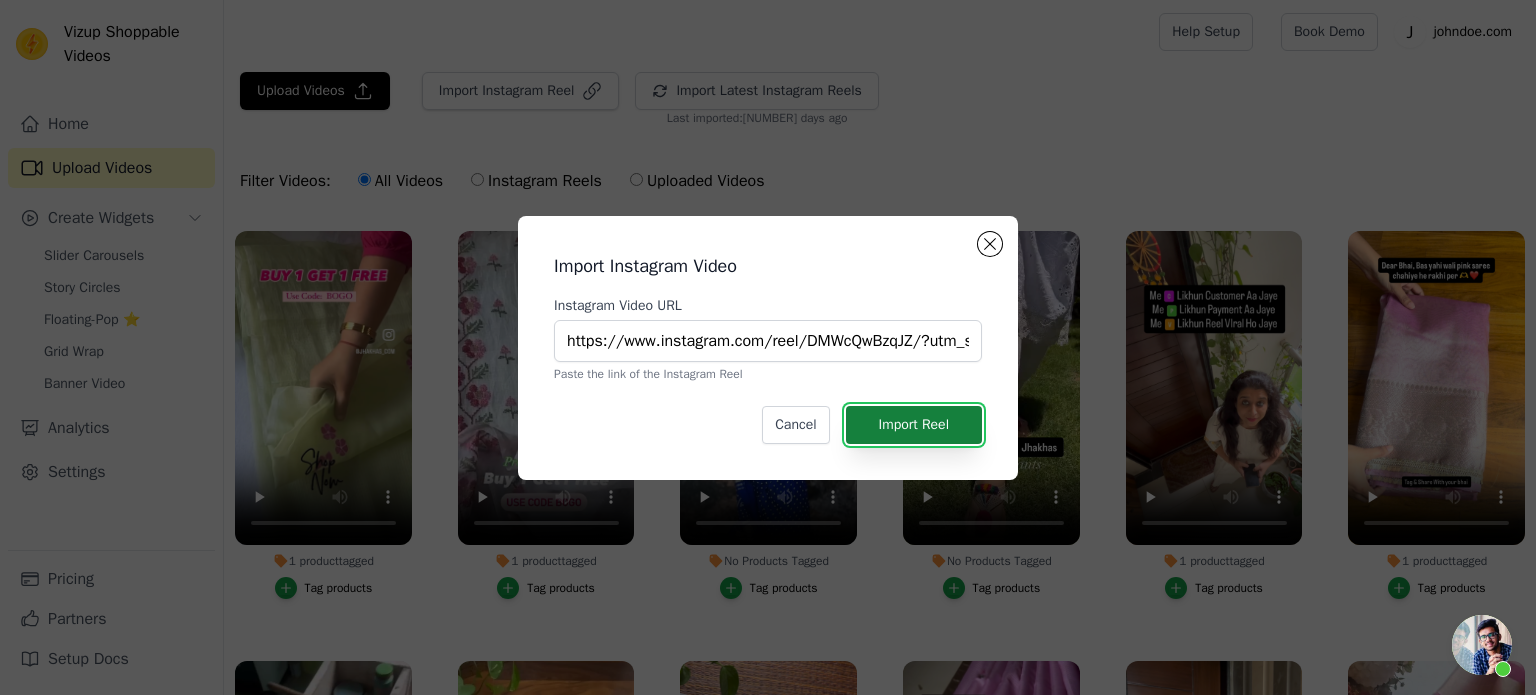 click on "Import Reel" at bounding box center [914, 425] 